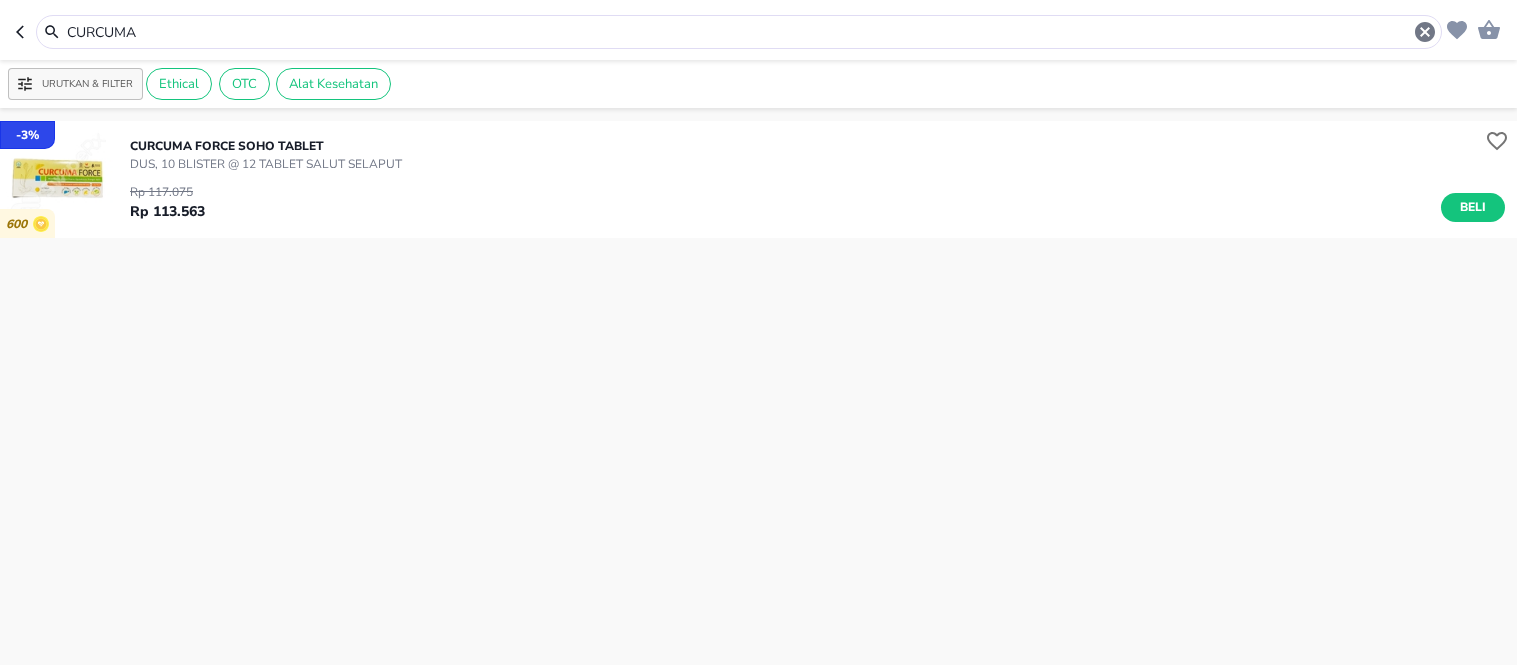 scroll, scrollTop: 0, scrollLeft: 0, axis: both 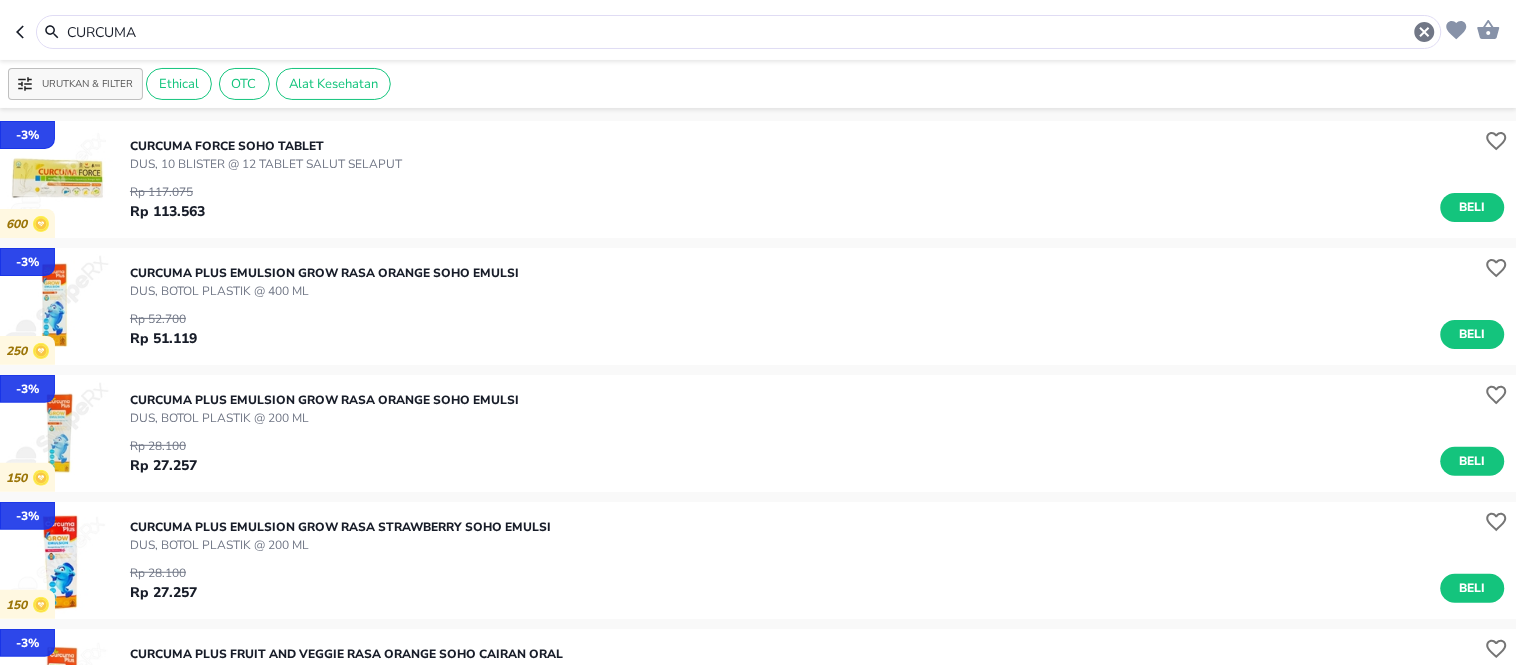 drag, startPoint x: 137, startPoint y: 30, endPoint x: 0, endPoint y: 17, distance: 137.6154 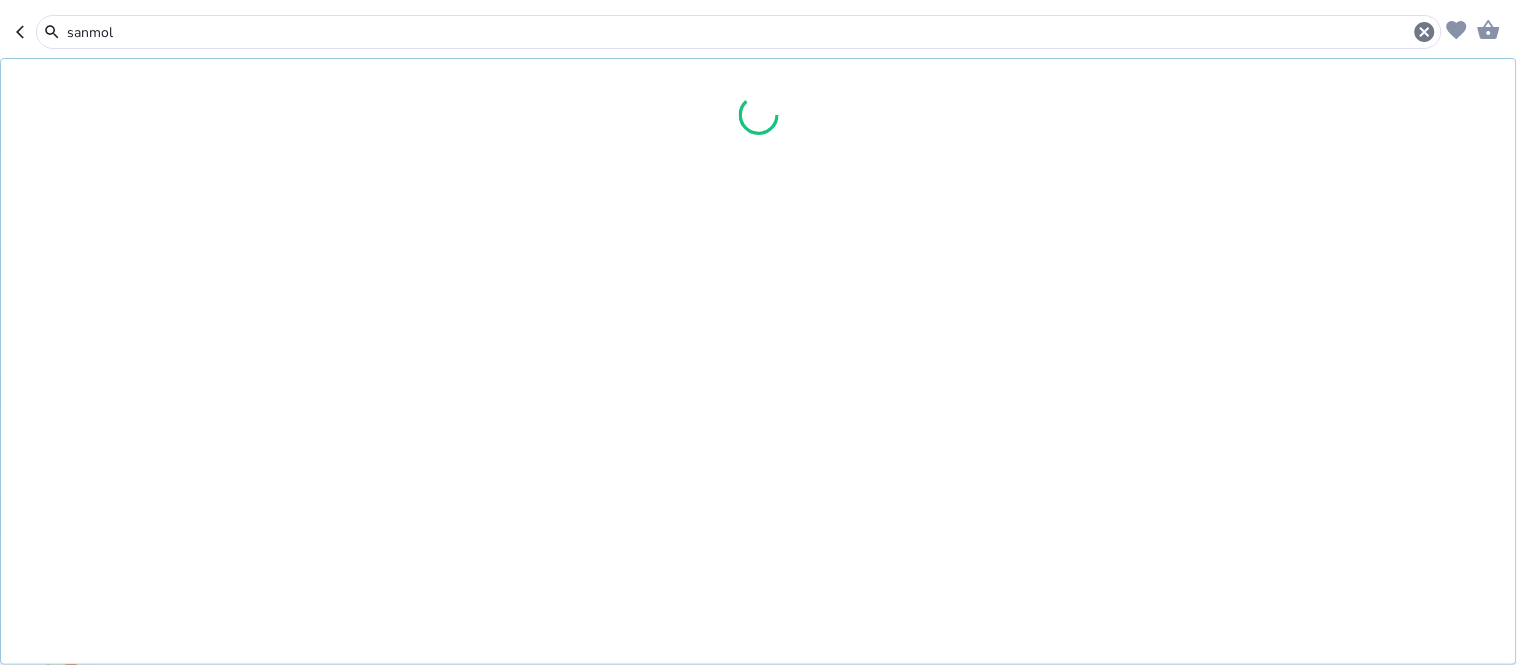 type on "sanmol" 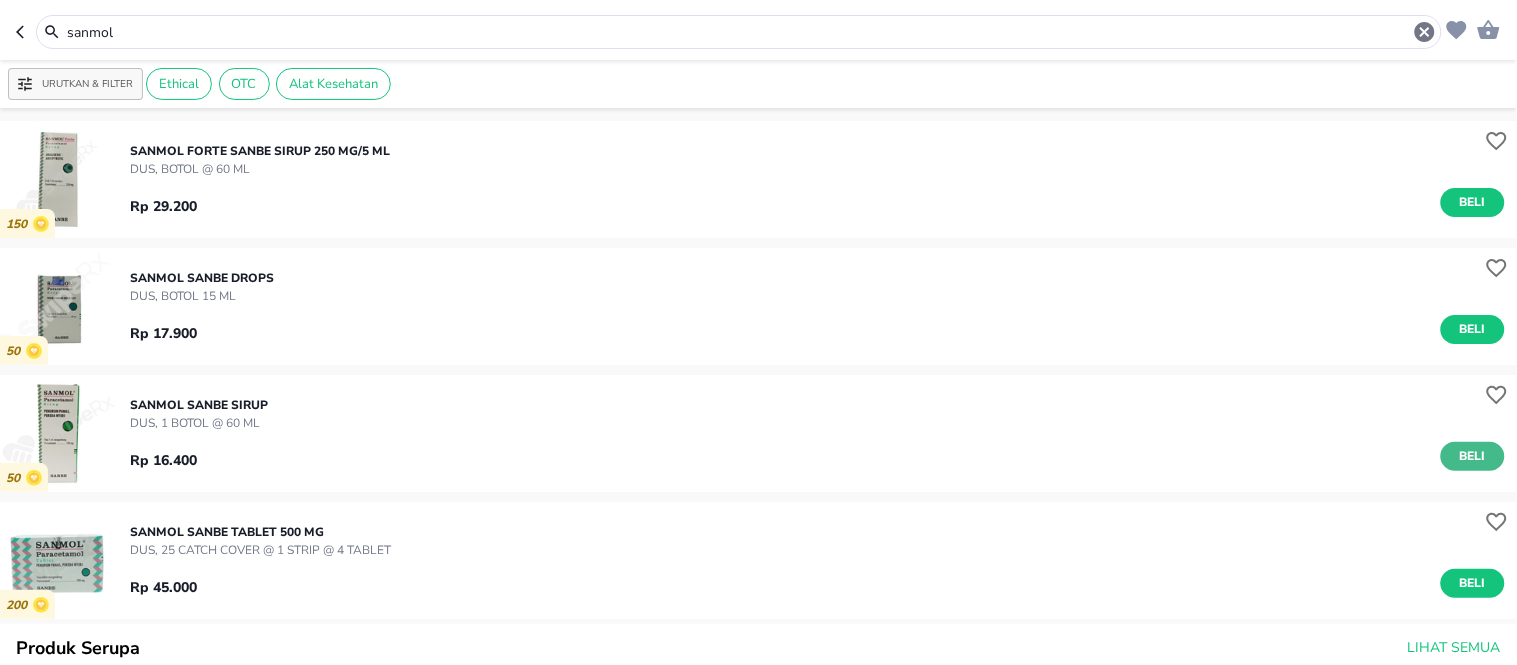 click on "Beli" at bounding box center (1473, 456) 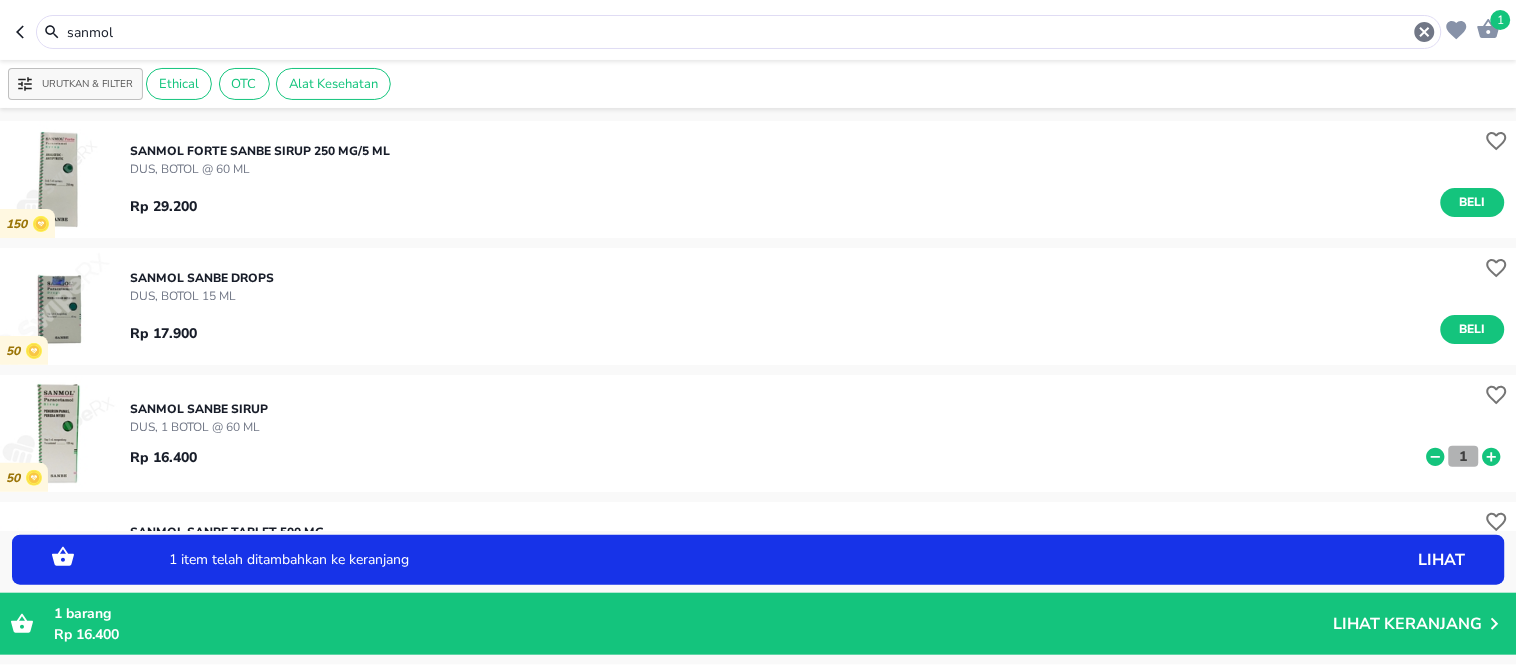 click on "1" at bounding box center (1464, 456) 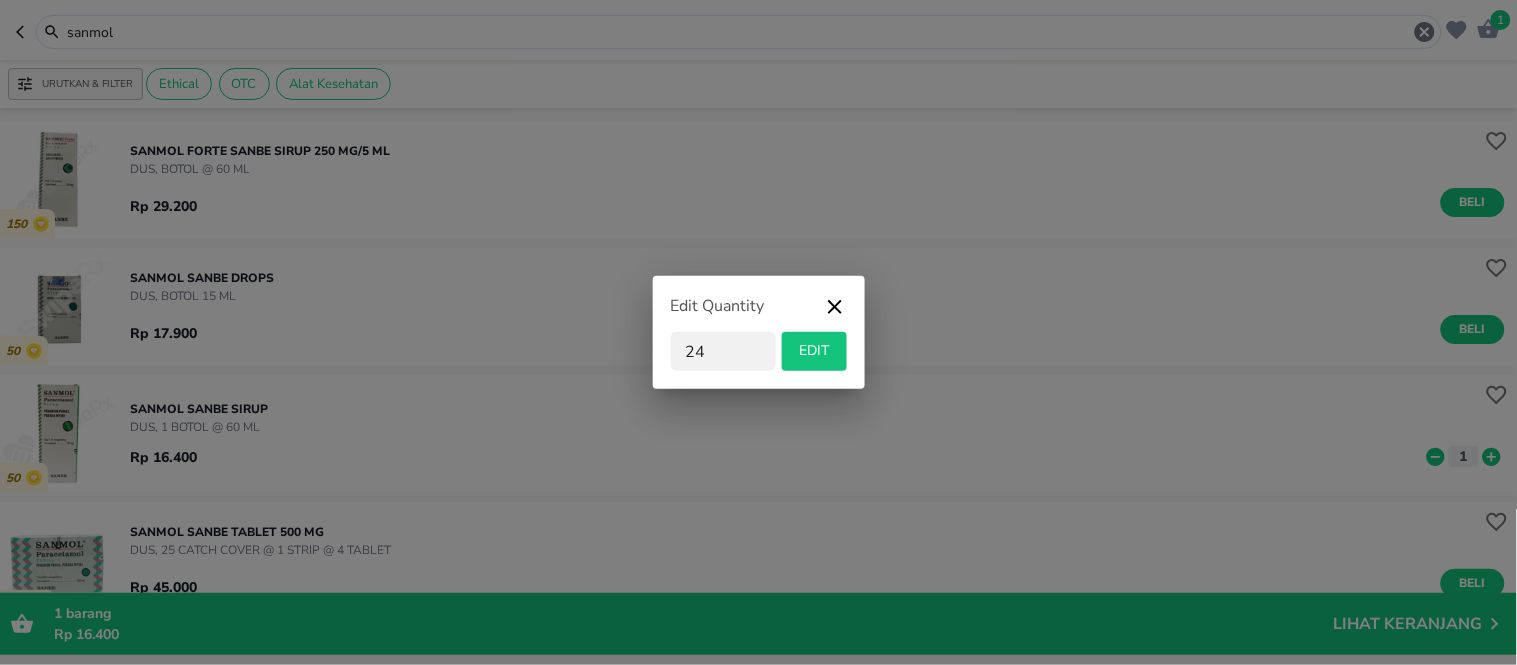 type on "24" 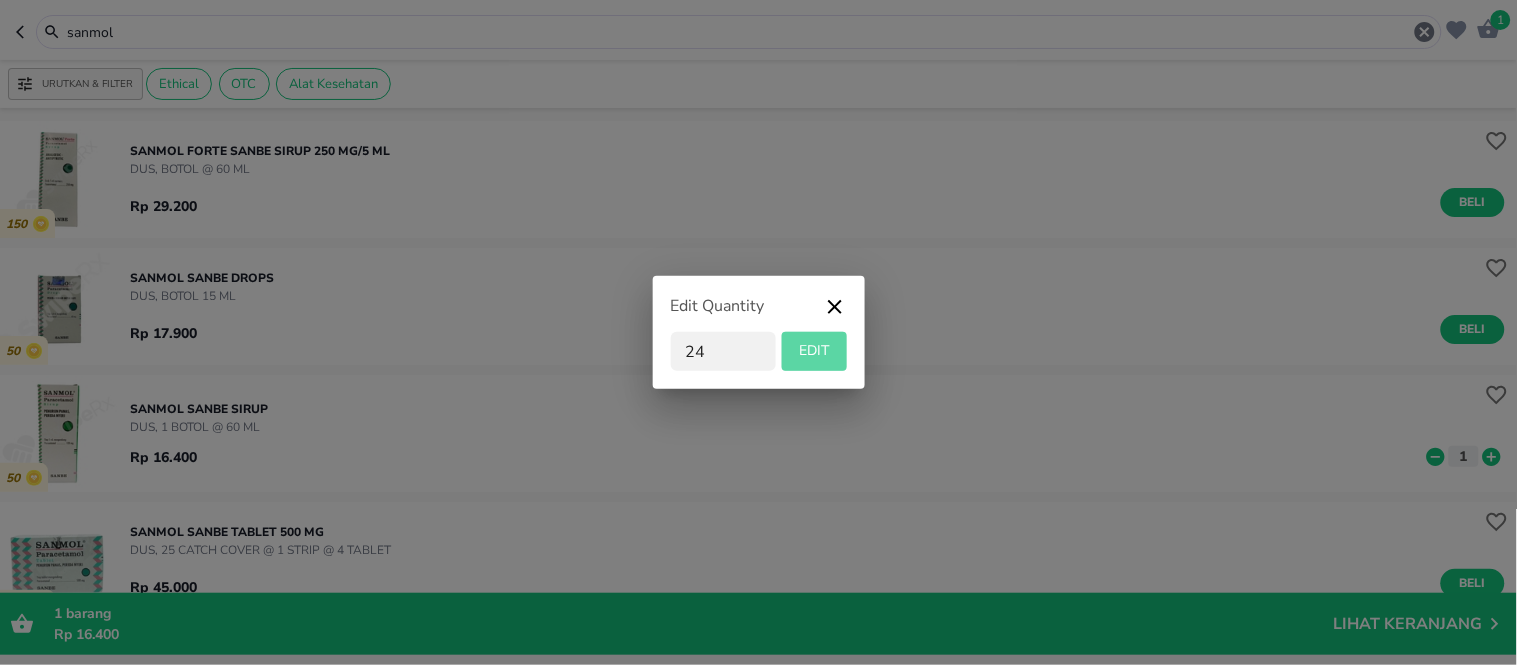 click on "EDIT" at bounding box center [814, 351] 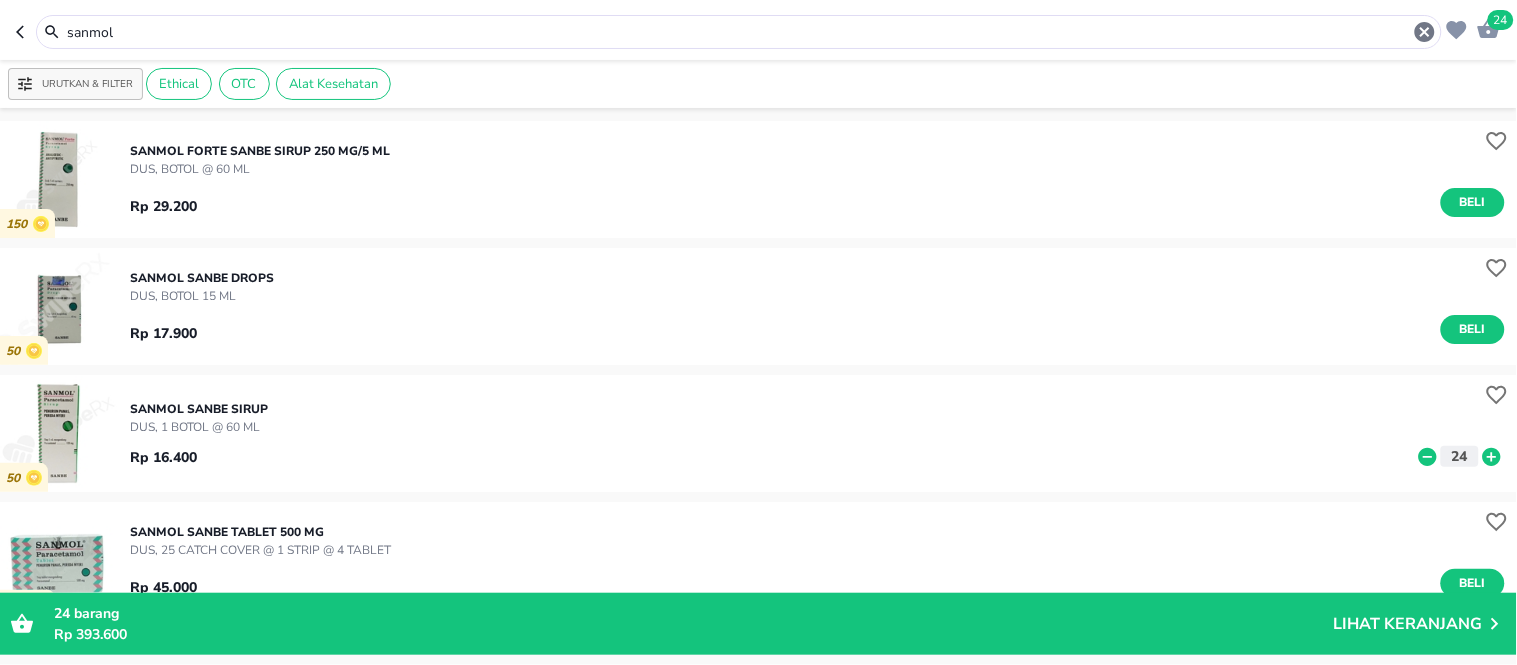 drag, startPoint x: 158, startPoint y: 30, endPoint x: 71, endPoint y: 35, distance: 87.14356 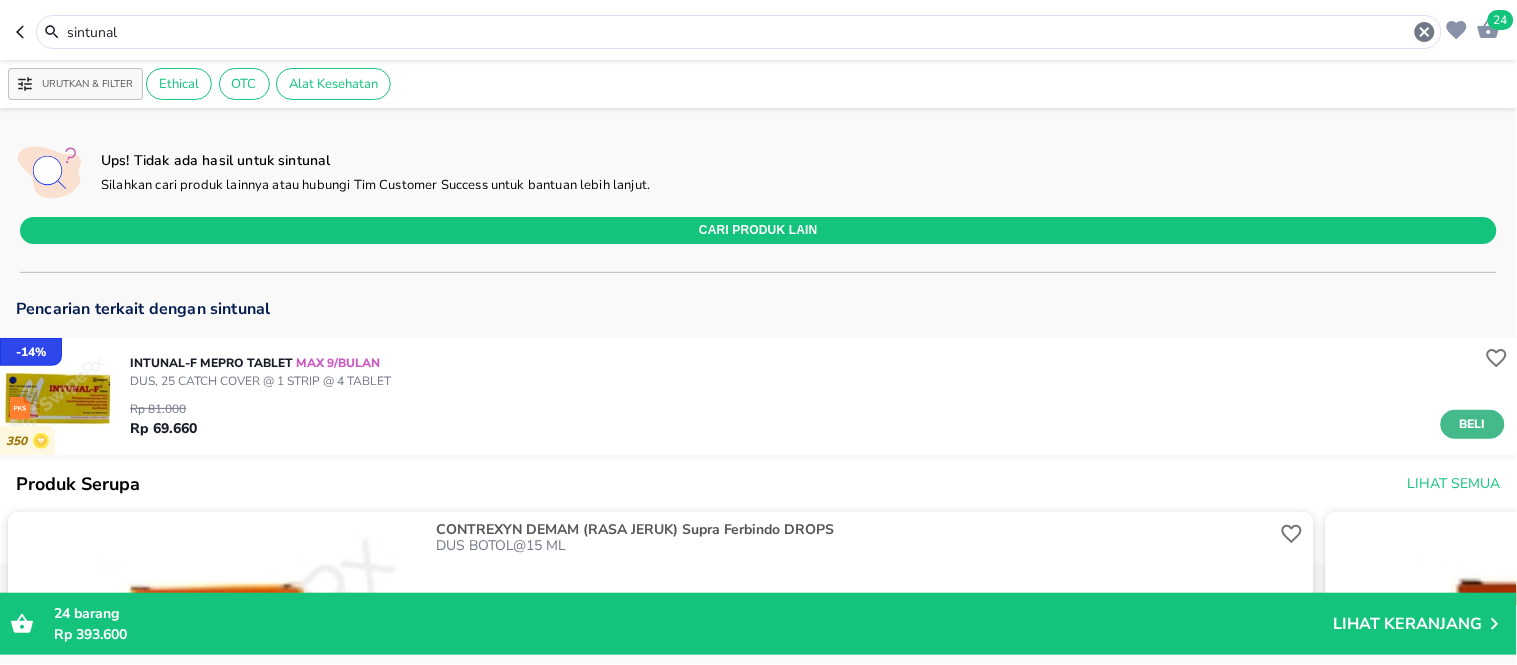 click on "Beli" at bounding box center [1473, 424] 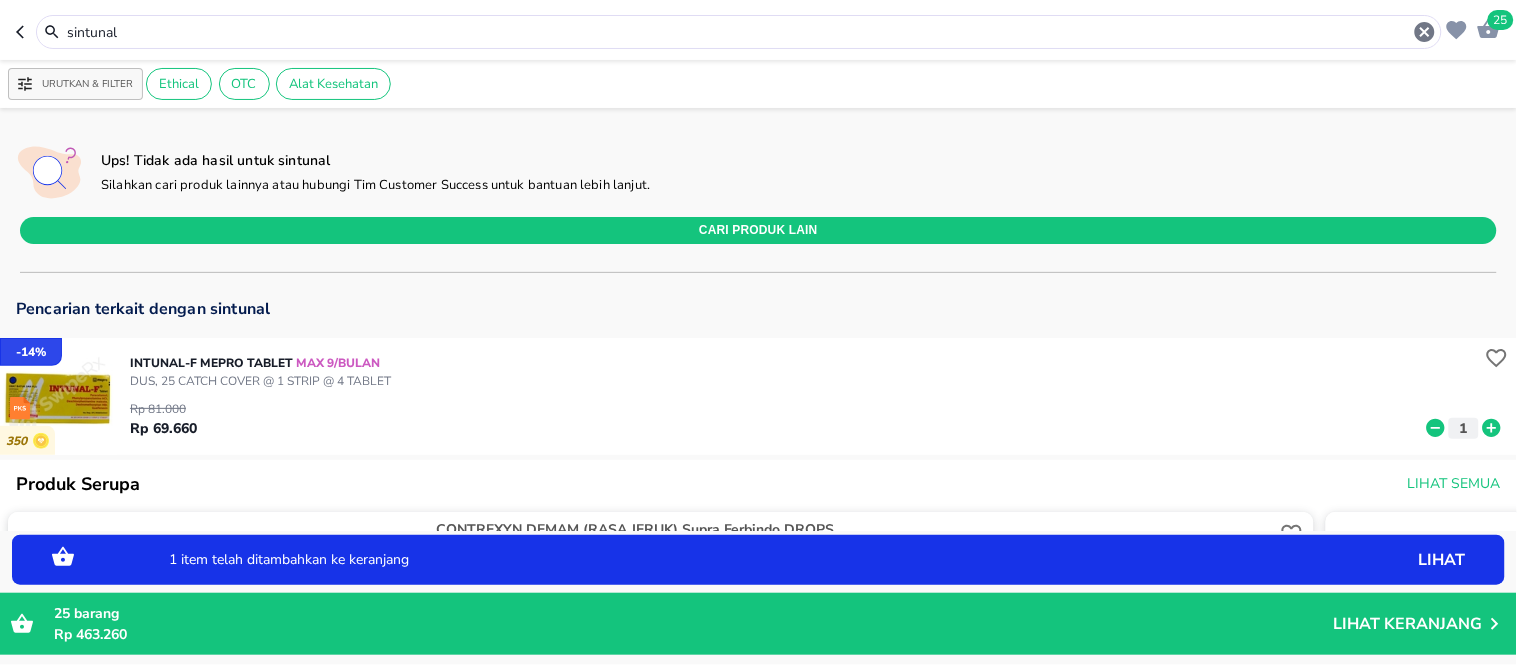 click 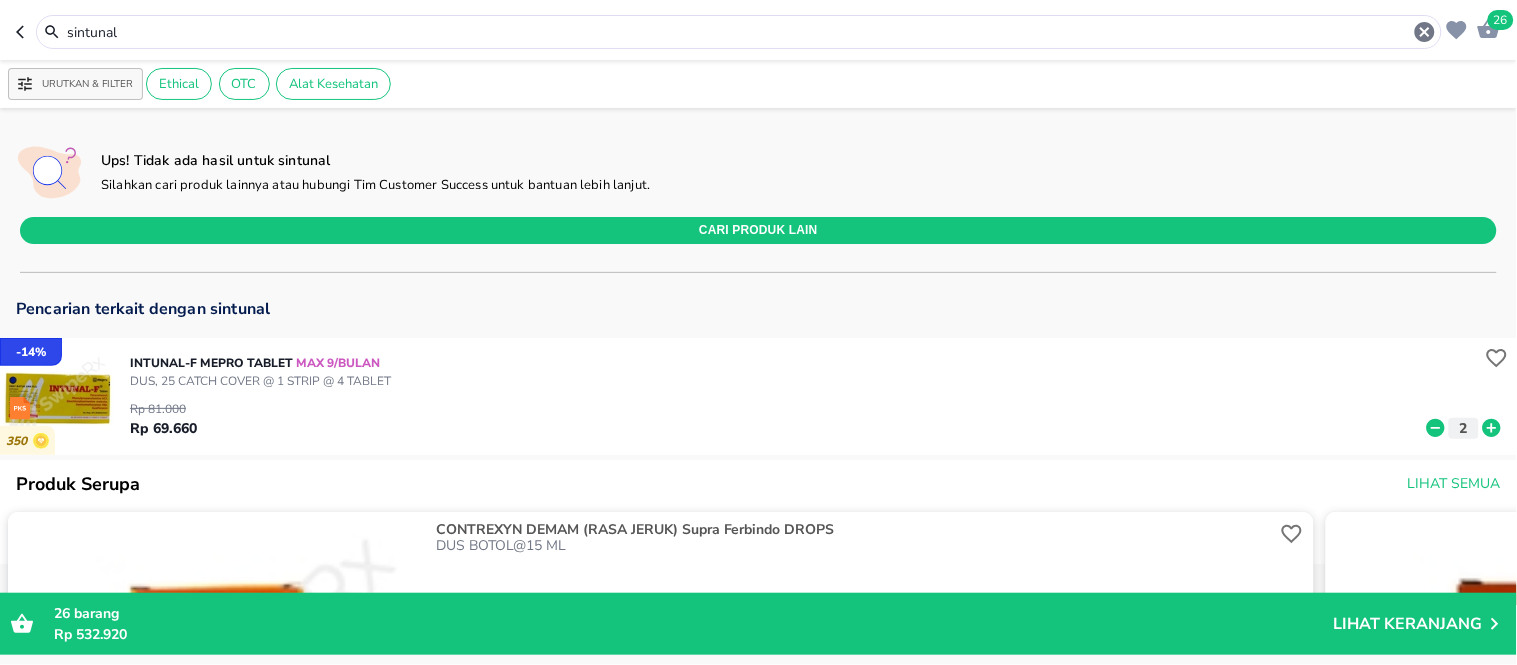 drag, startPoint x: 236, startPoint y: 37, endPoint x: 21, endPoint y: 32, distance: 215.05814 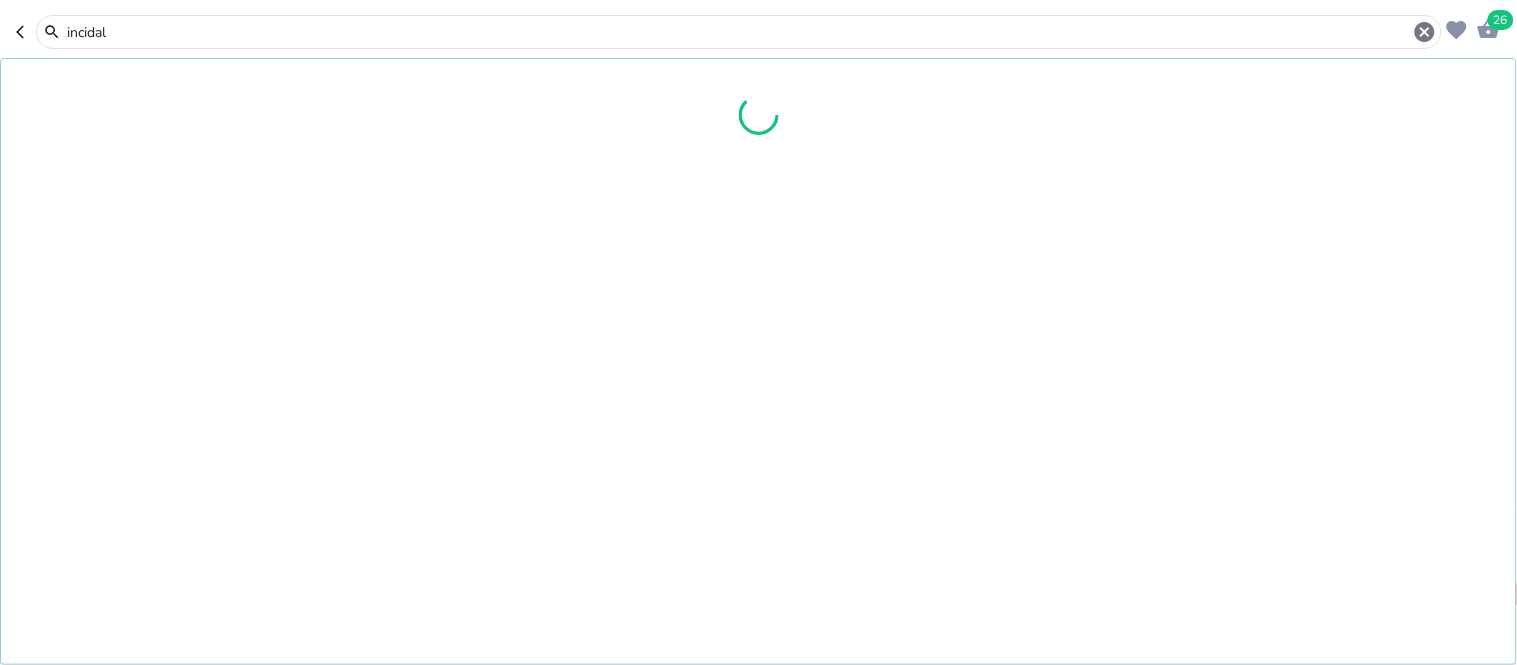 type on "incidal" 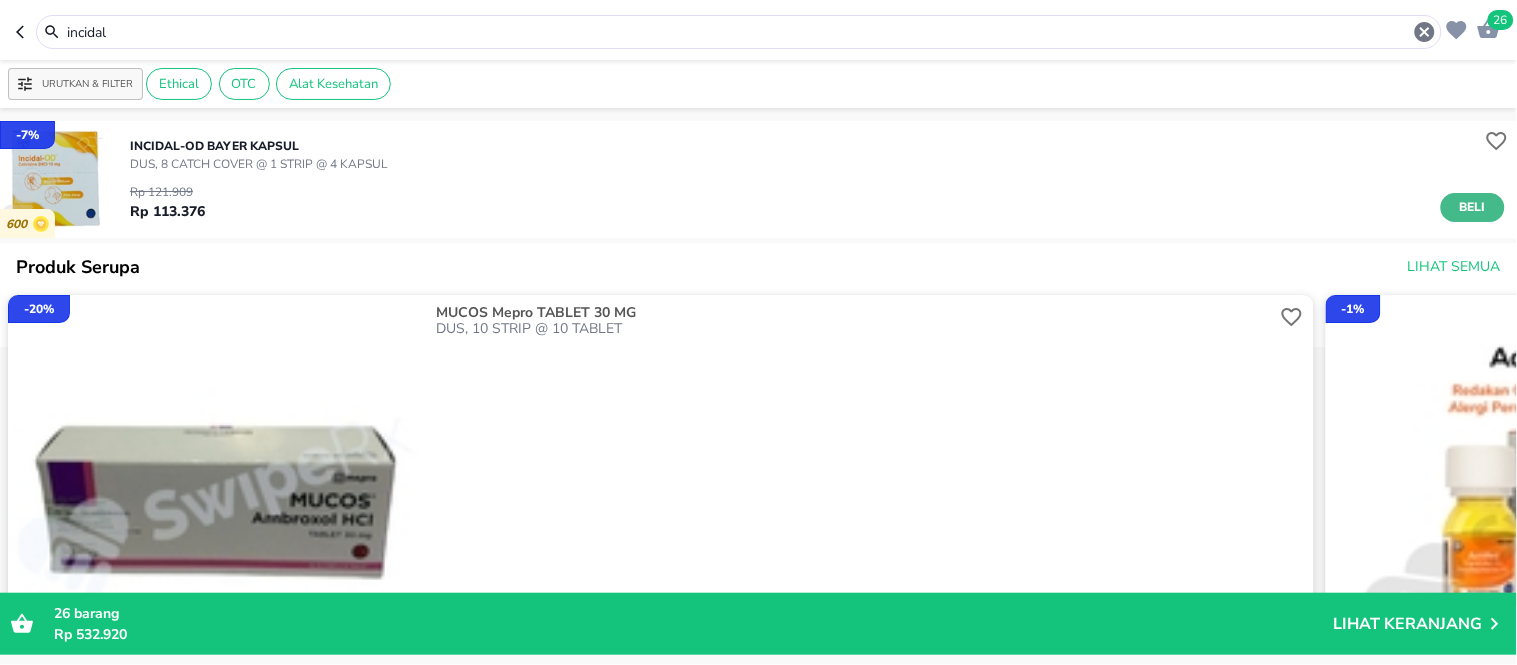 click on "Beli" at bounding box center [1473, 207] 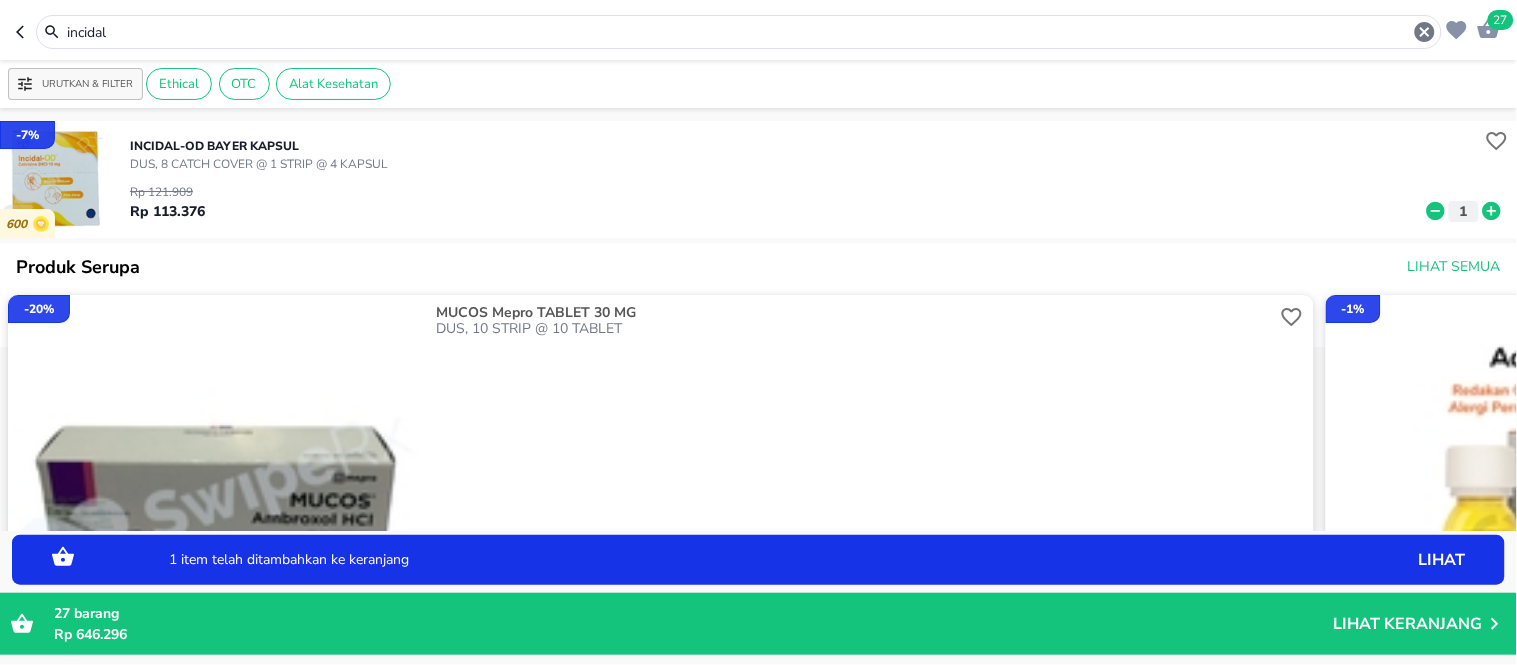 click 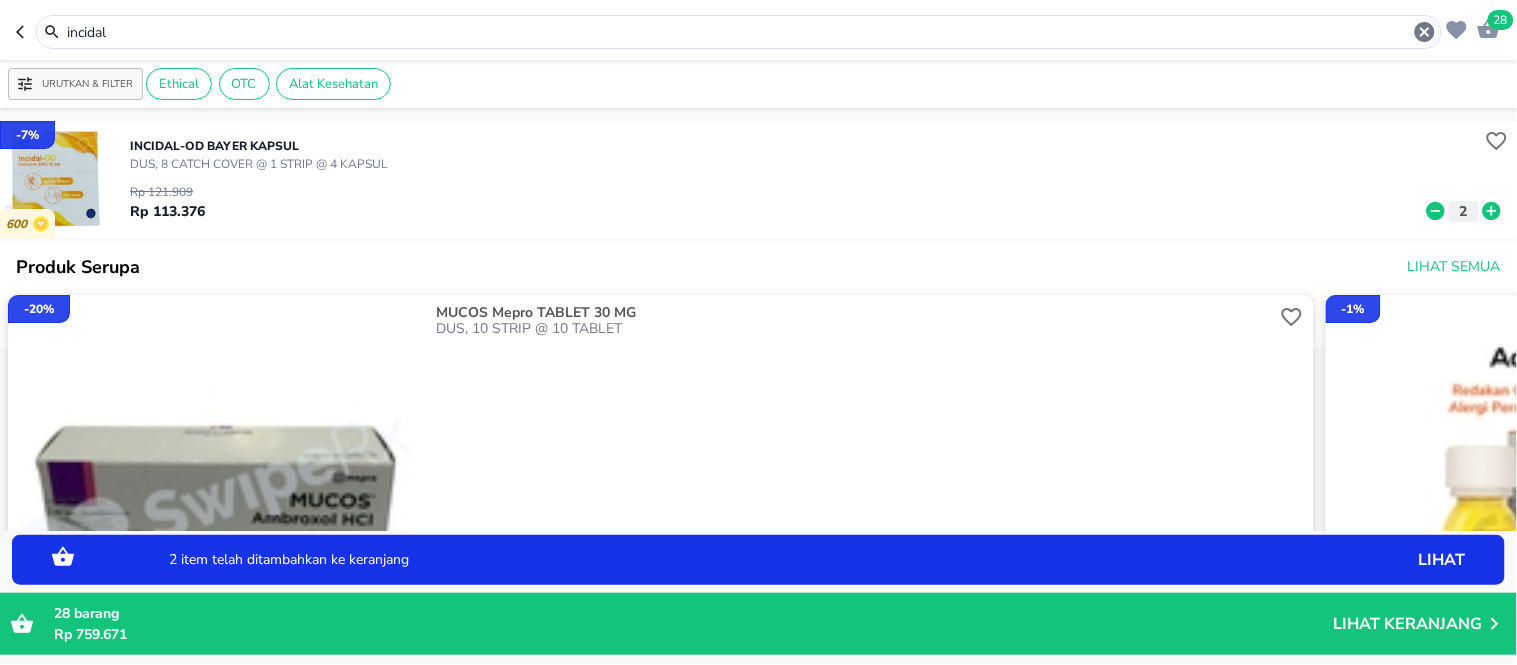 click 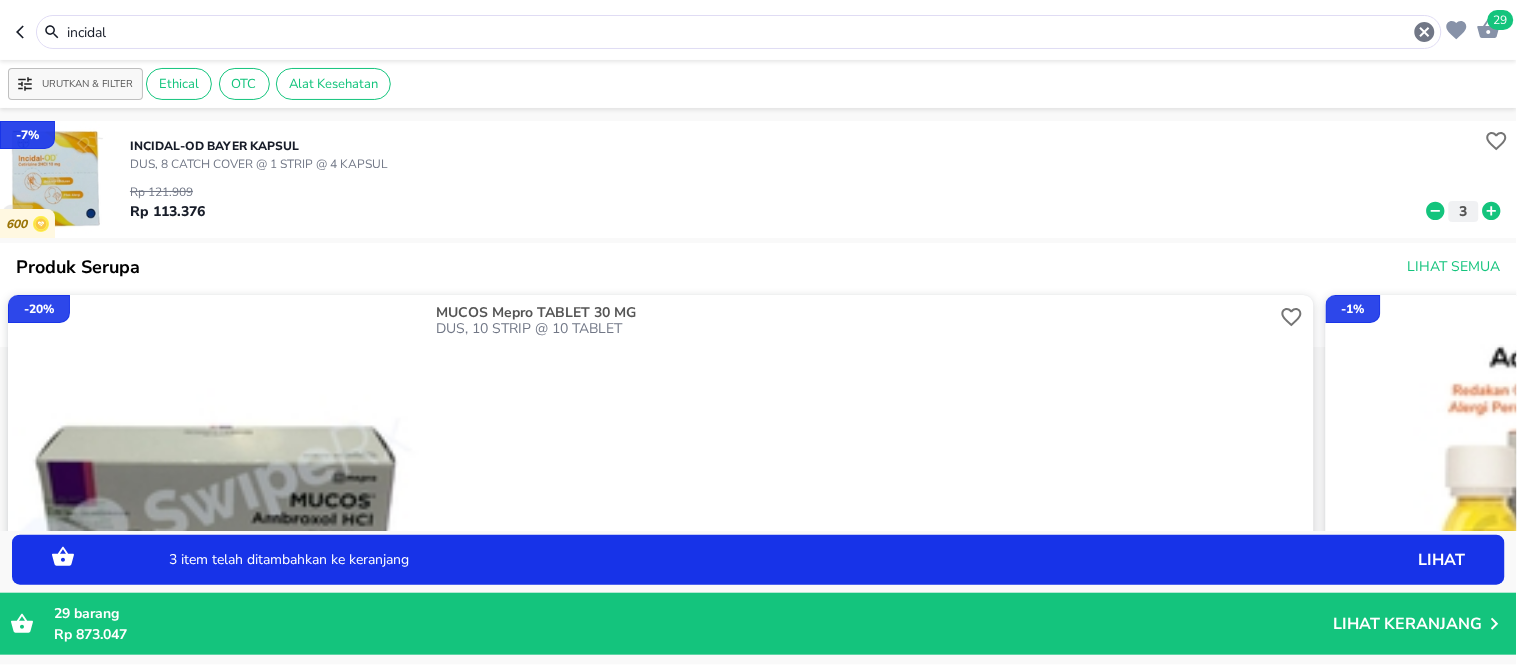 click 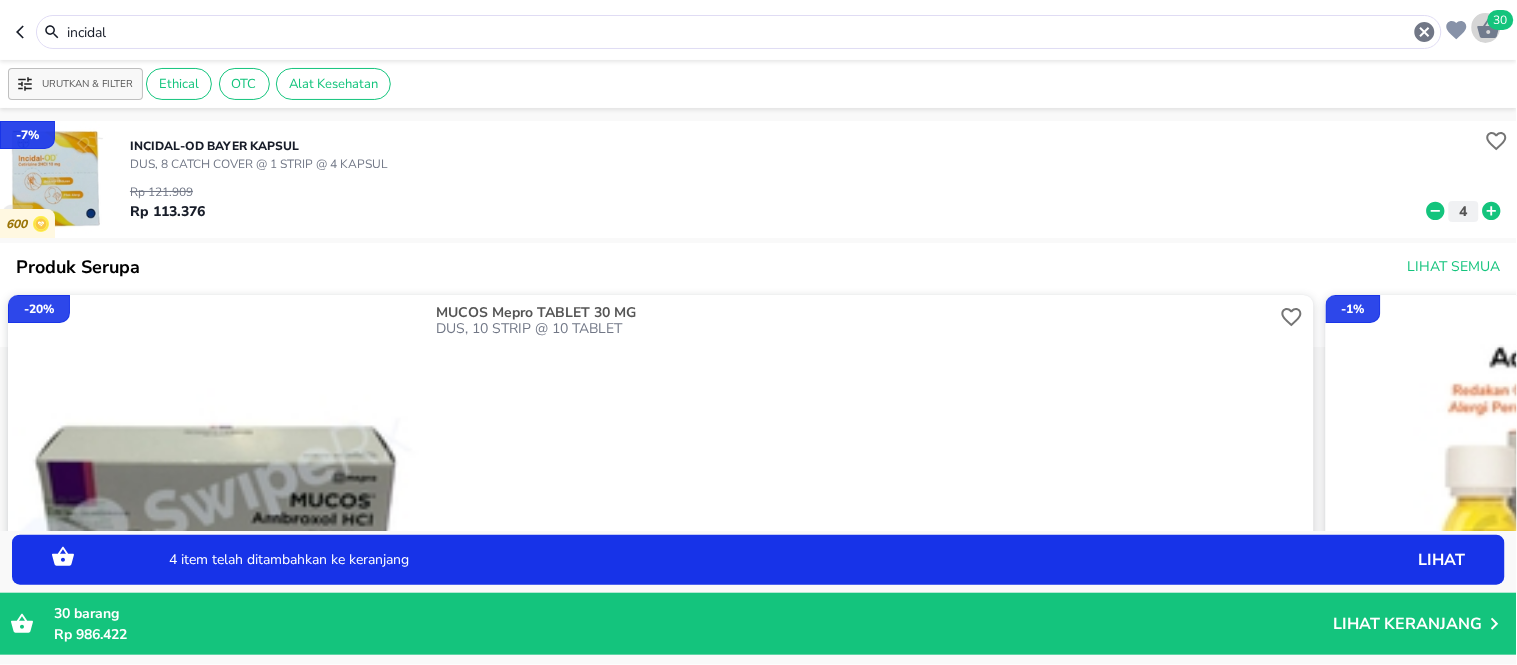 click 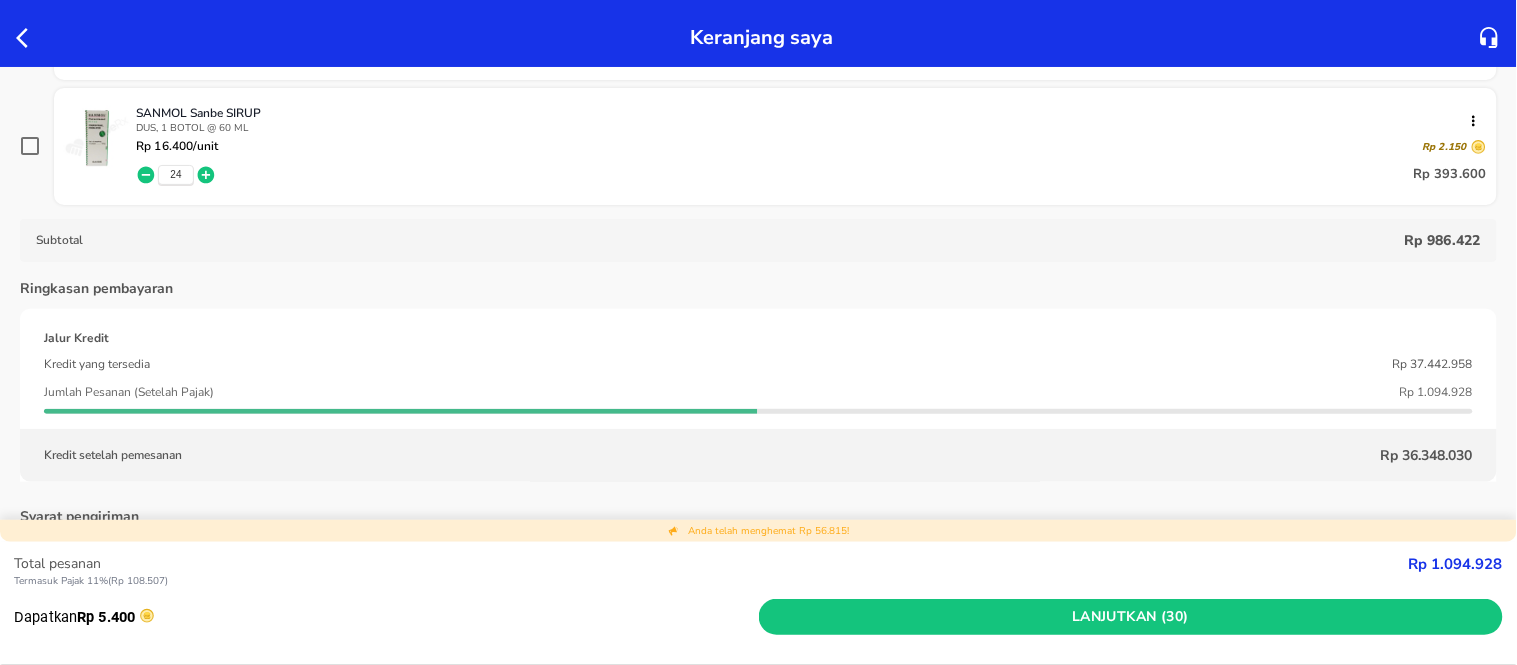 scroll, scrollTop: 444, scrollLeft: 0, axis: vertical 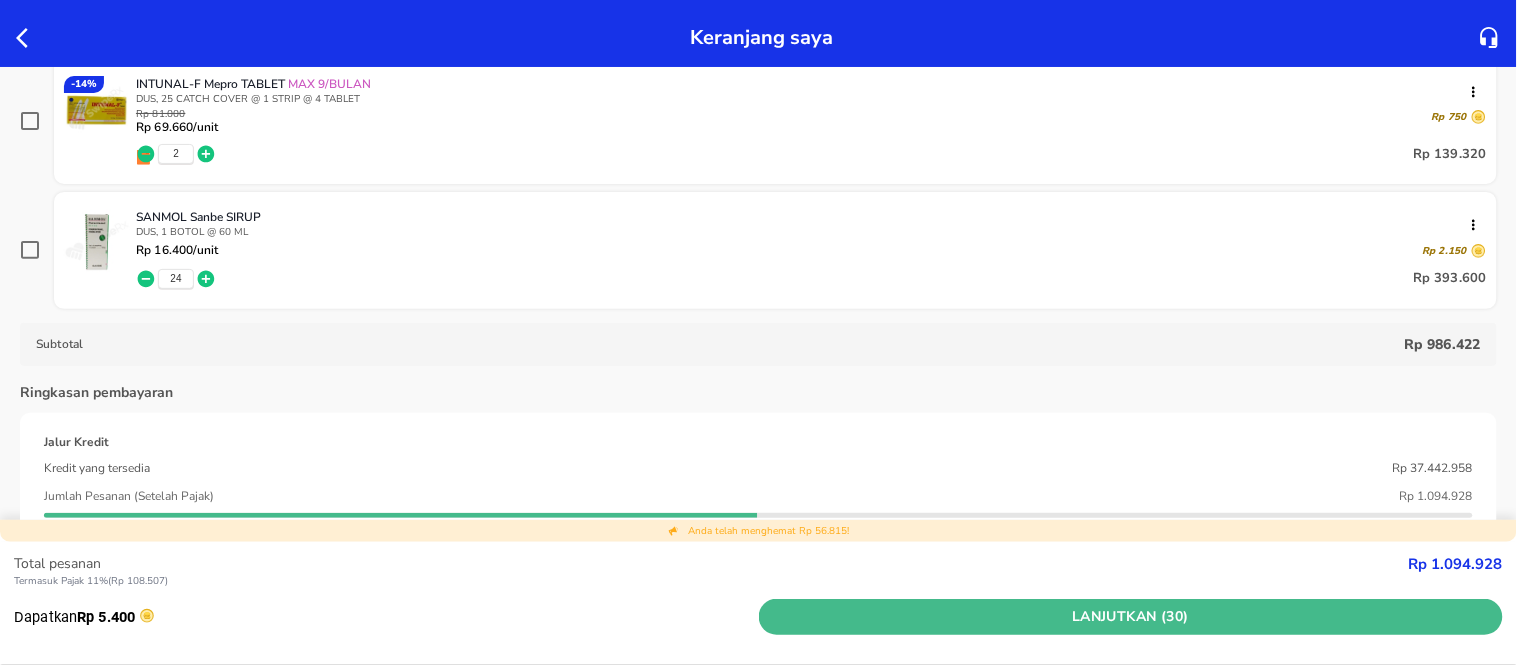 click on "Lanjutkan (30)" at bounding box center (1131, 617) 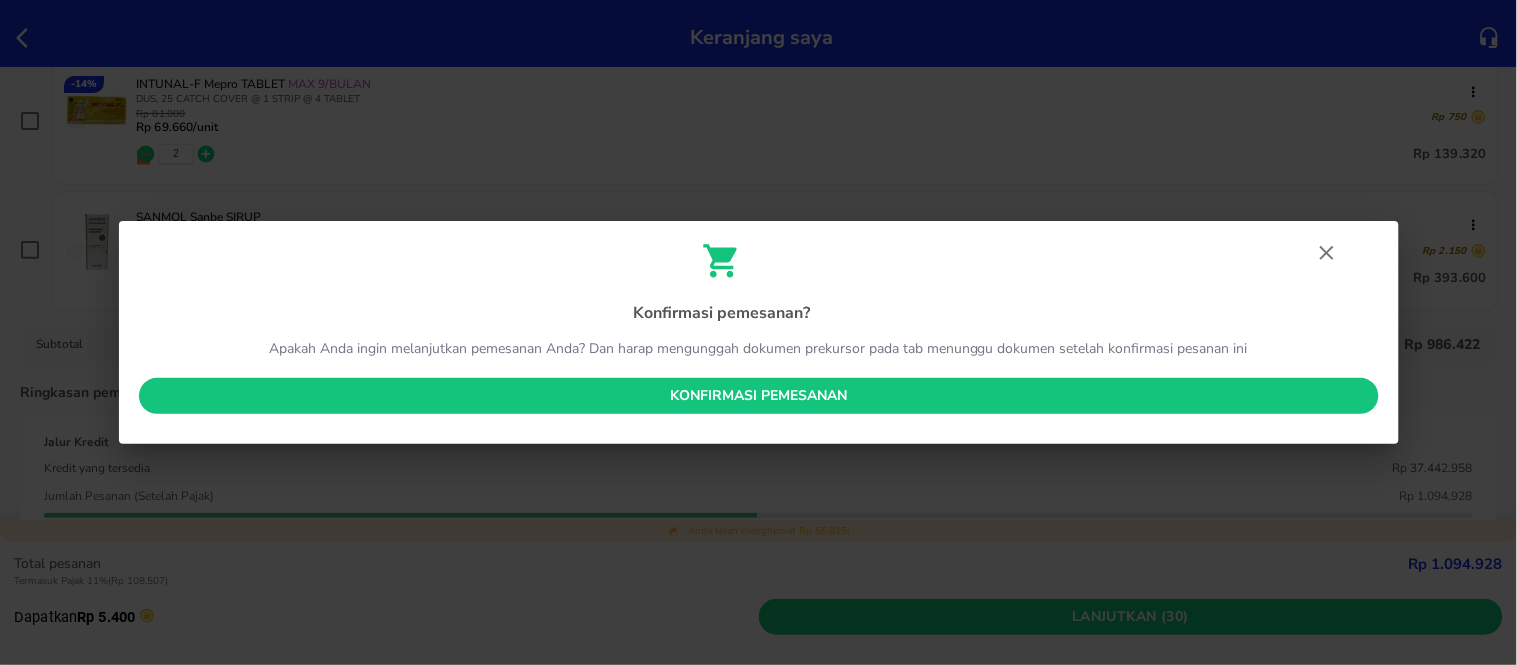 click on "Konfirmasi pemesanan" at bounding box center (759, 396) 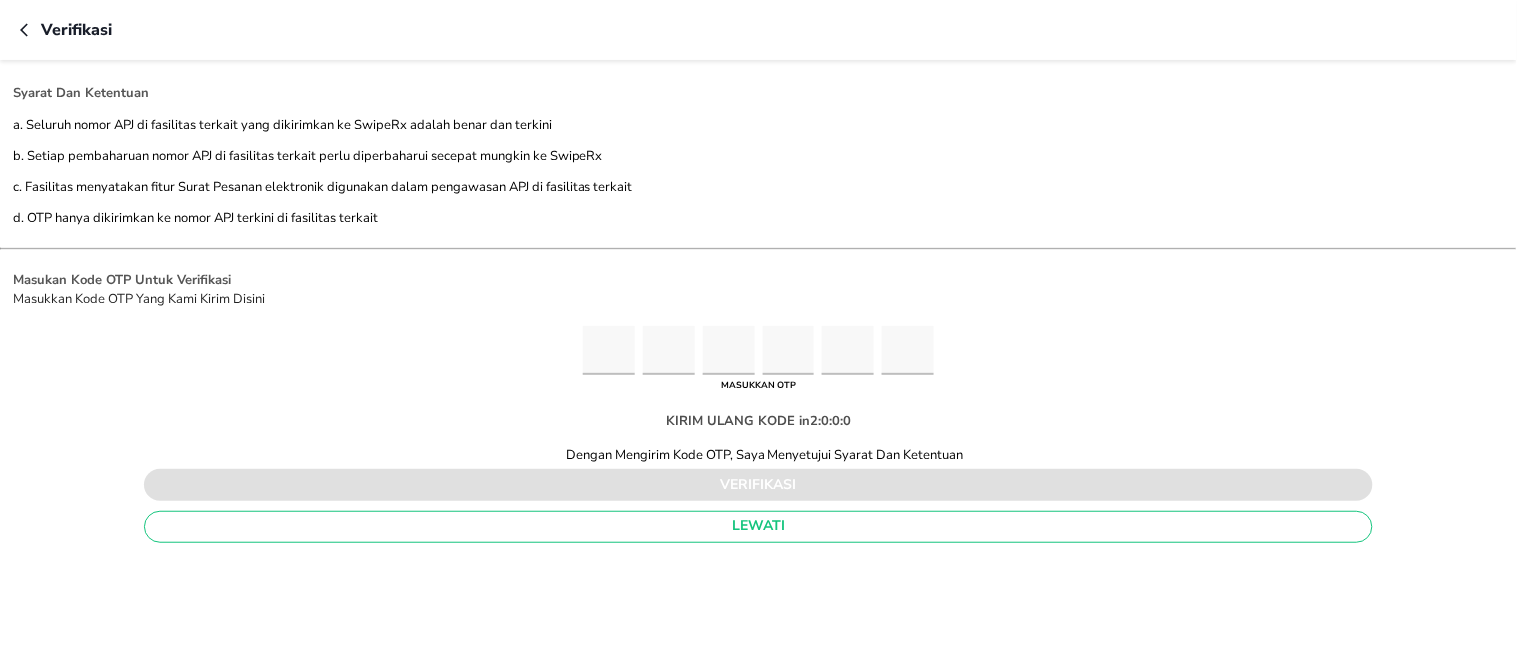 click at bounding box center [609, 350] 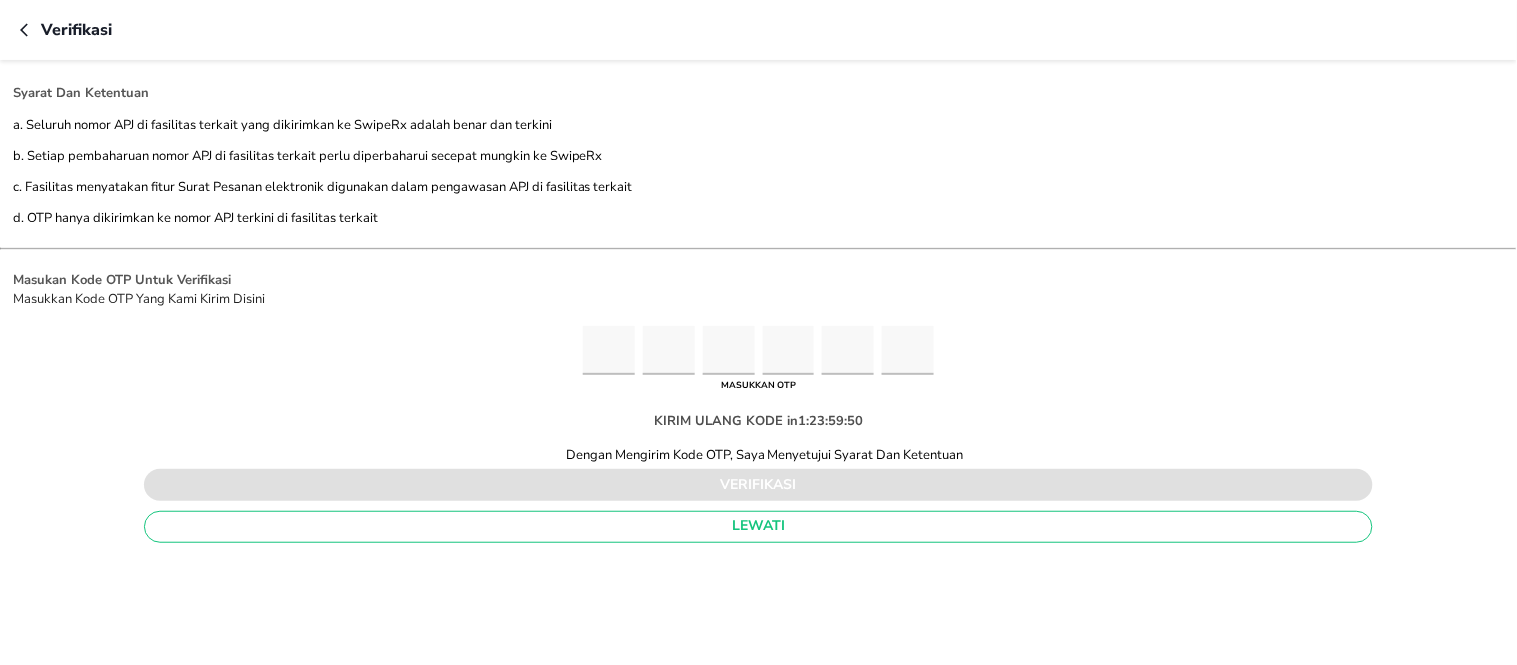type on "4" 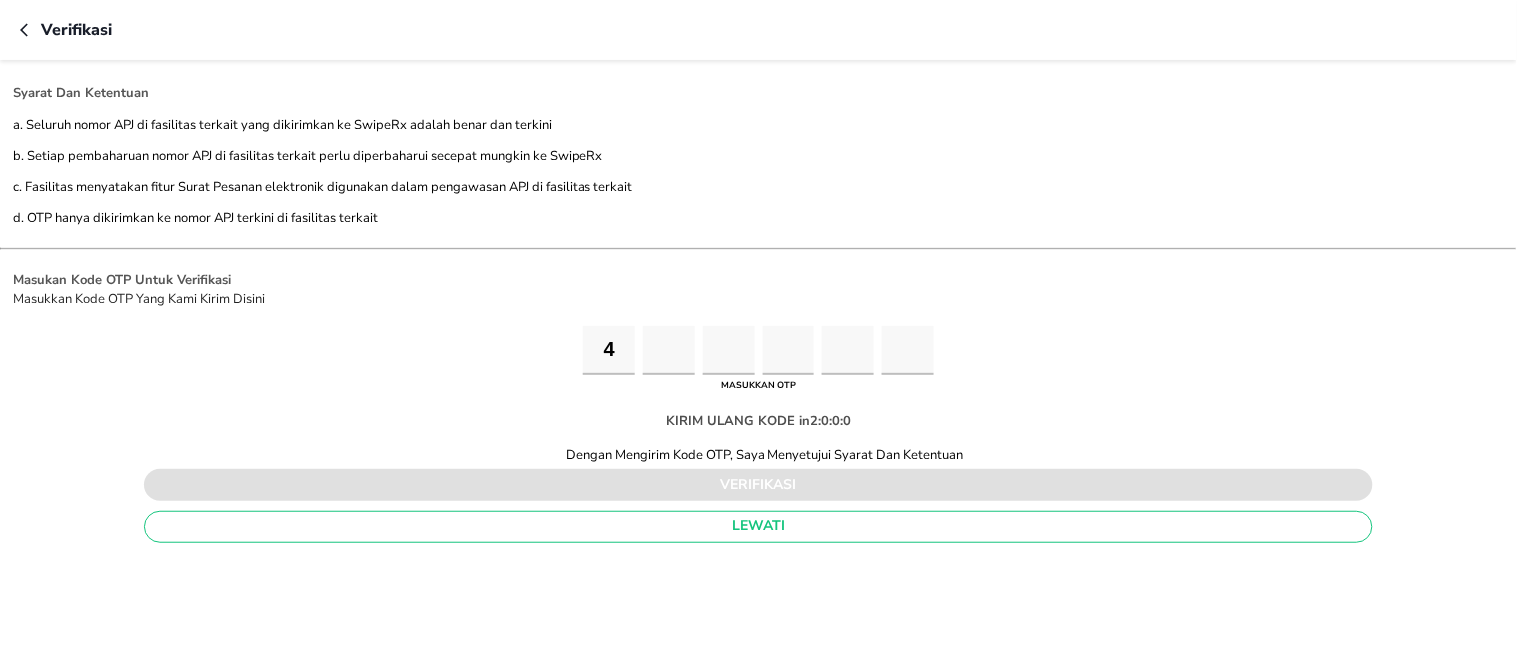 type on "7" 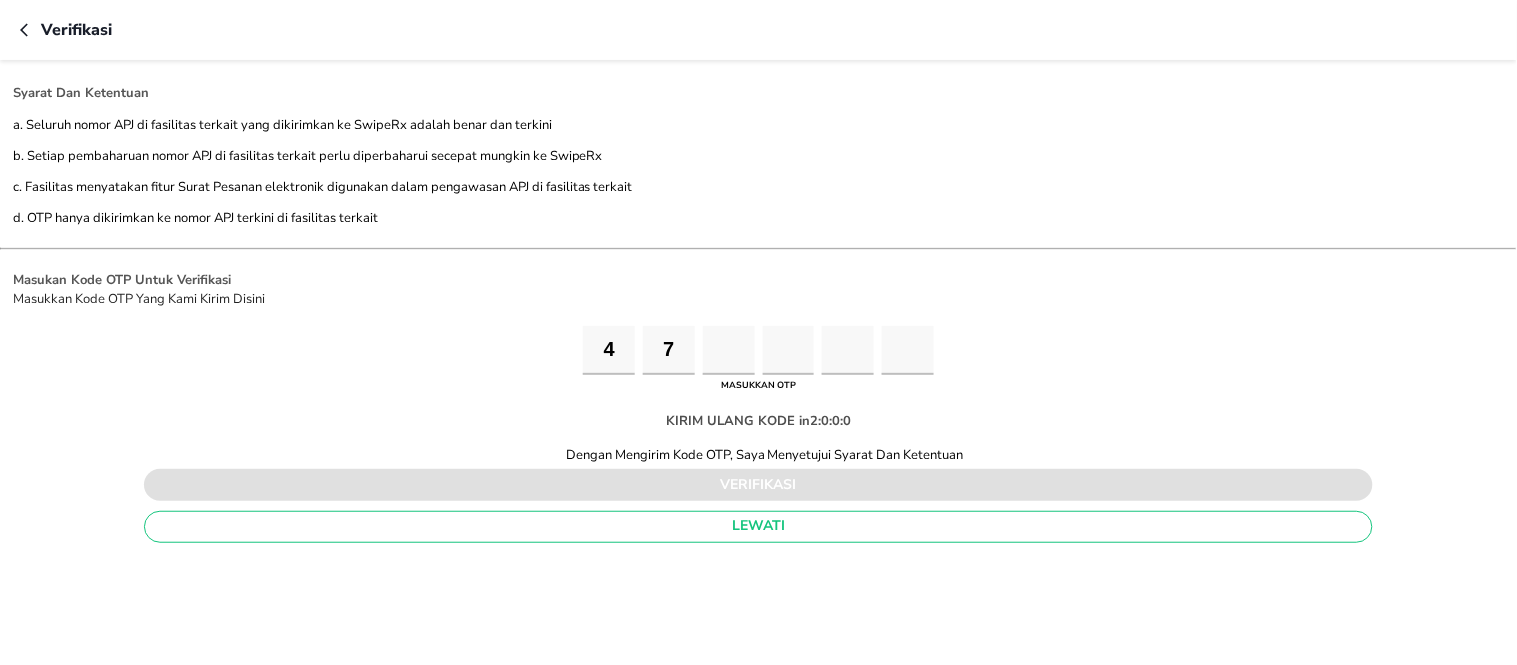type on "5" 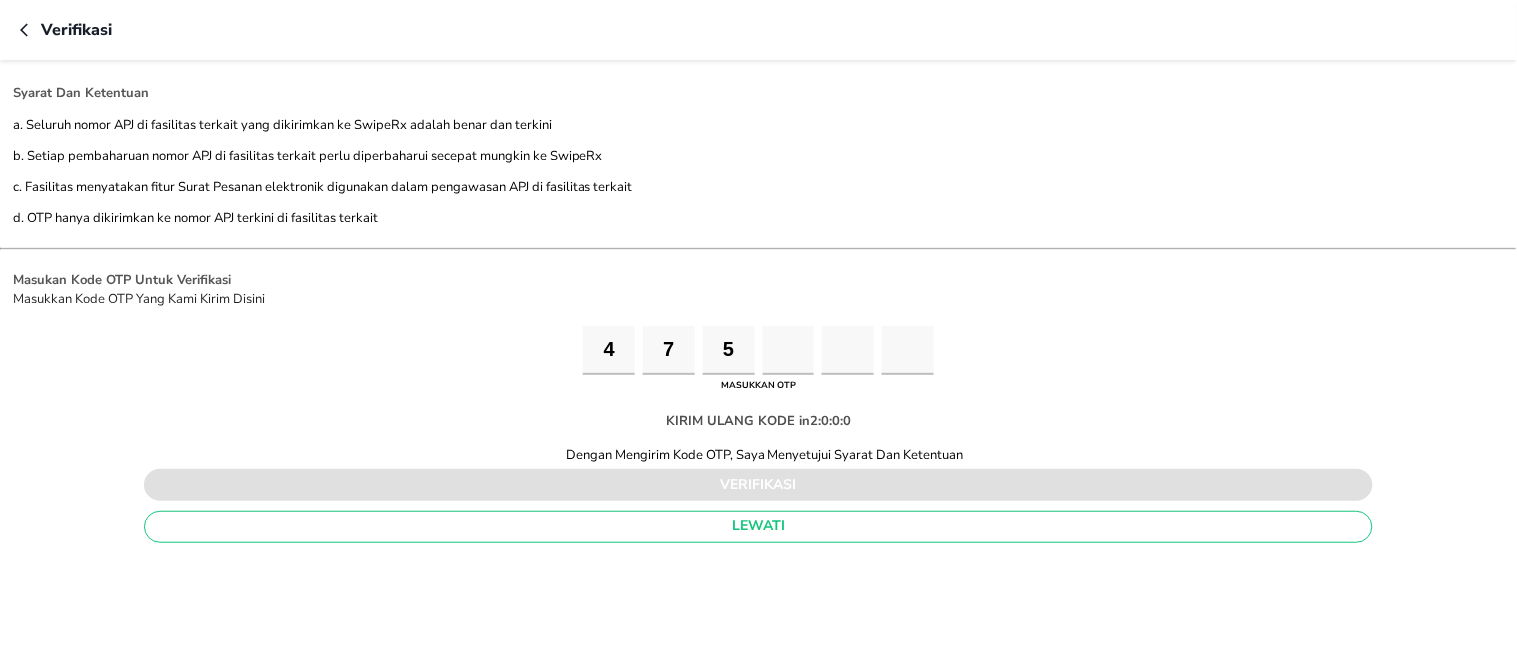 type on "2" 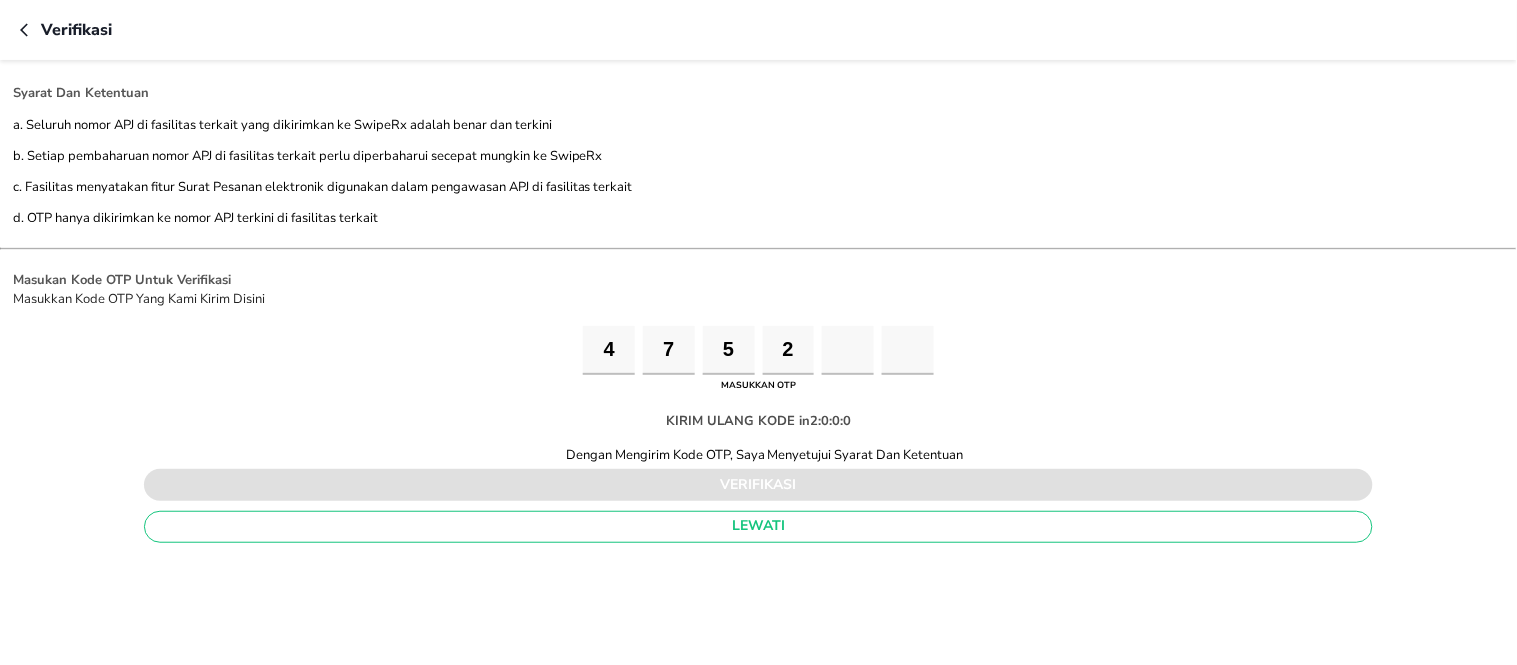 type on "2" 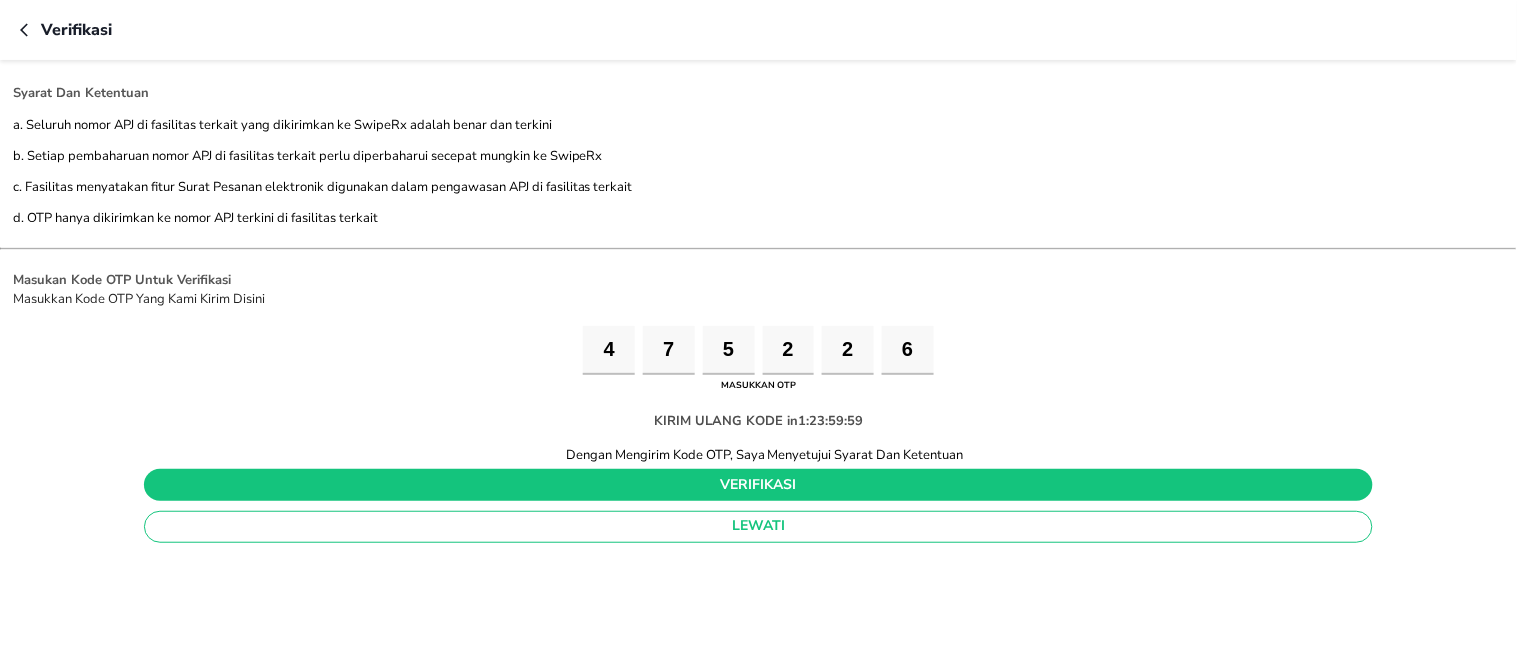 type on "6" 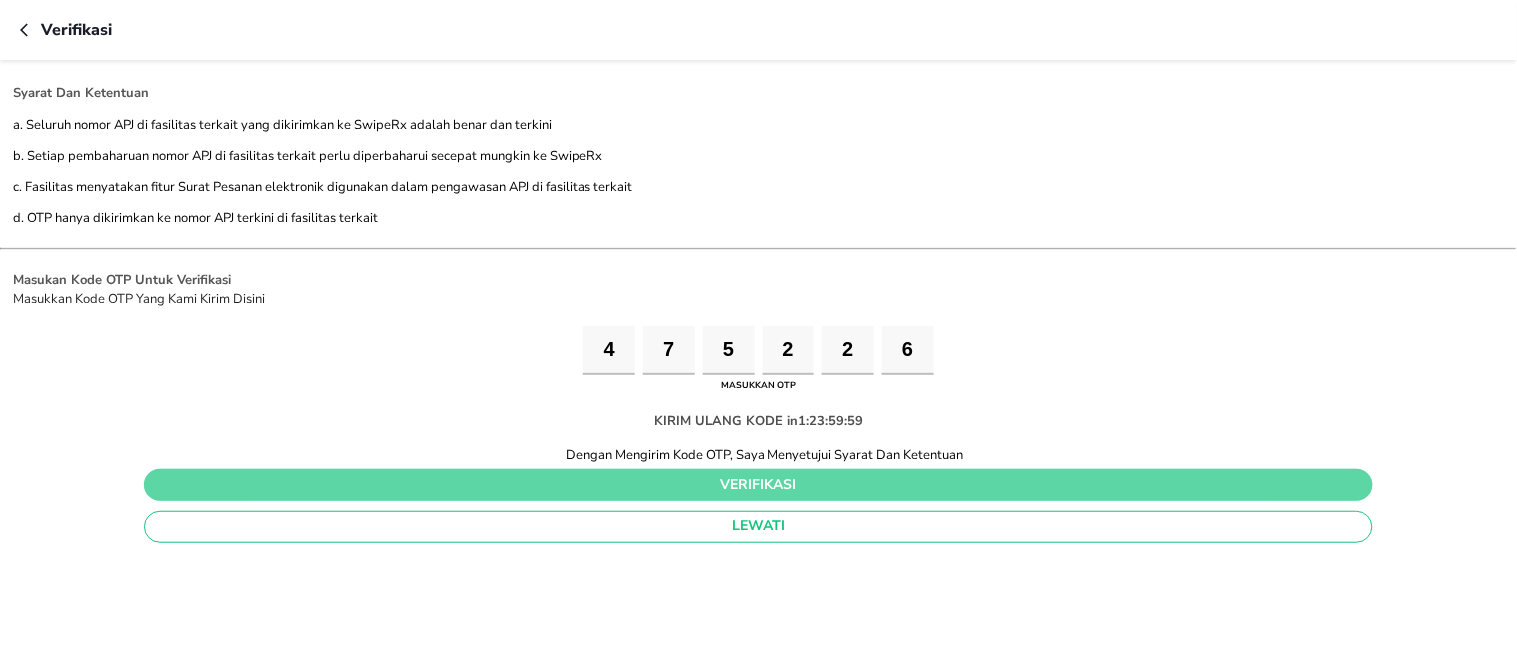 click on "verifikasi" at bounding box center (758, 485) 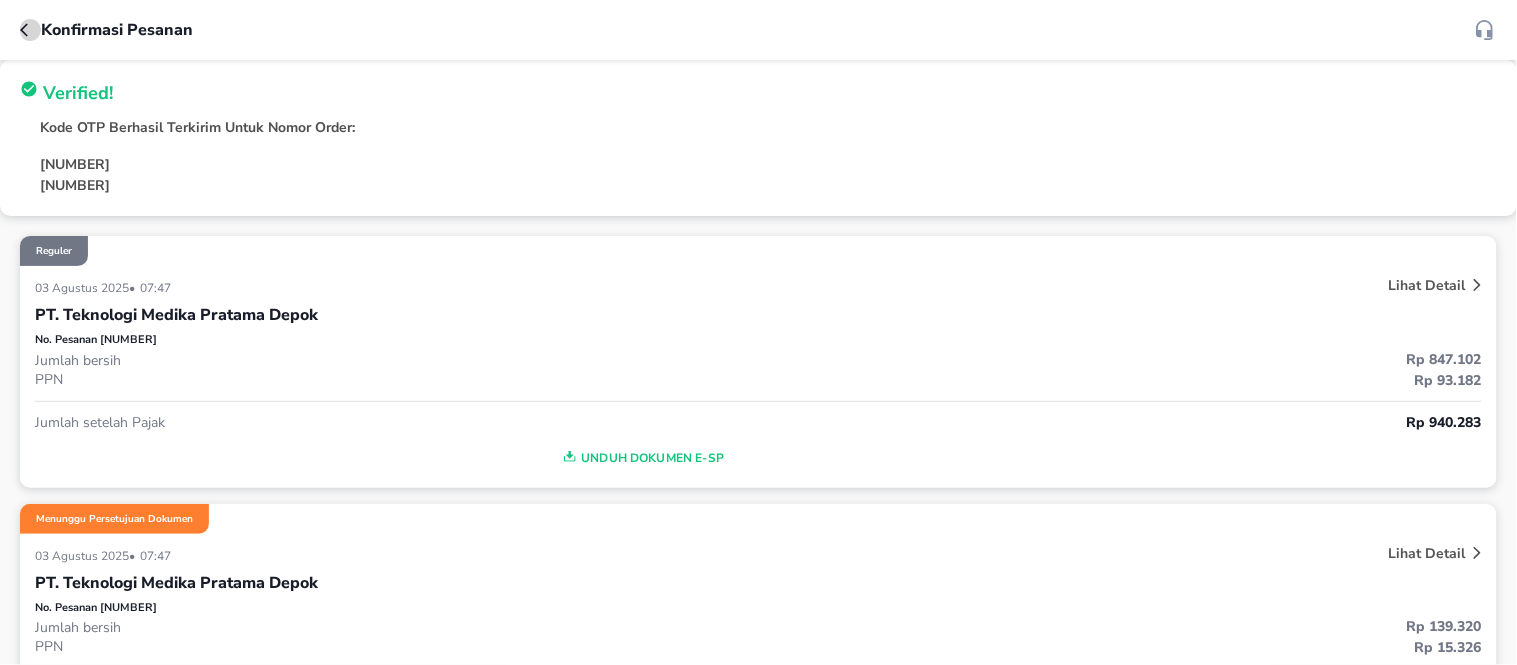 click 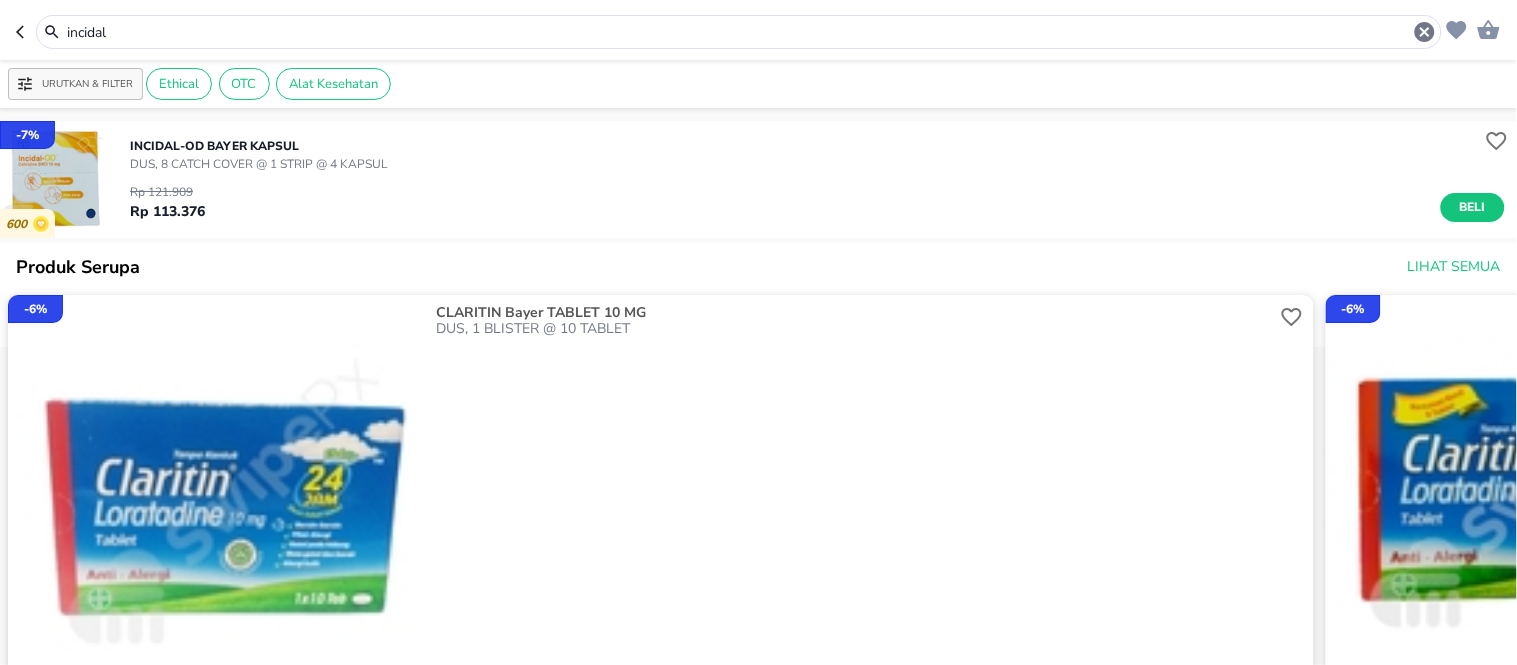 drag, startPoint x: 271, startPoint y: 34, endPoint x: 38, endPoint y: 32, distance: 233.00859 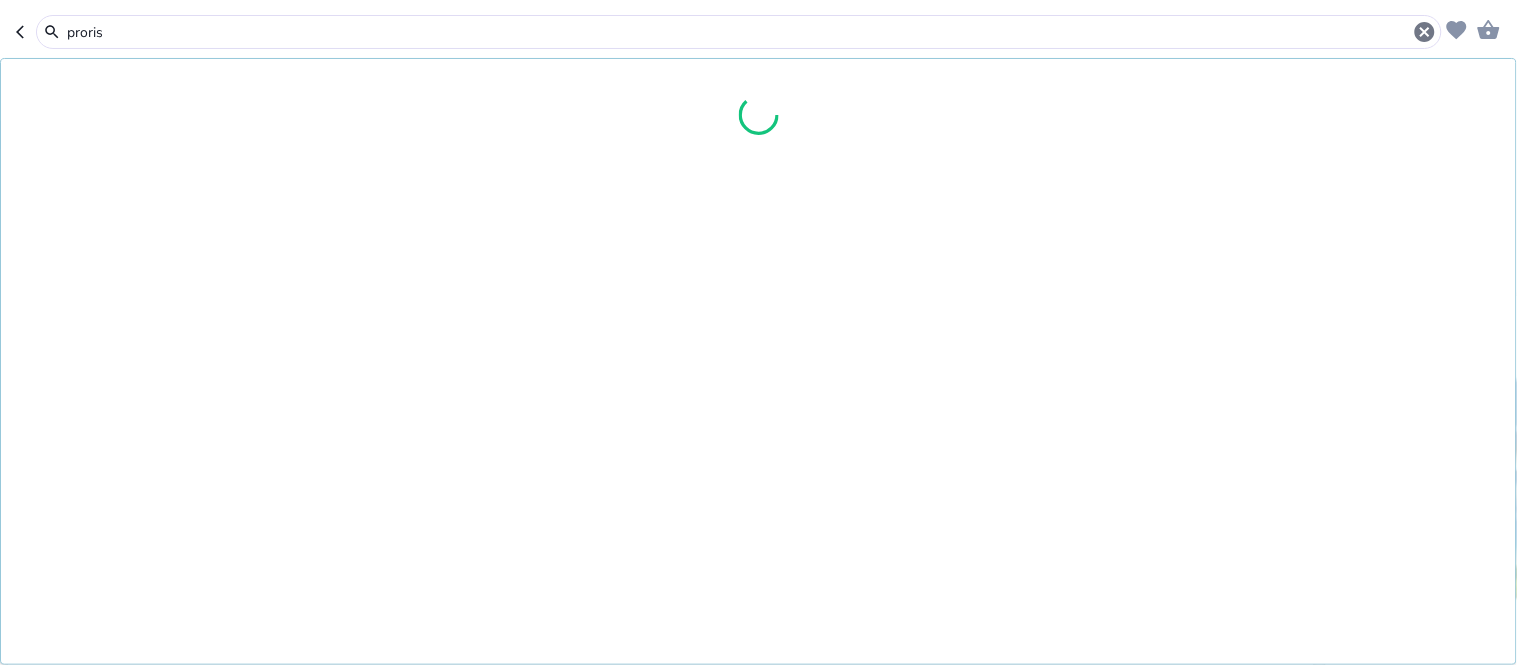 type on "proris" 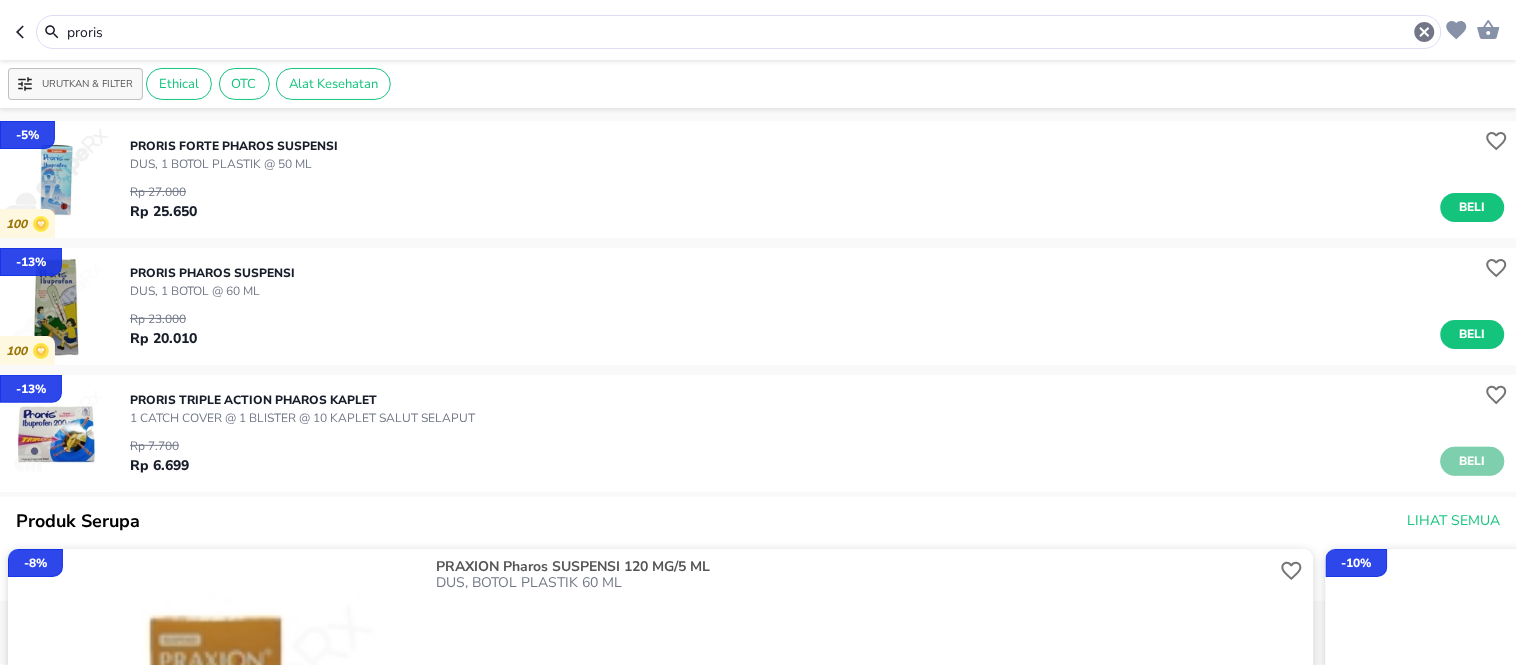 click on "Beli" at bounding box center (1473, 461) 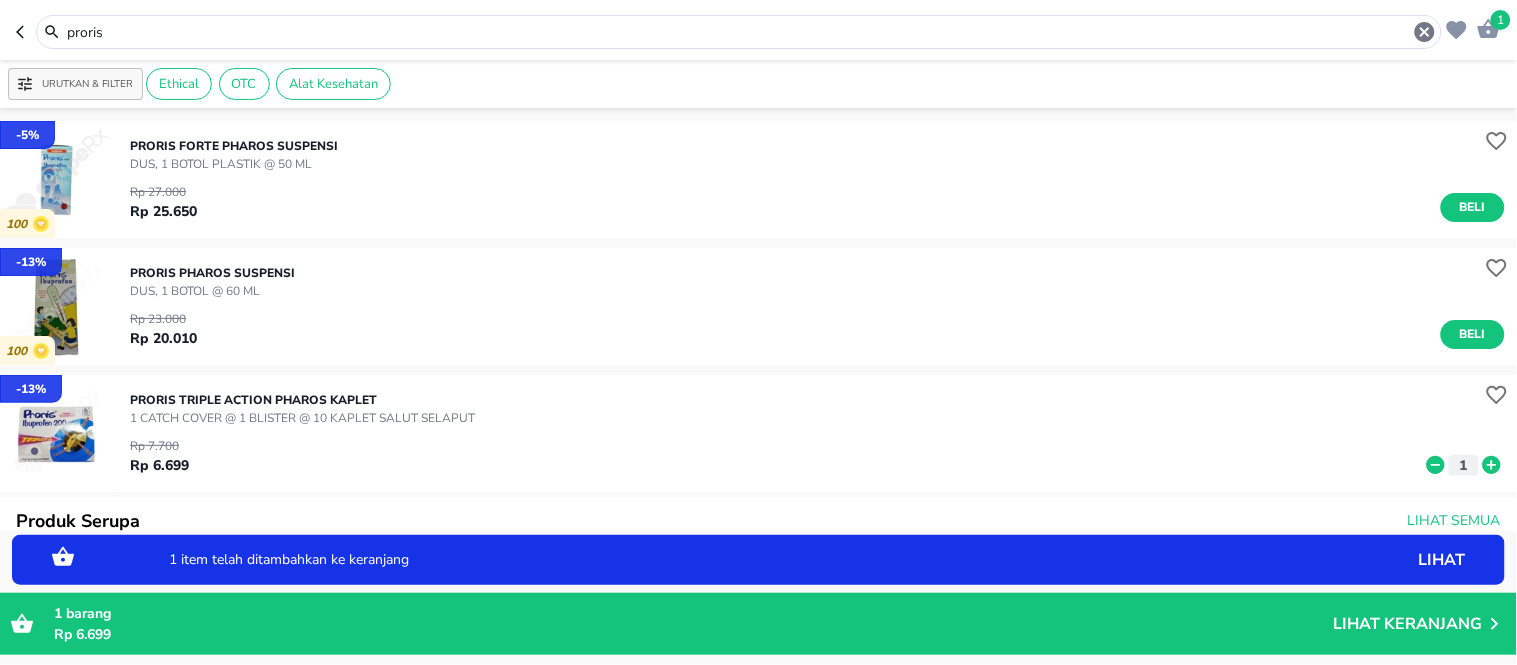 click 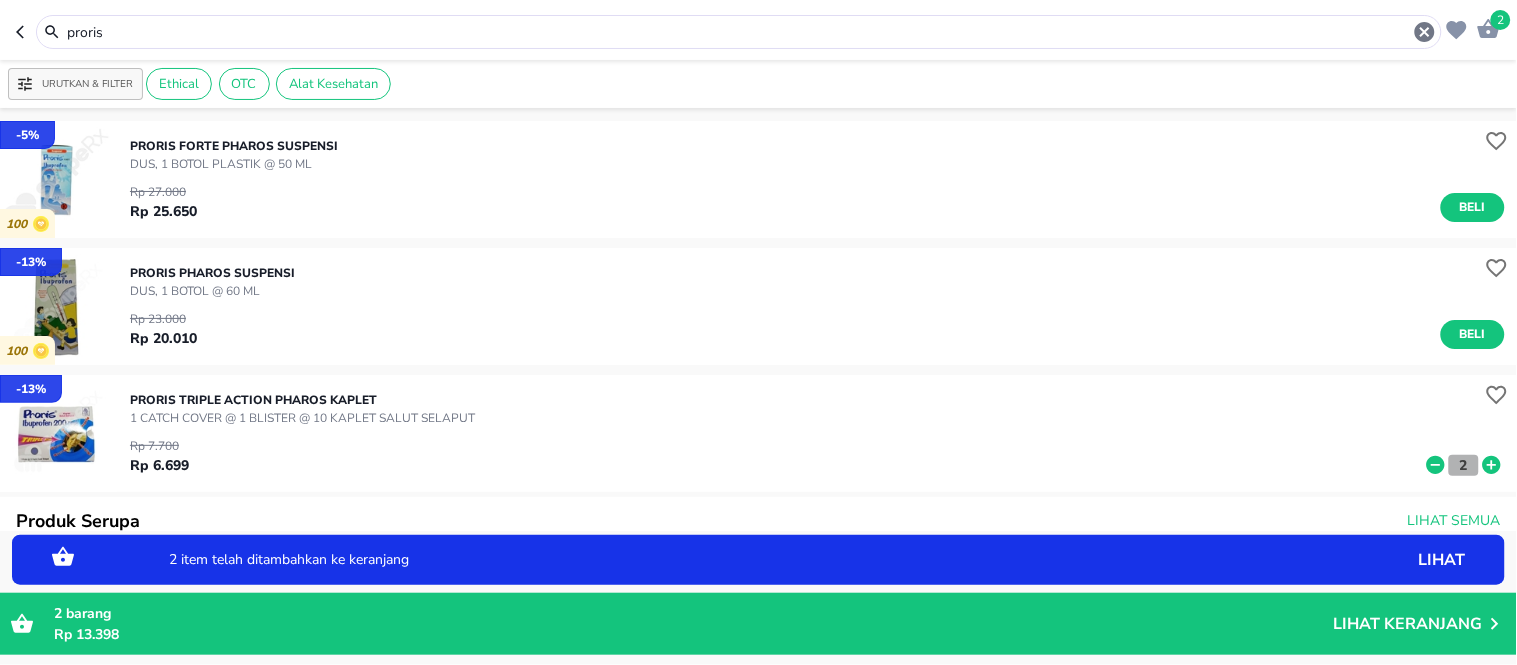 click on "2" at bounding box center [1464, 465] 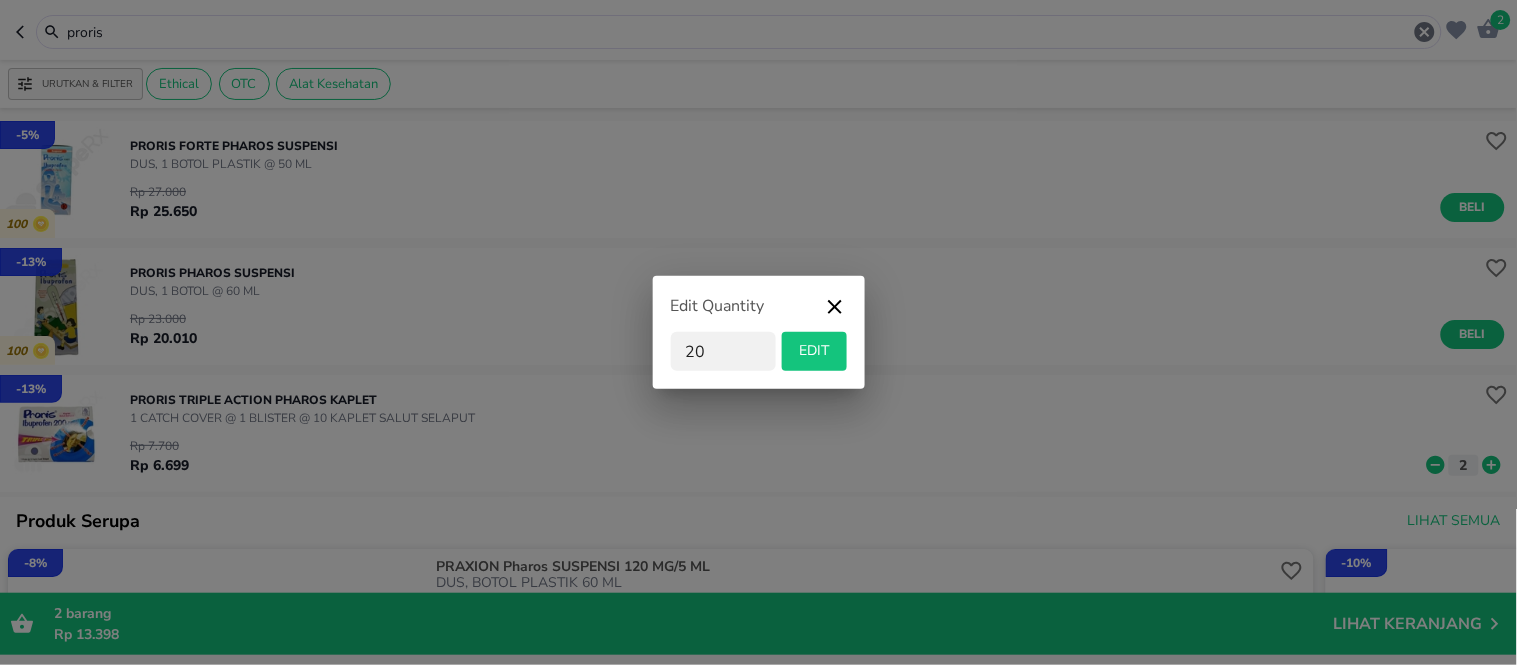type on "20" 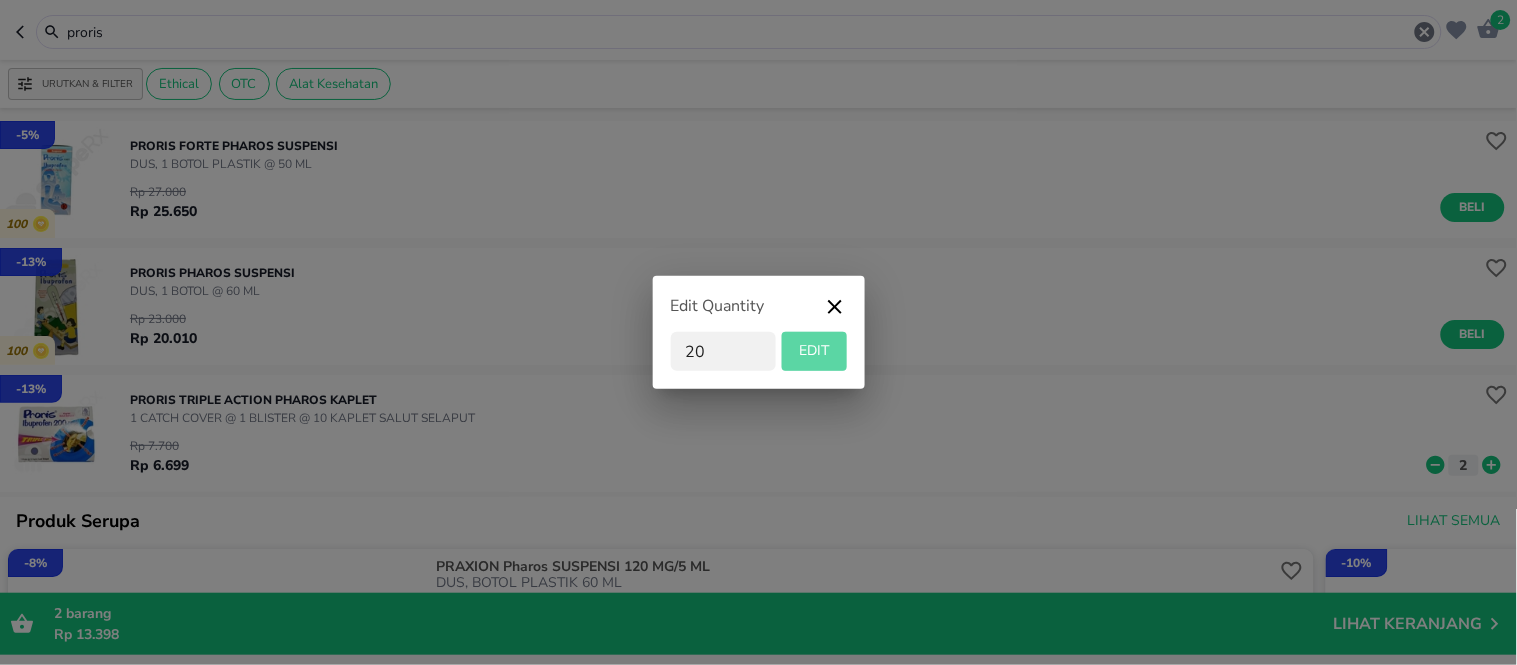 click on "EDIT" at bounding box center [814, 351] 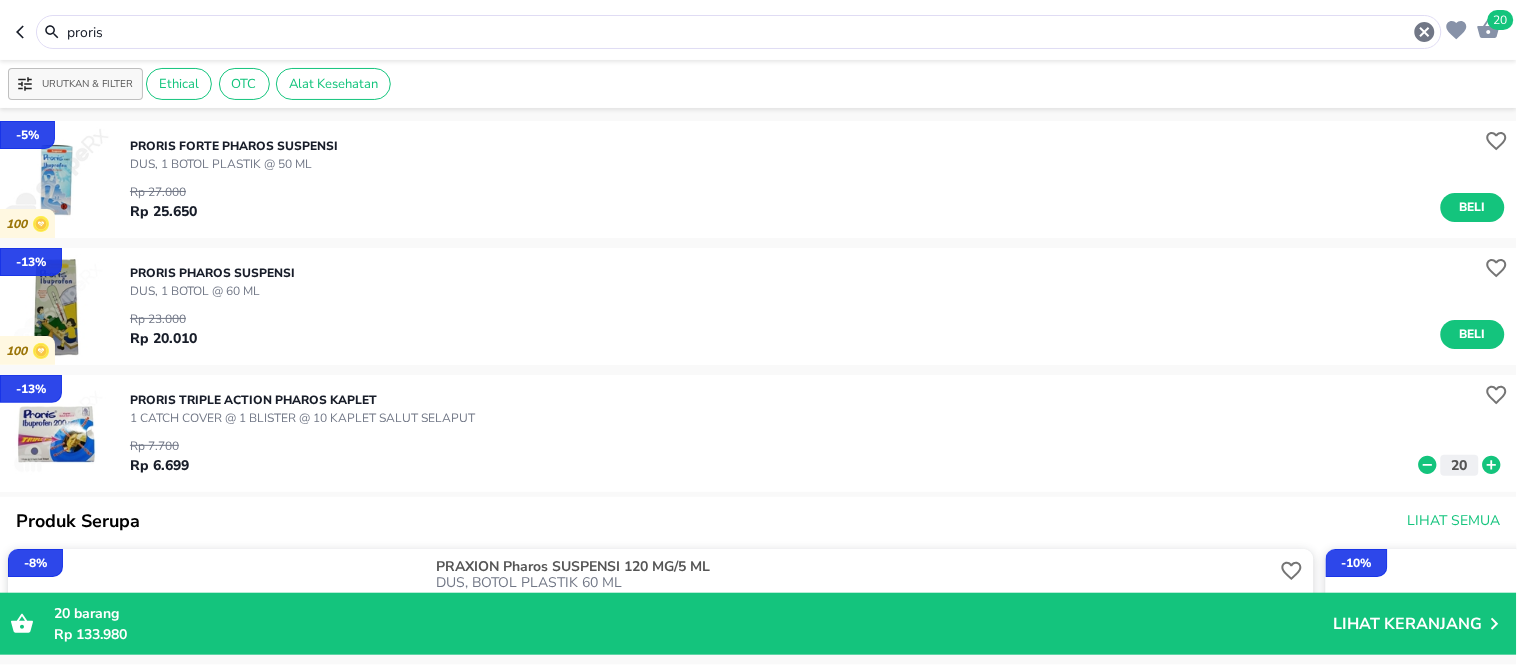 drag, startPoint x: 211, startPoint y: 34, endPoint x: 171, endPoint y: 33, distance: 40.012497 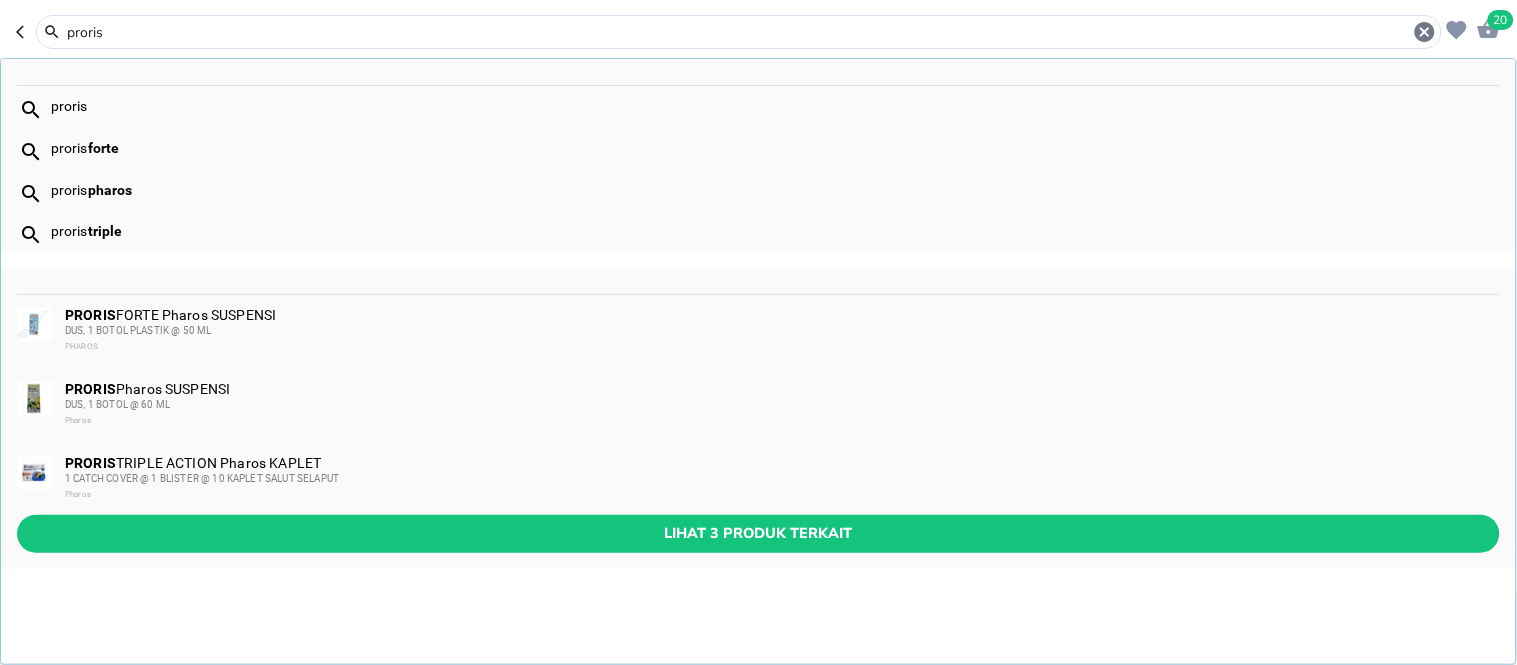 drag, startPoint x: 132, startPoint y: 32, endPoint x: 21, endPoint y: 35, distance: 111.040535 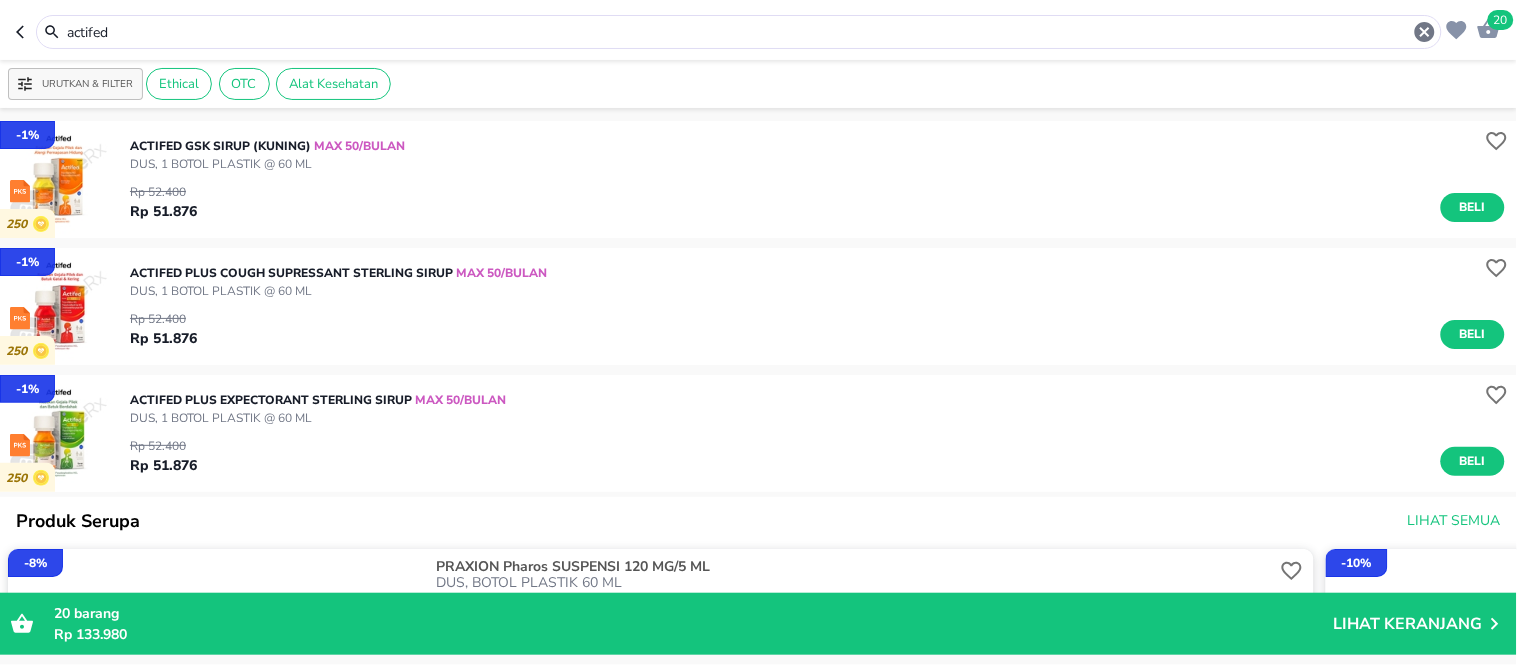 drag, startPoint x: 197, startPoint y: 22, endPoint x: 0, endPoint y: 28, distance: 197.09135 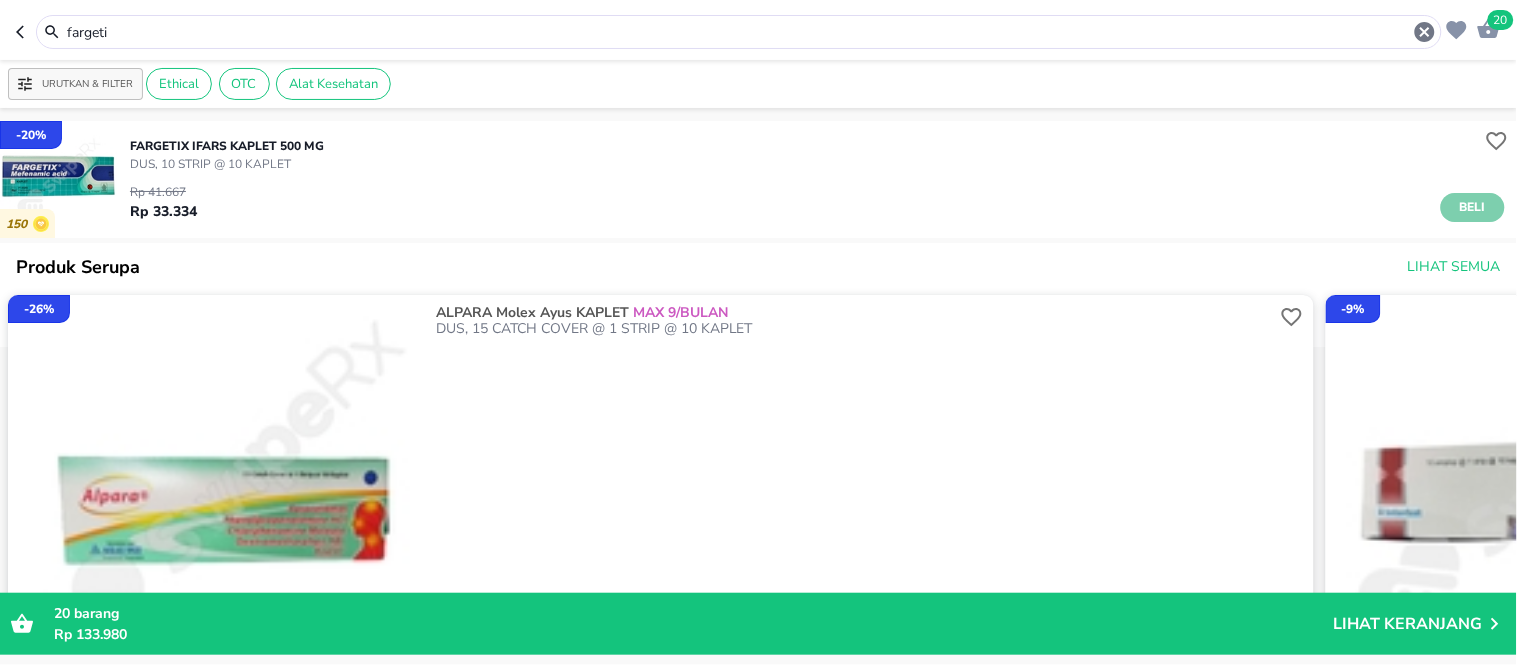 click on "Beli" at bounding box center (1473, 207) 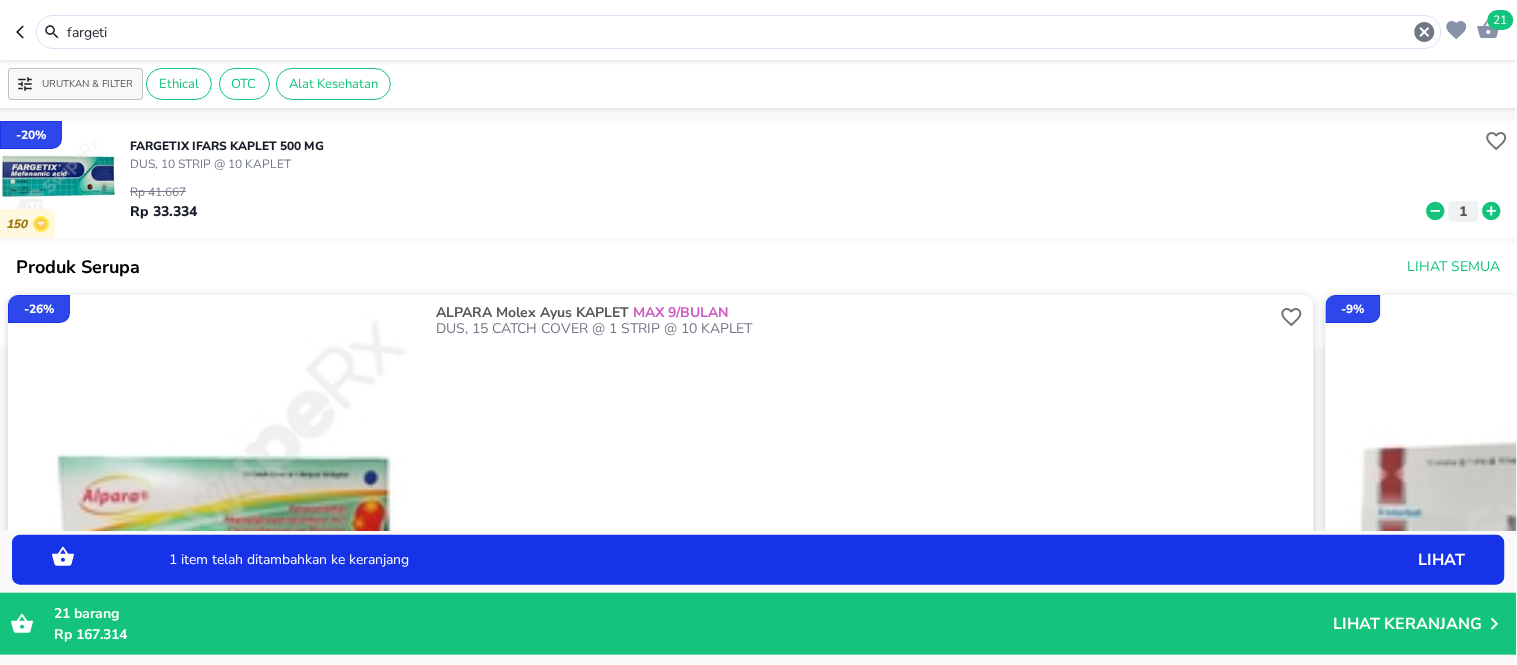 click 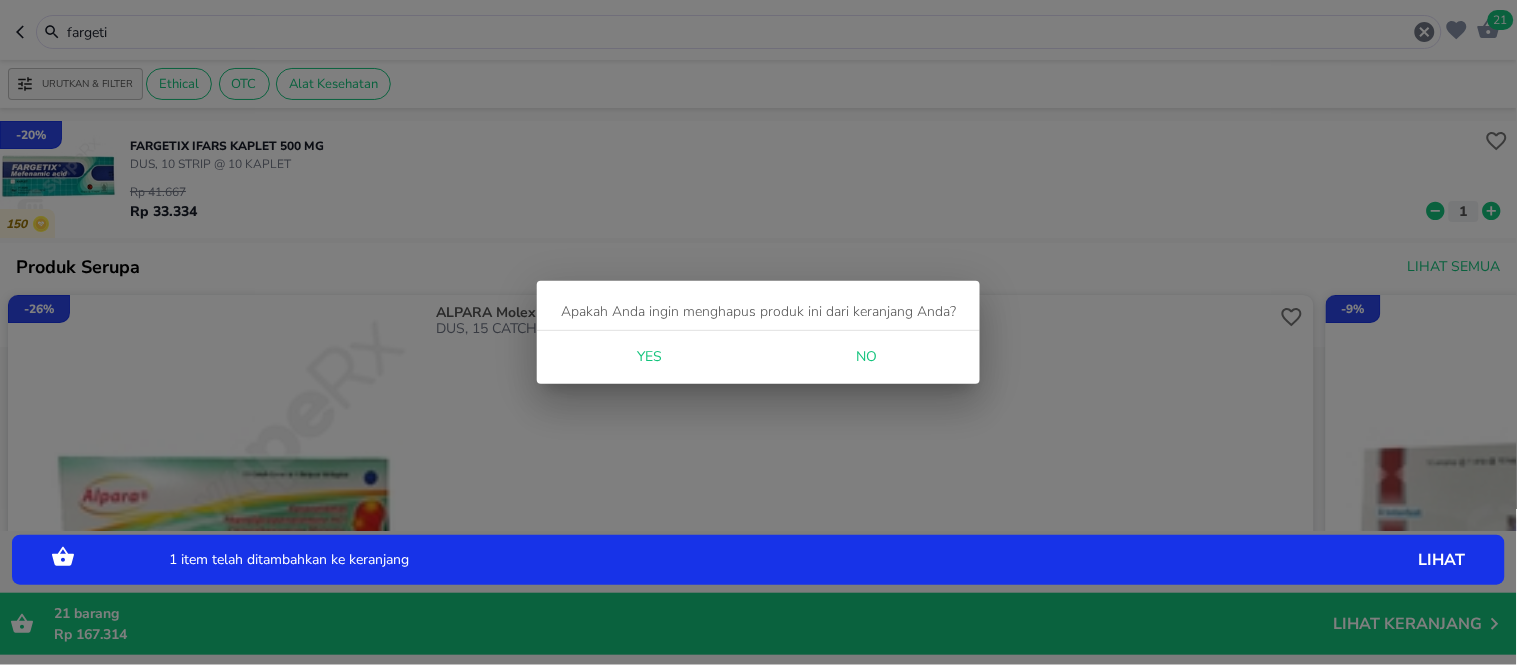 click on "Yes" at bounding box center [650, 357] 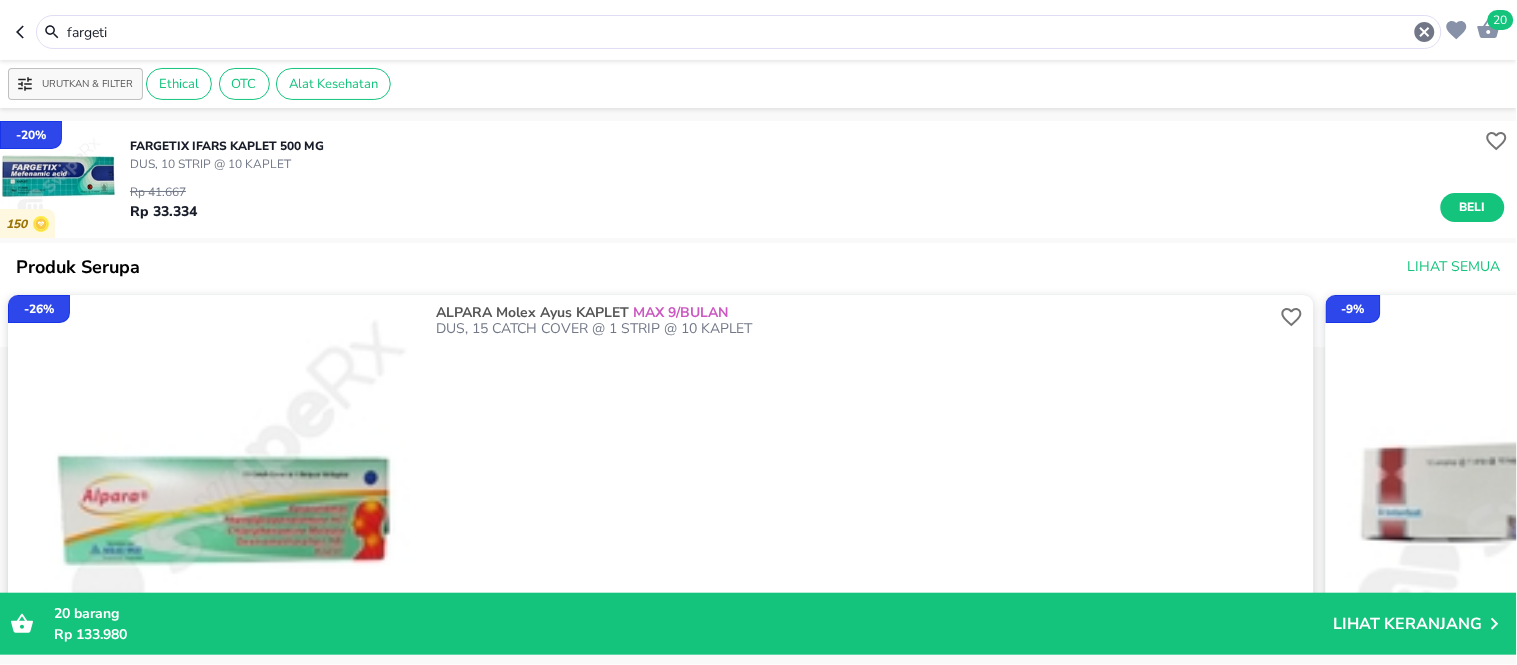 drag, startPoint x: 121, startPoint y: 32, endPoint x: 32, endPoint y: 40, distance: 89.358826 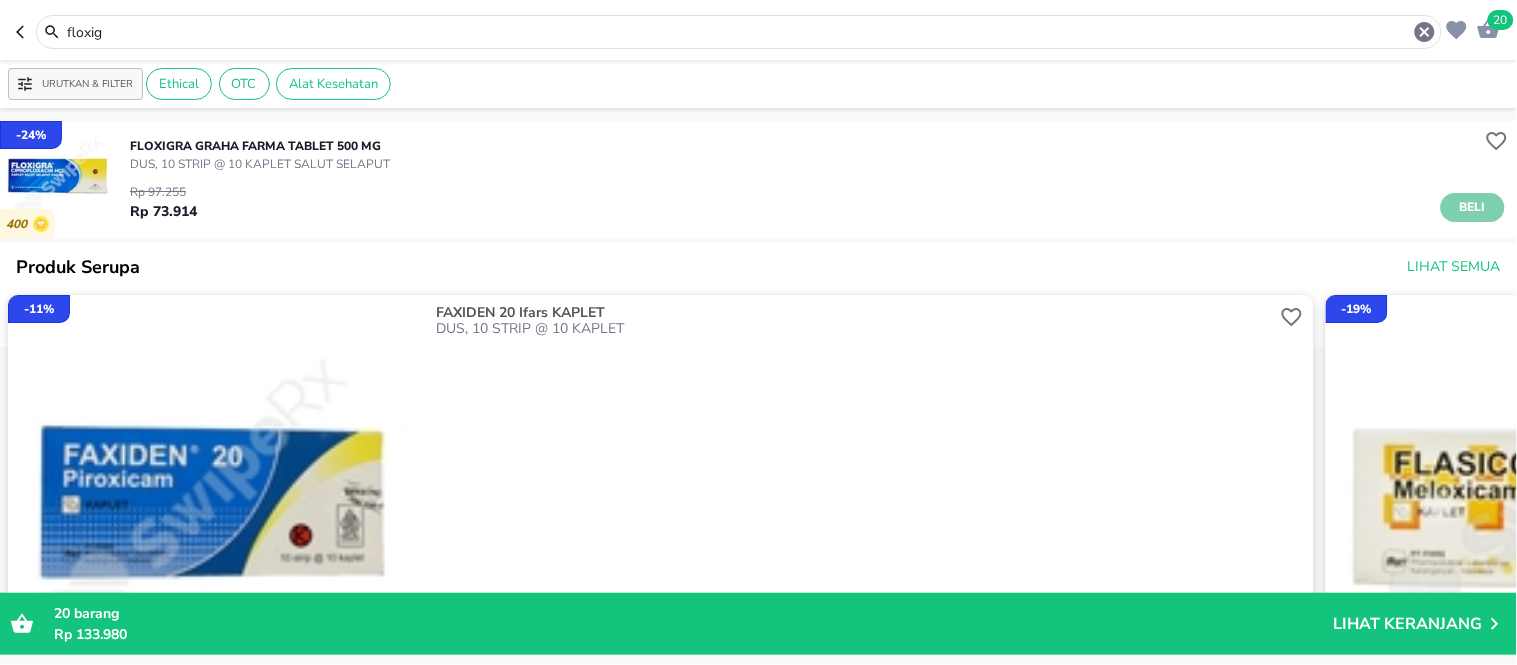 click on "Beli" at bounding box center [1473, 207] 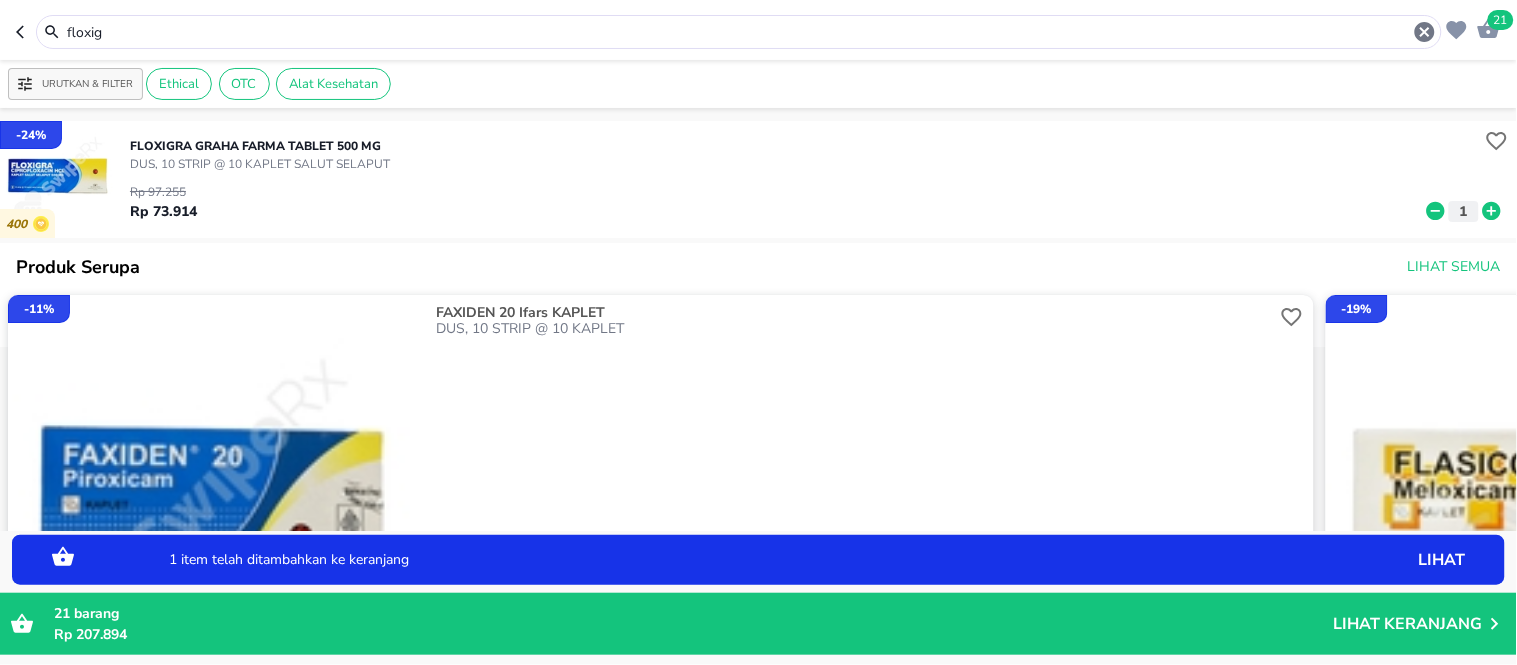 drag, startPoint x: 146, startPoint y: 28, endPoint x: 0, endPoint y: 12, distance: 146.8741 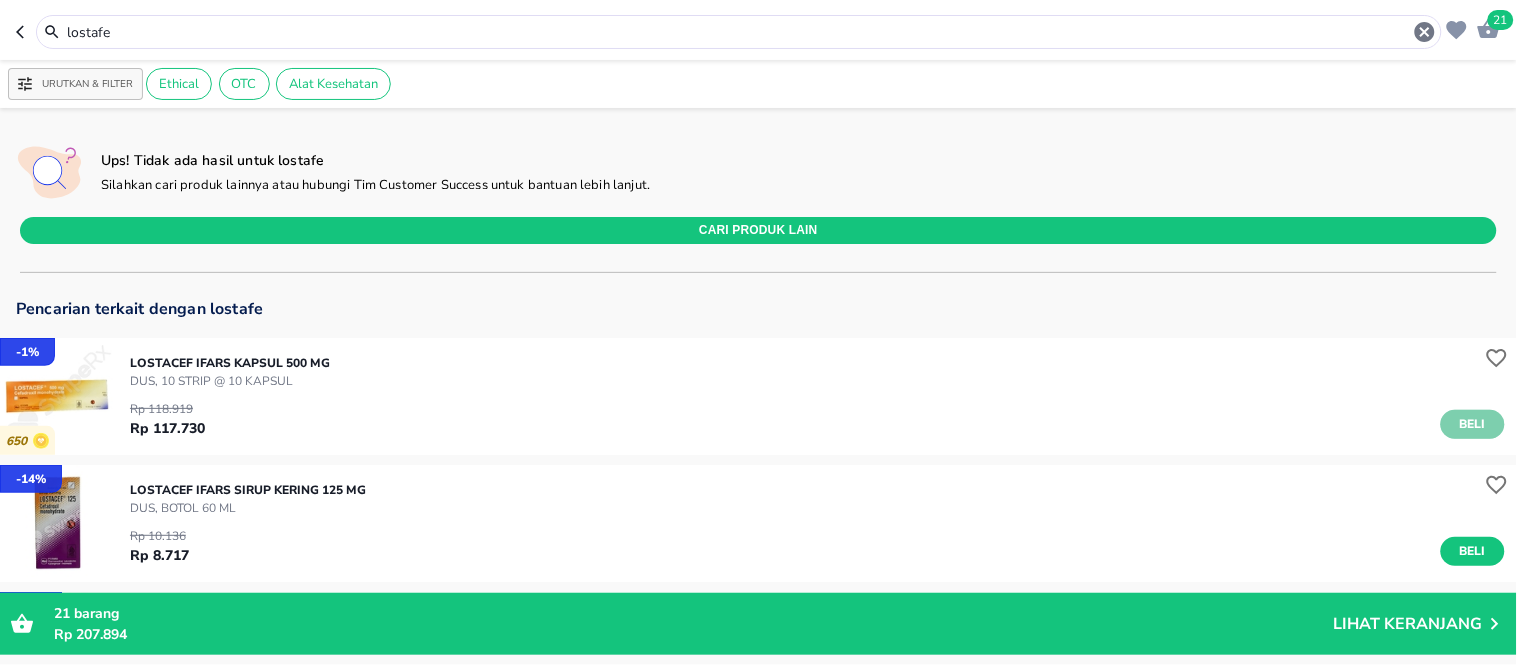 click on "Beli" at bounding box center (1473, 424) 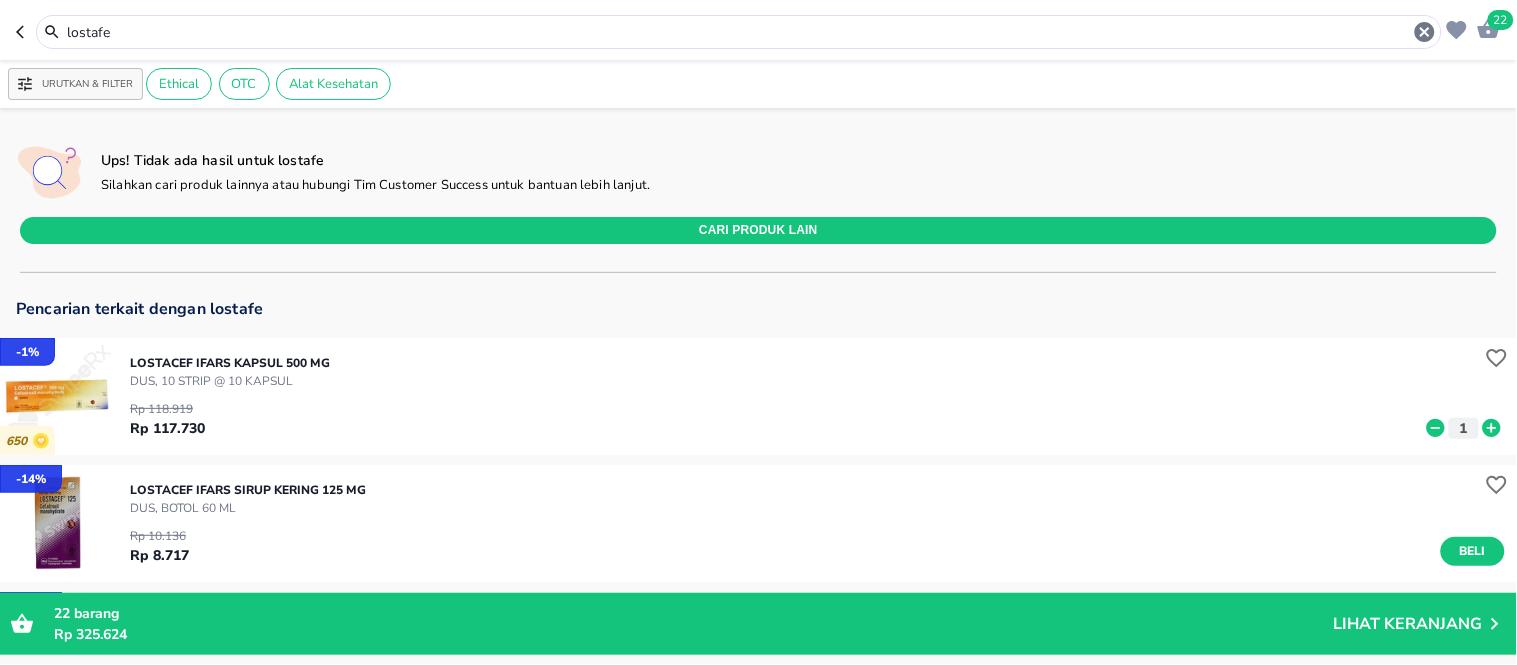 drag, startPoint x: 107, startPoint y: 32, endPoint x: 10, endPoint y: 23, distance: 97.41663 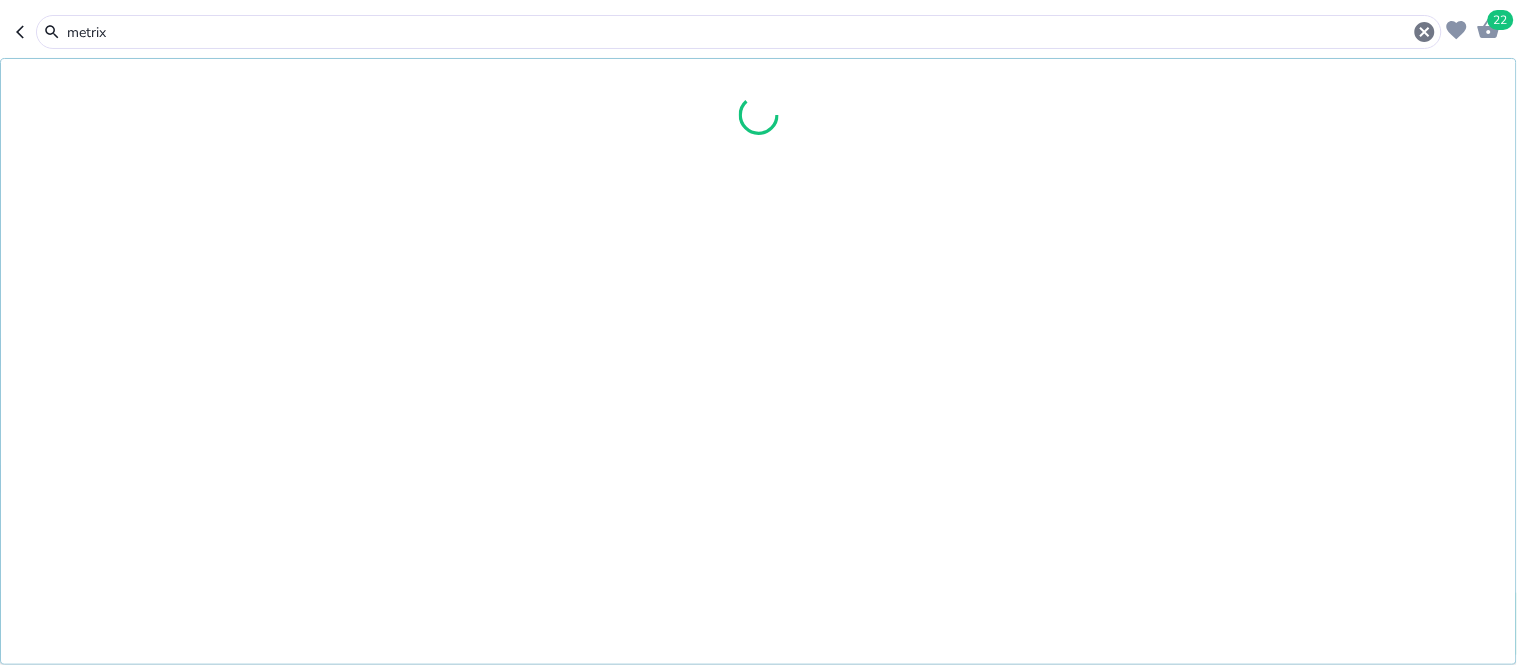 type on "metrix" 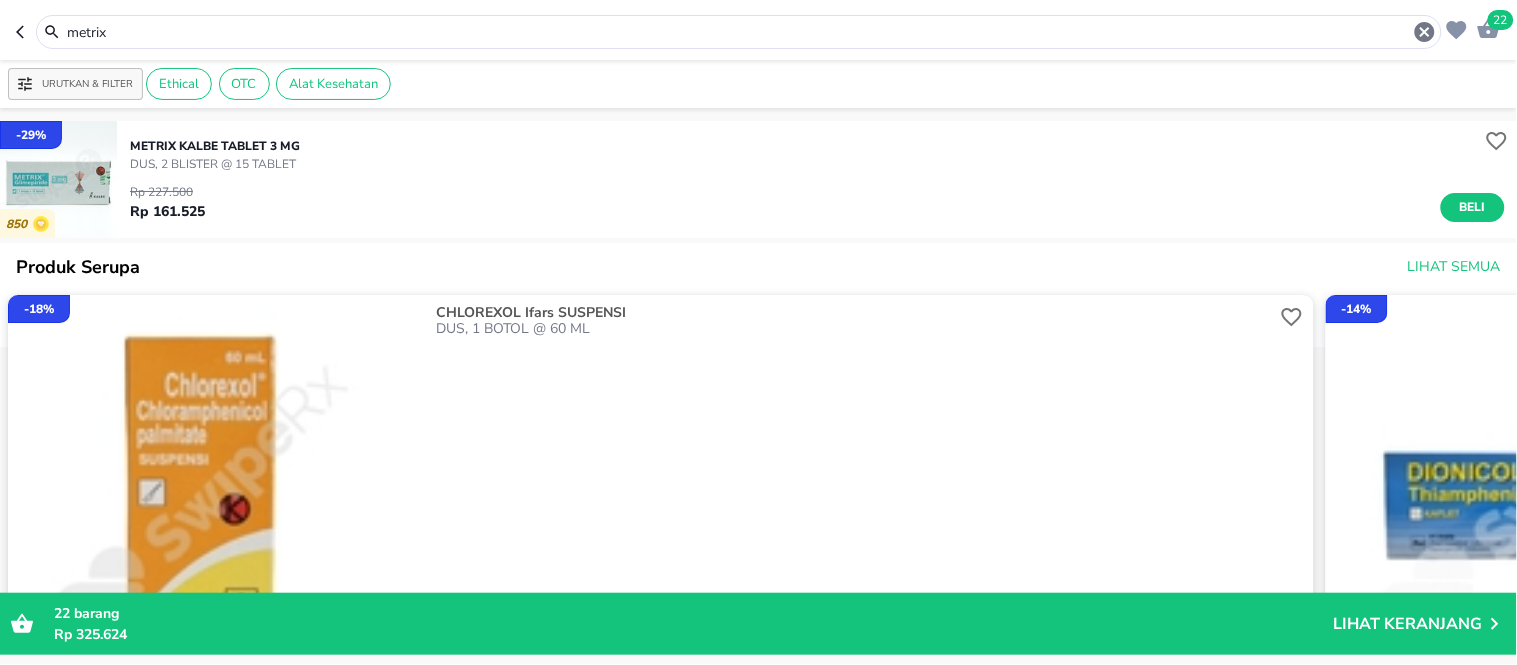 drag, startPoint x: 212, startPoint y: 26, endPoint x: 34, endPoint y: 21, distance: 178.0702 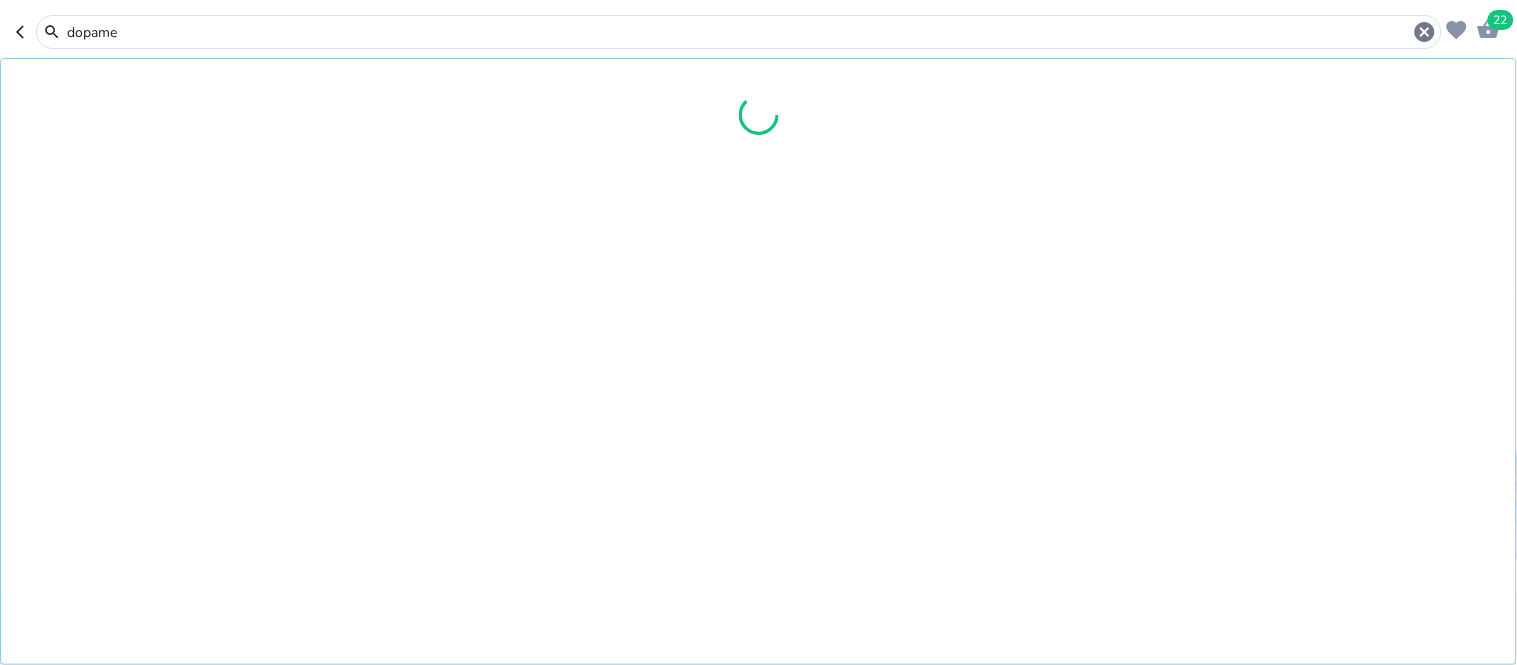 type on "dopame" 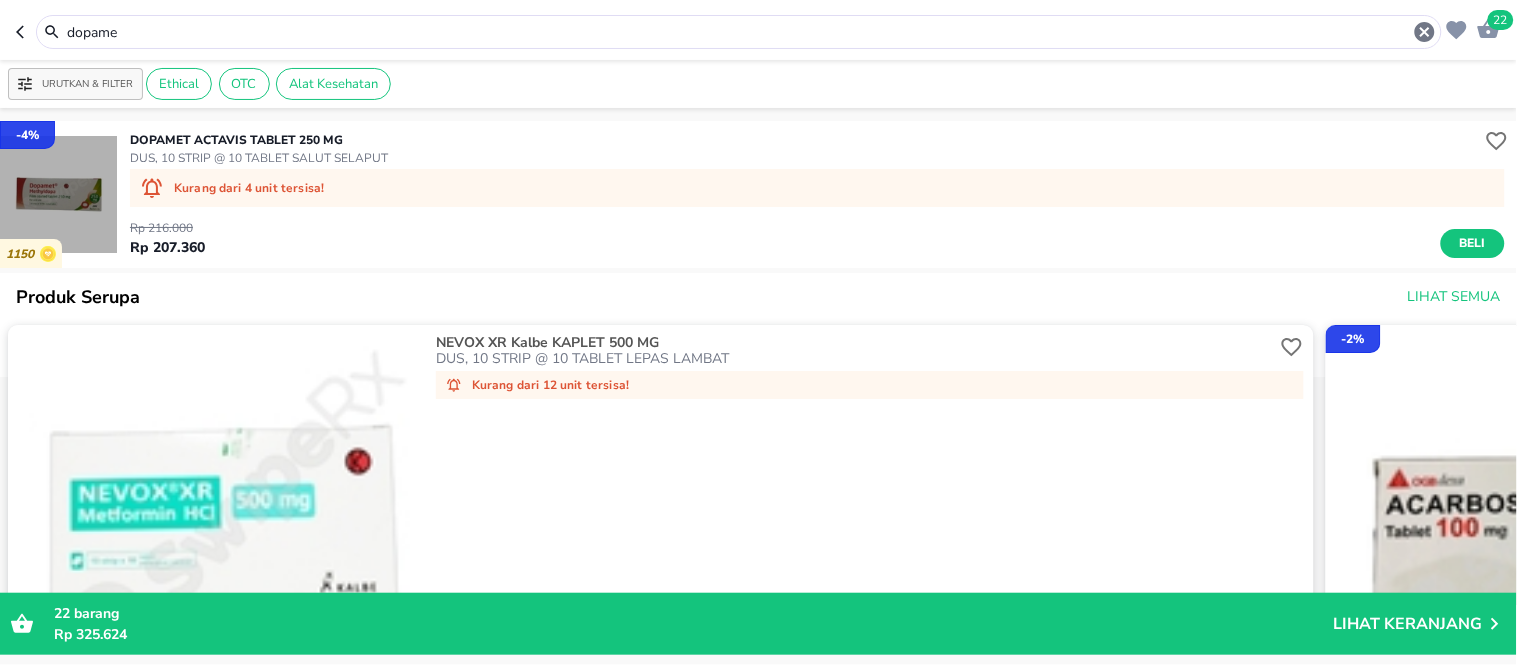 click at bounding box center [58, 194] 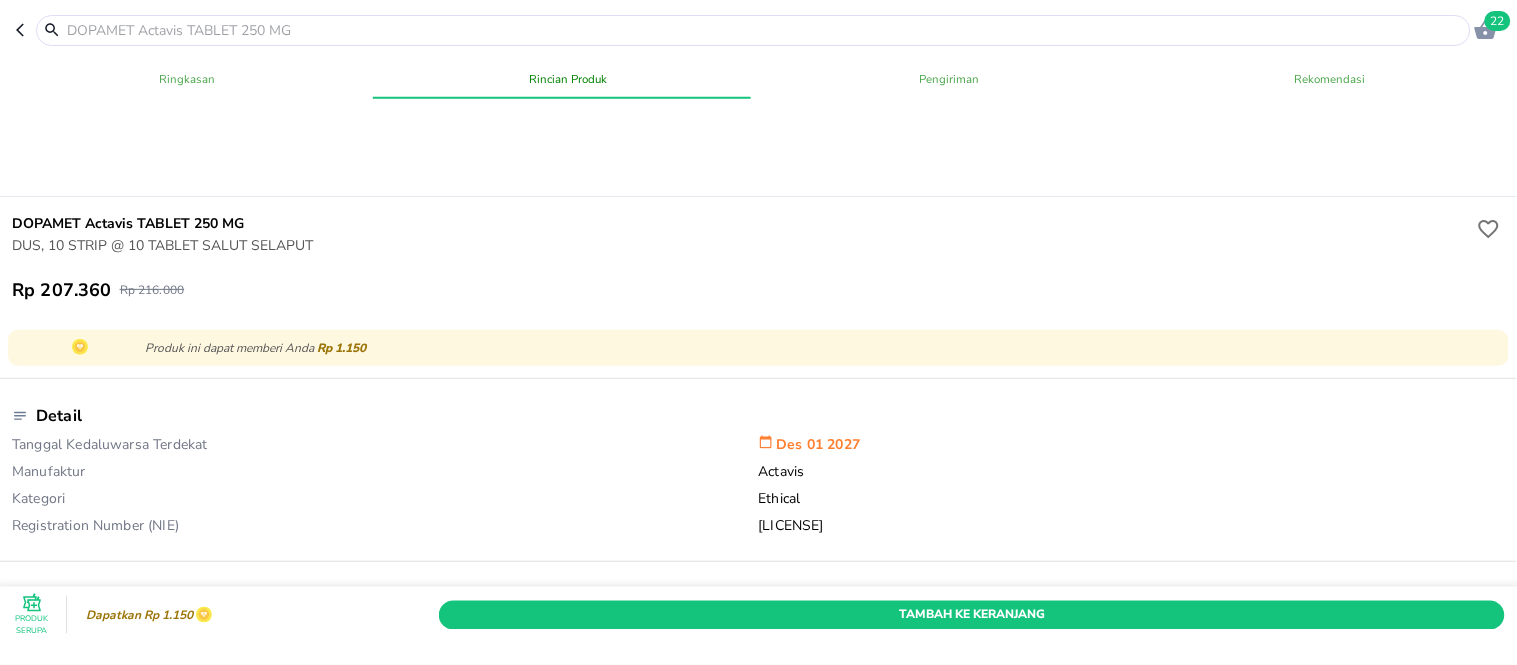 scroll, scrollTop: 555, scrollLeft: 0, axis: vertical 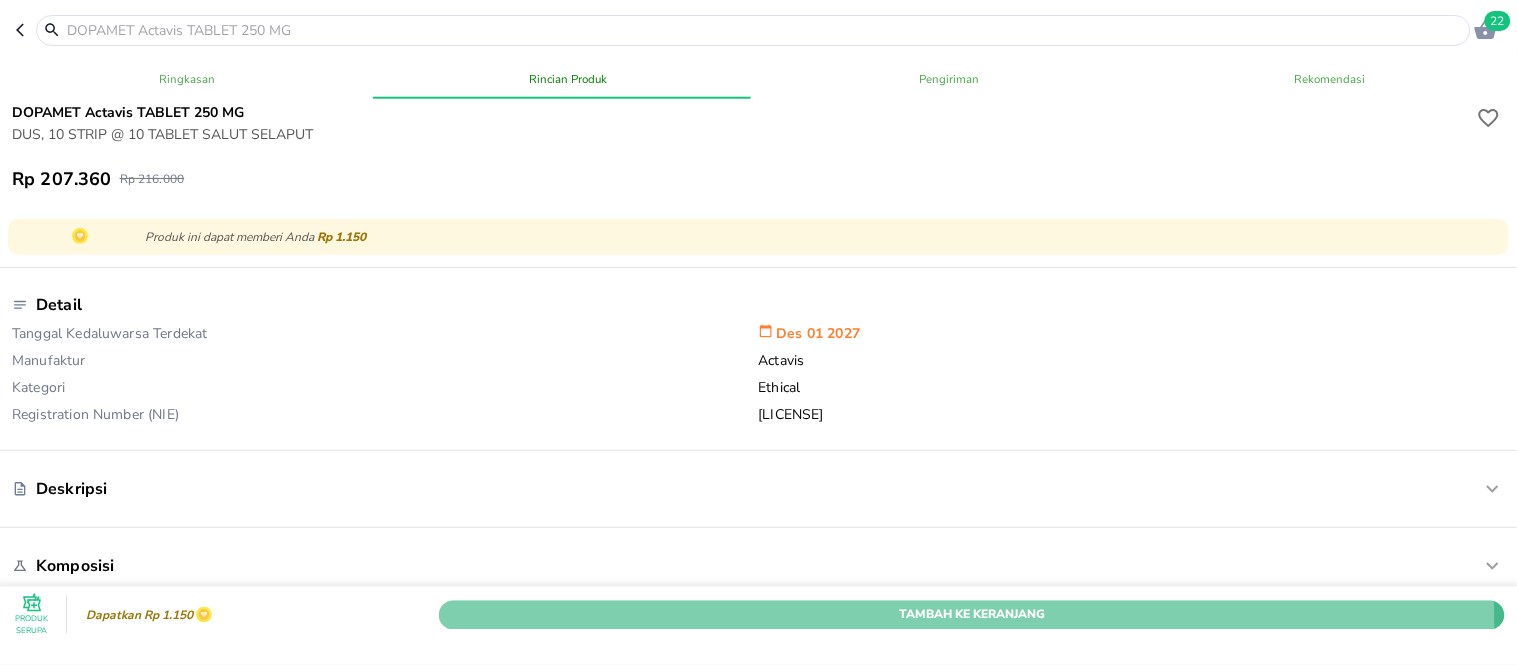 click on "Tambah Ke Keranjang" at bounding box center (972, 614) 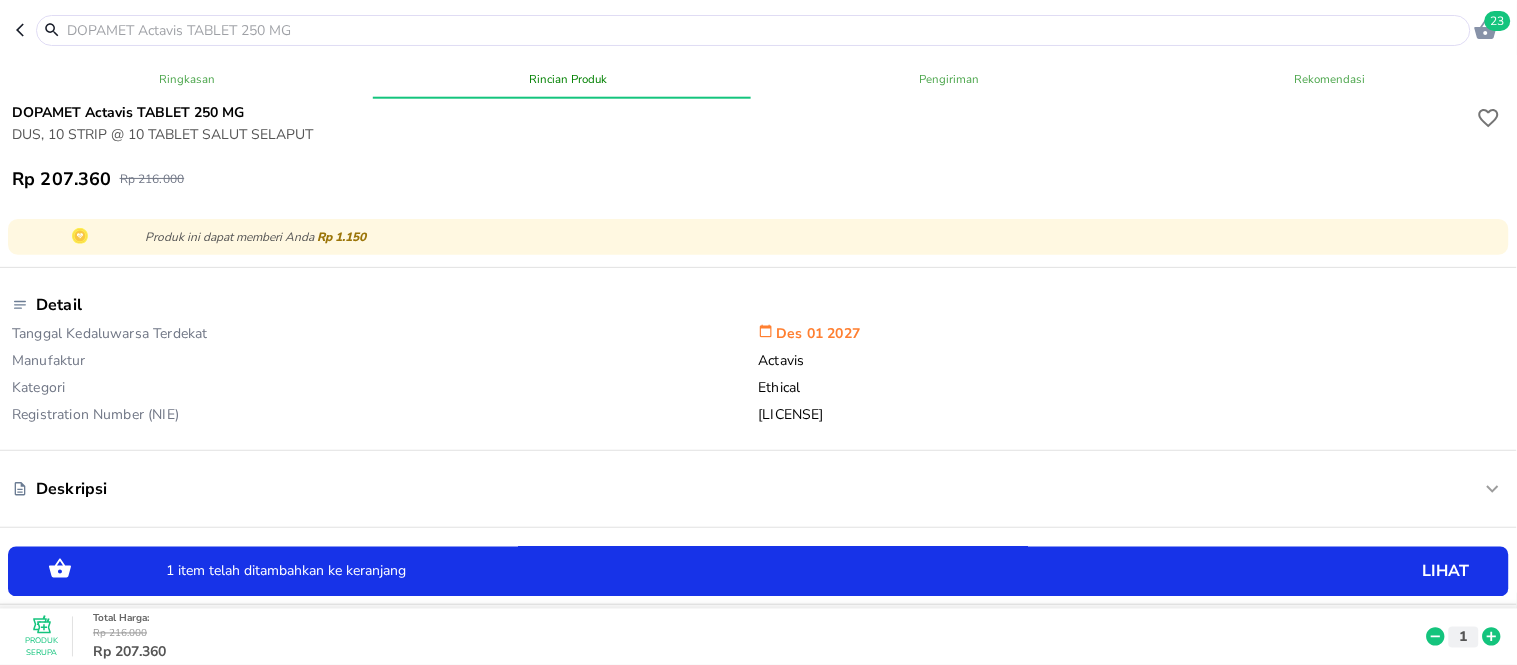 click 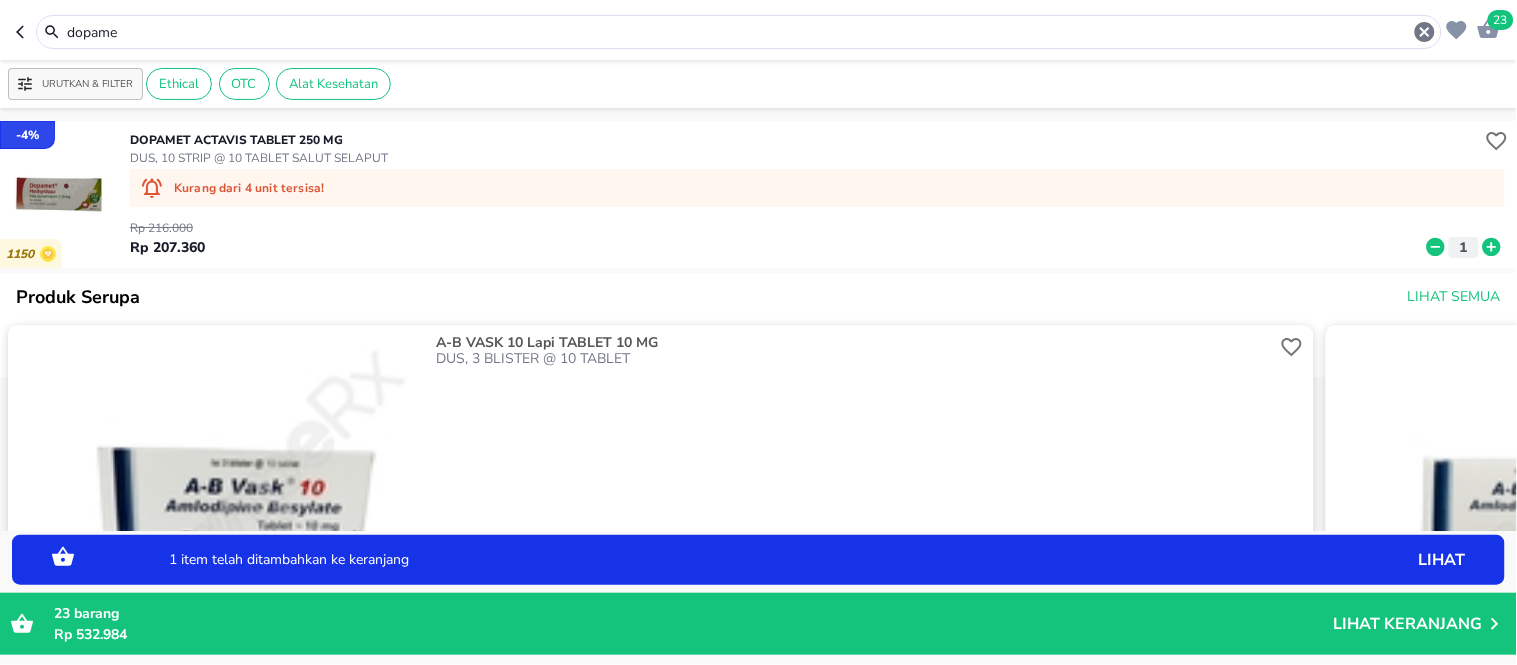 drag, startPoint x: 138, startPoint y: 31, endPoint x: 41, endPoint y: 37, distance: 97.18539 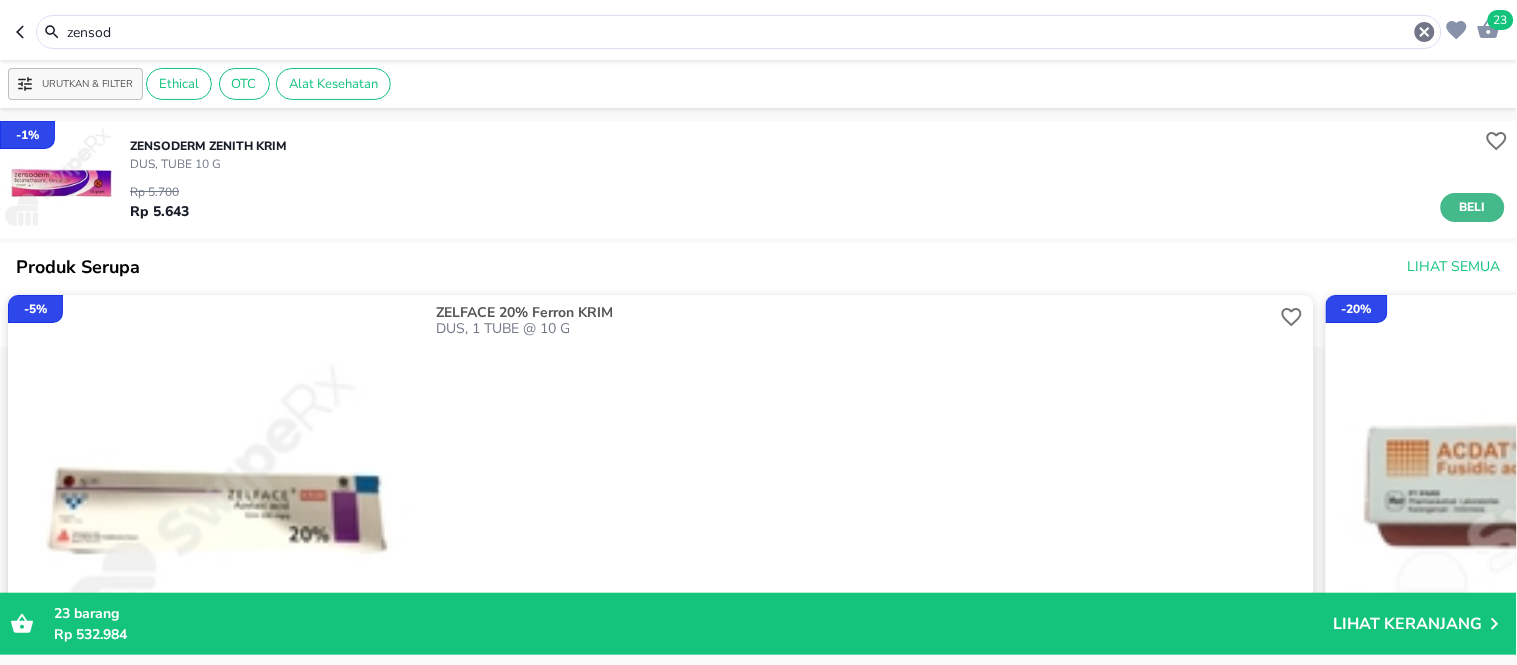 click on "Beli" at bounding box center (1473, 207) 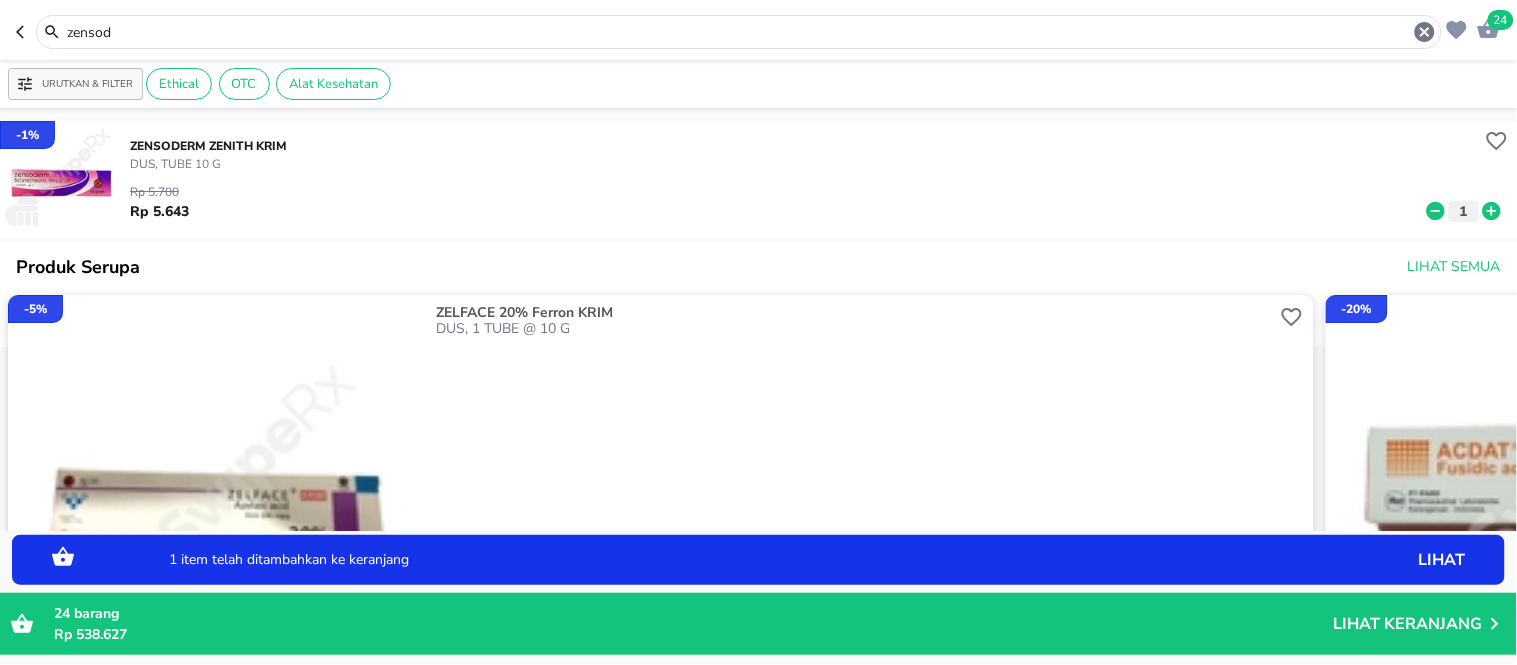 click 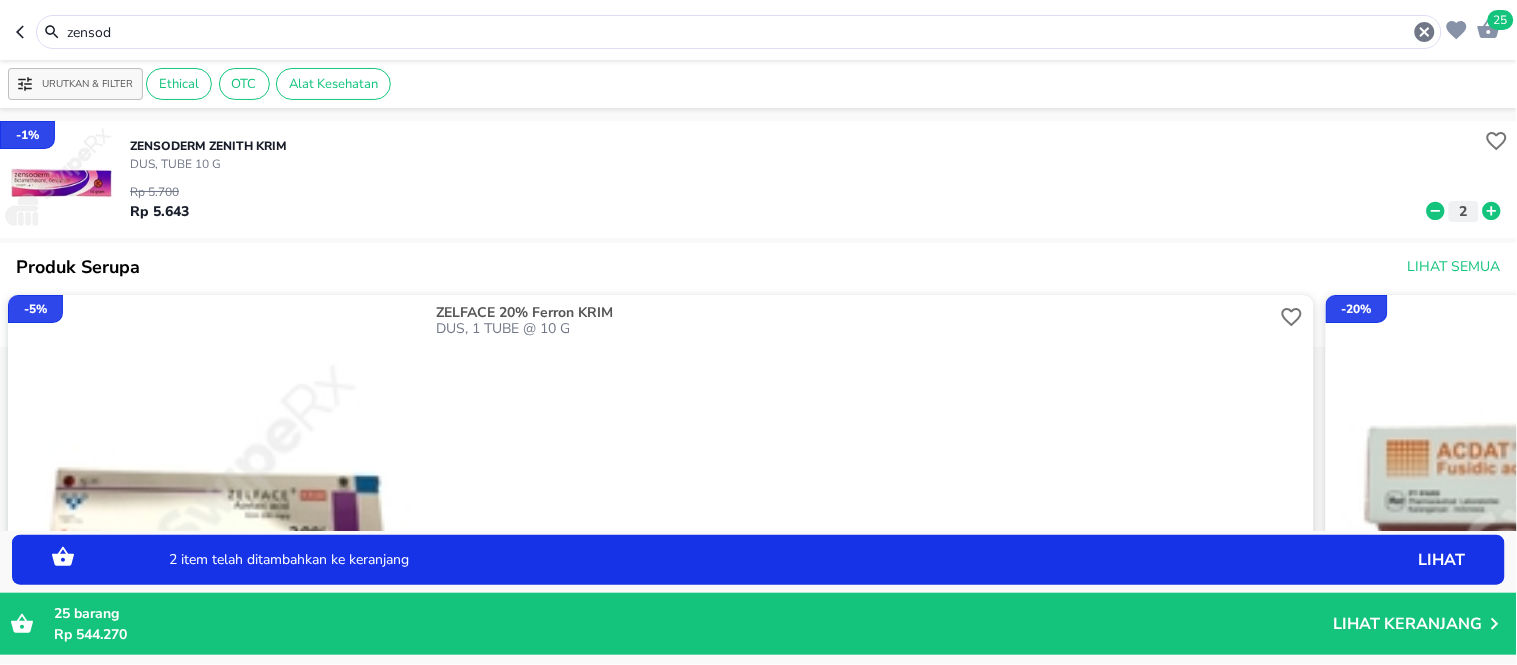 click 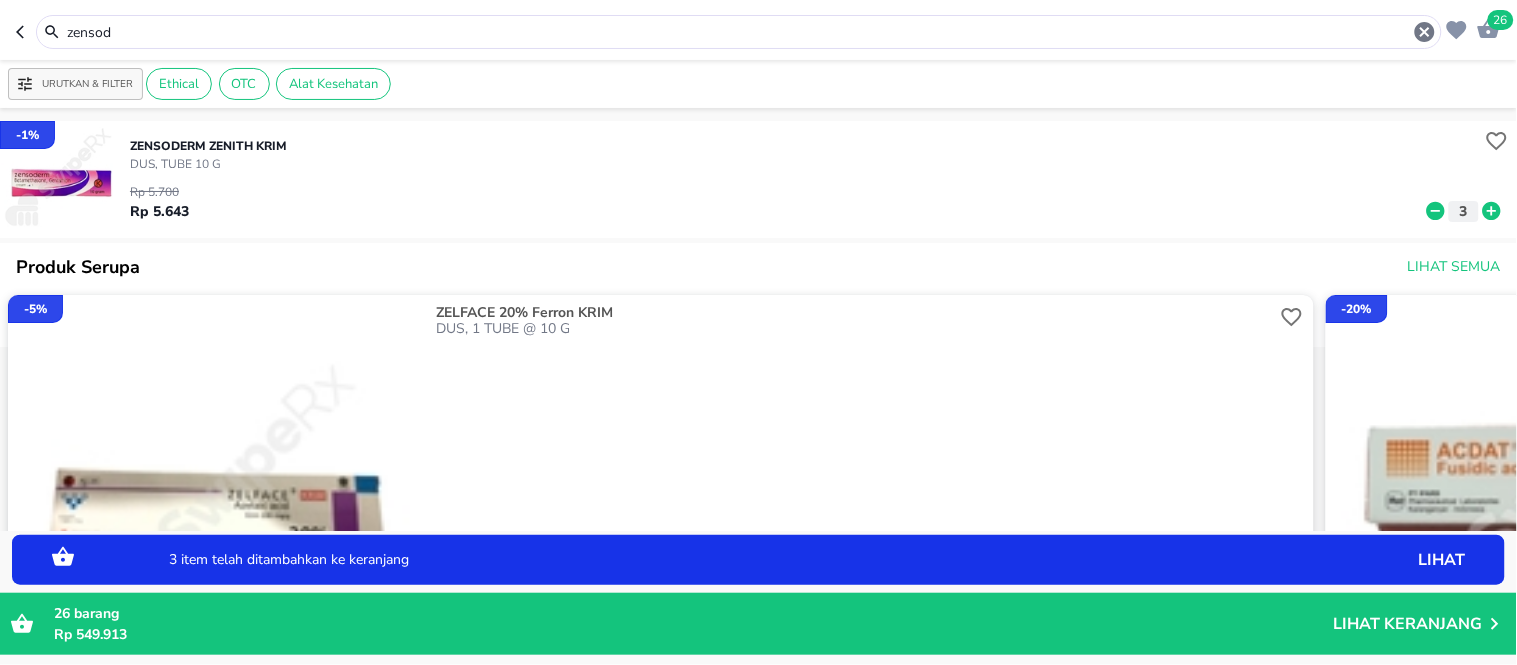 drag, startPoint x: 168, startPoint y: 18, endPoint x: 131, endPoint y: 25, distance: 37.65634 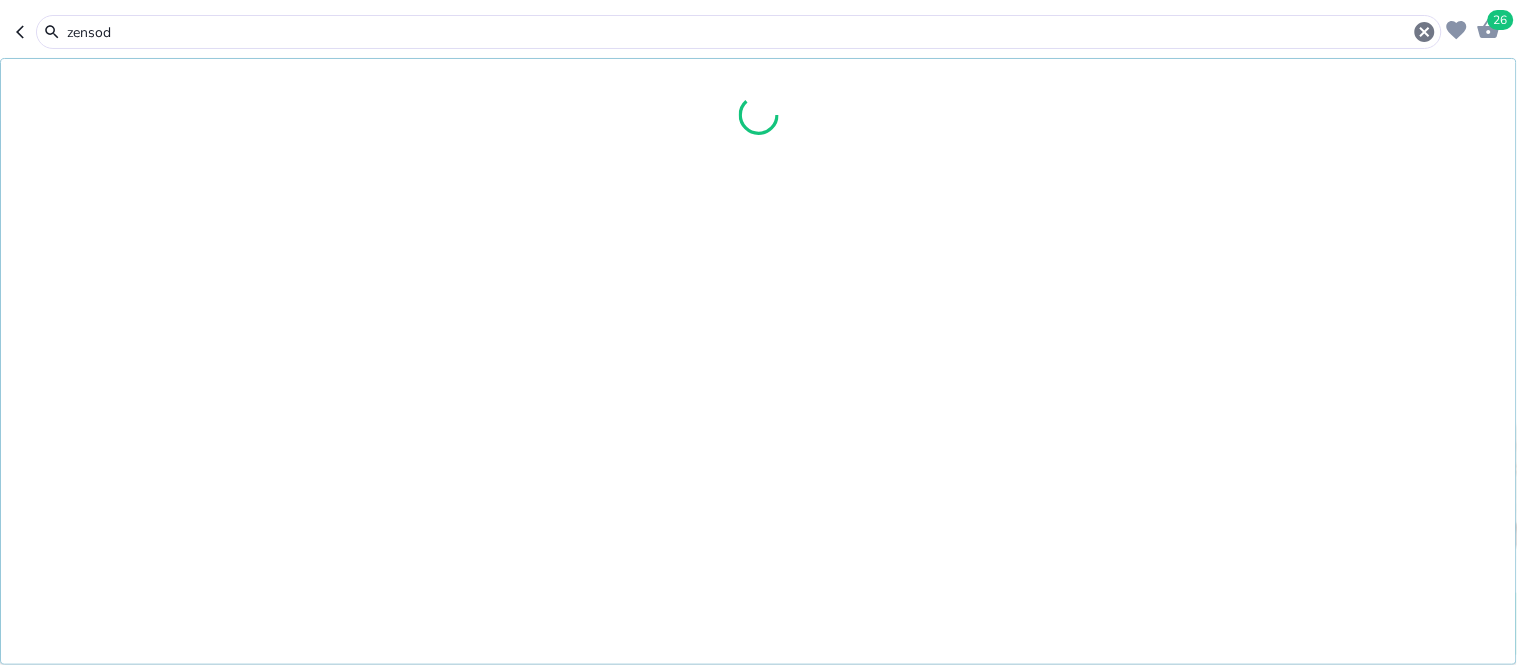 drag, startPoint x: 125, startPoint y: 27, endPoint x: 0, endPoint y: 30, distance: 125.035995 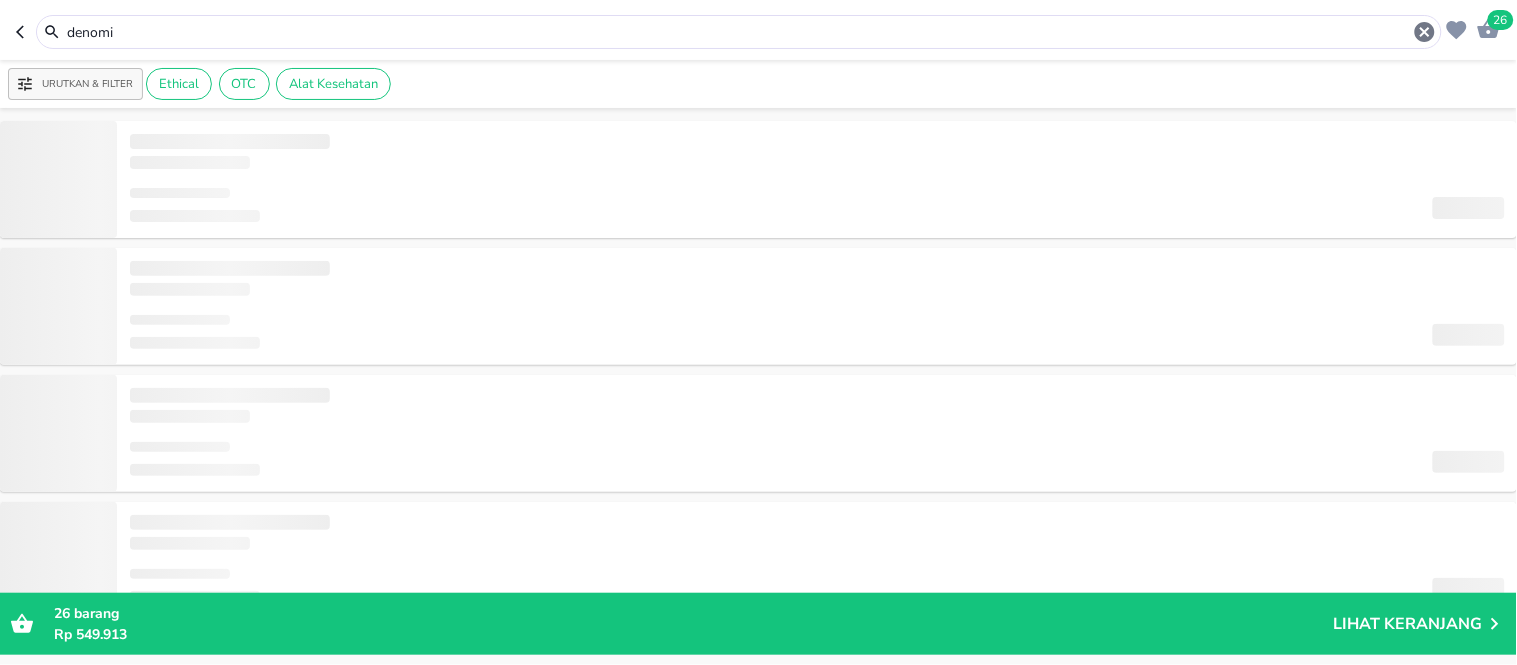 click on "denomi" at bounding box center [739, 32] 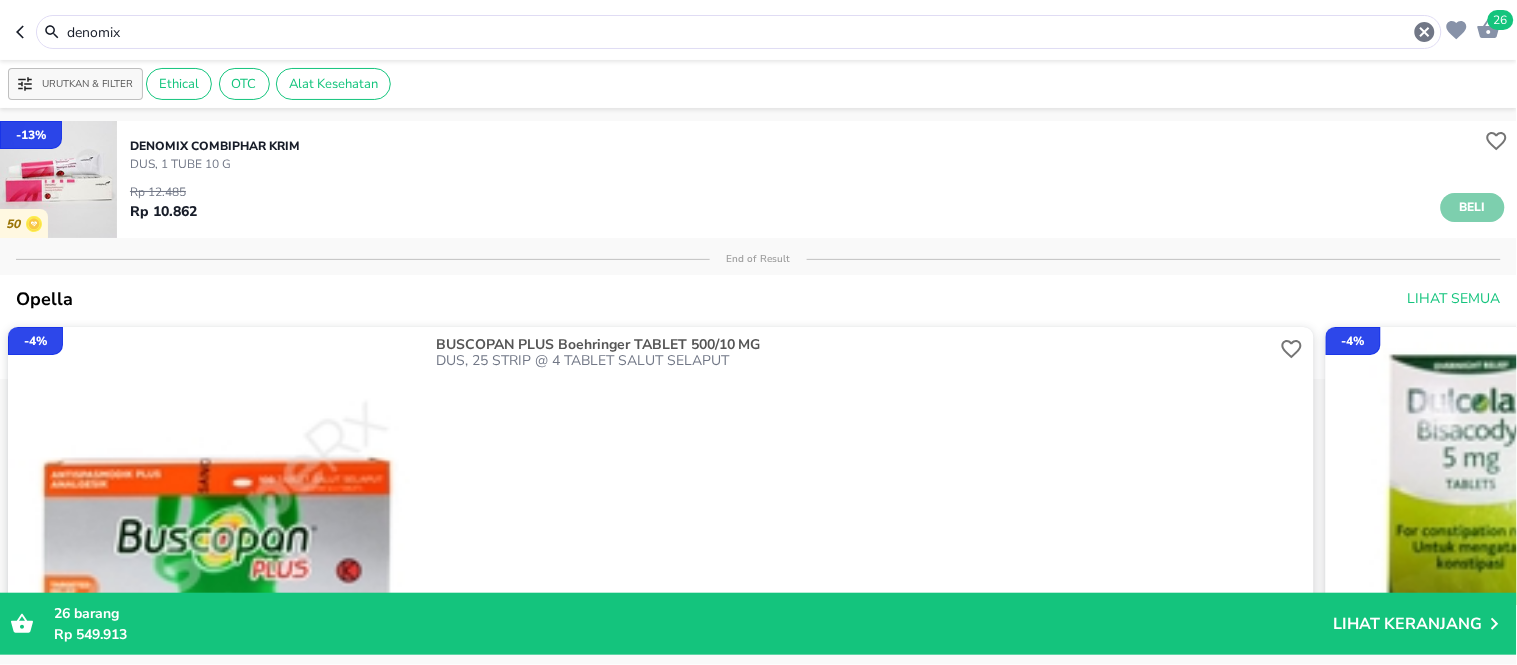 click on "Beli" at bounding box center [1473, 207] 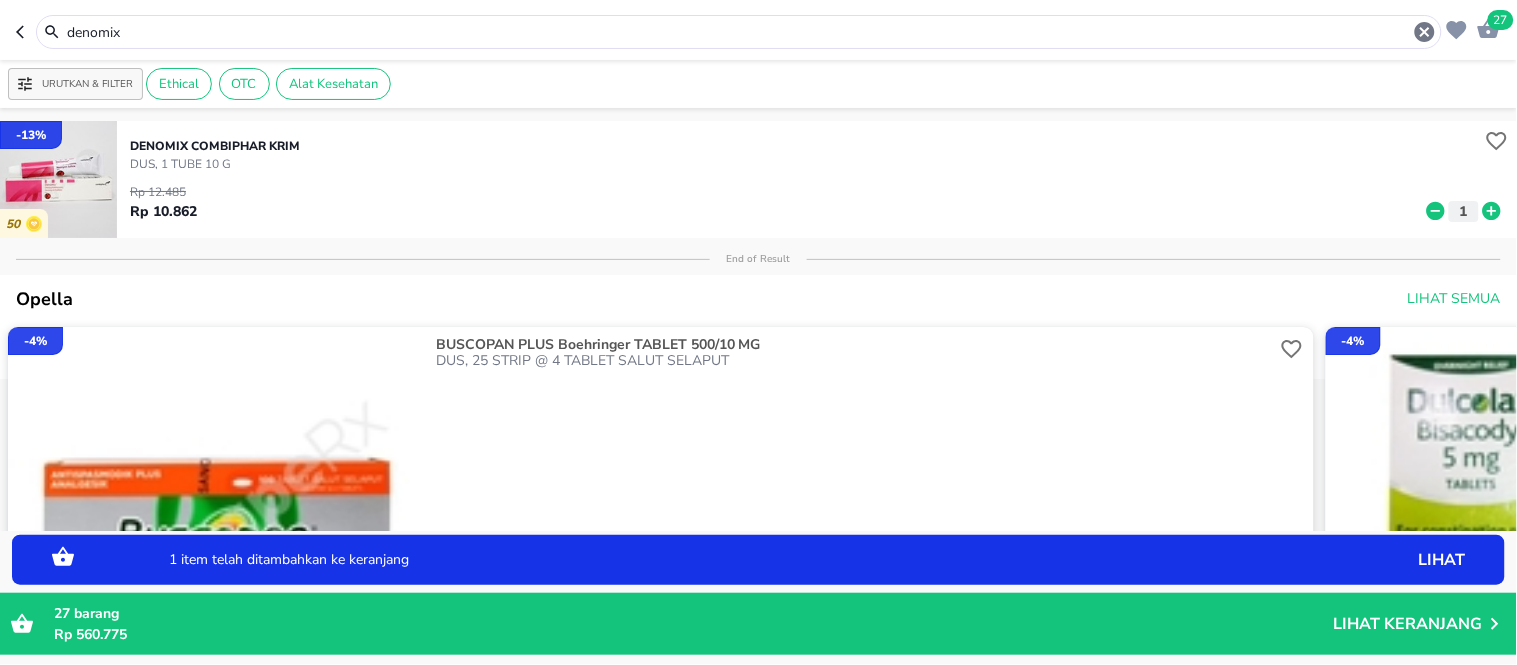 click 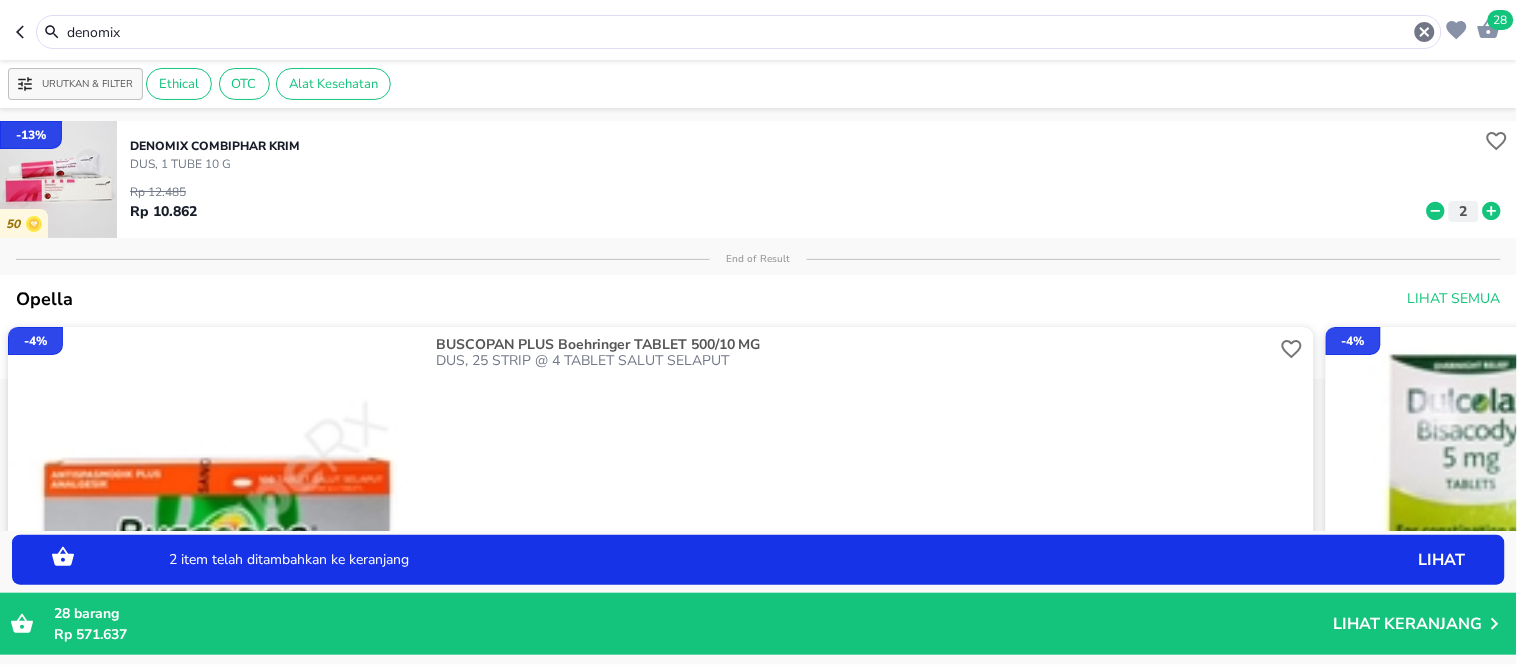click 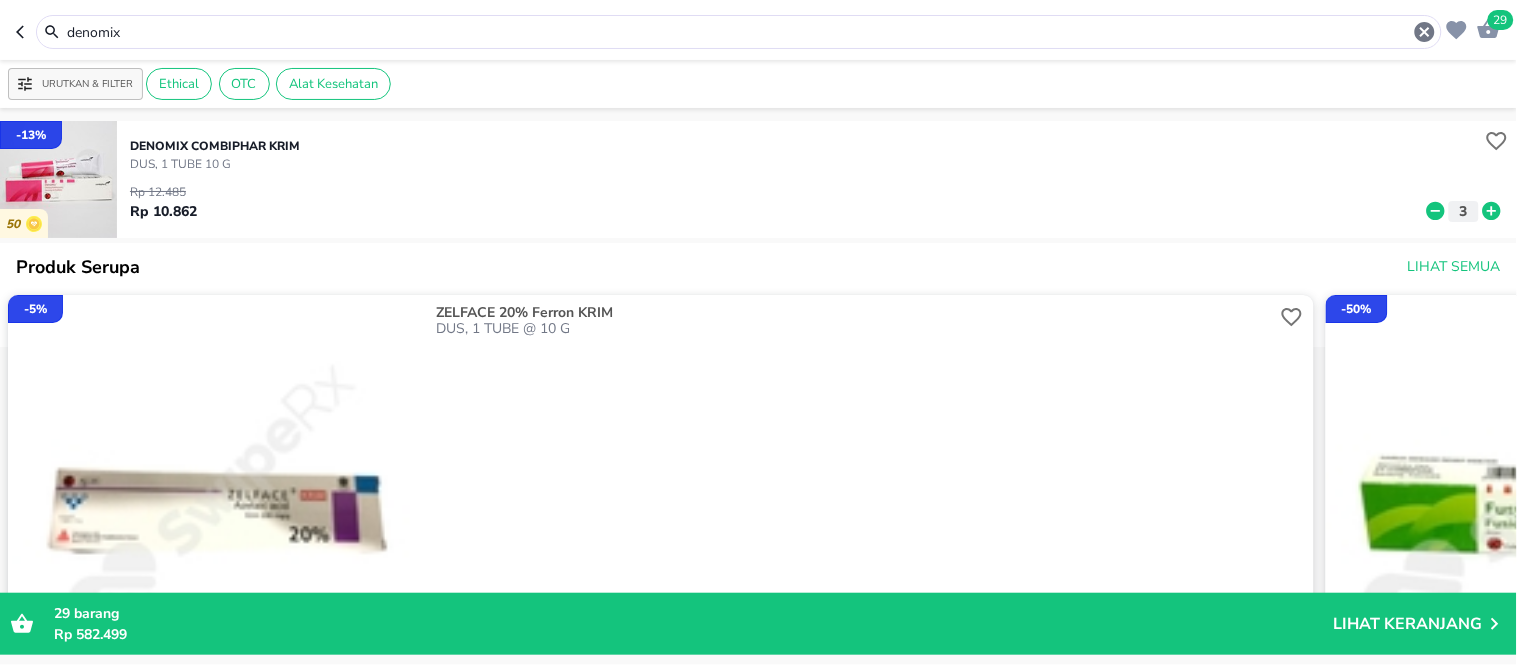 drag, startPoint x: 140, startPoint y: 27, endPoint x: 0, endPoint y: 20, distance: 140.1749 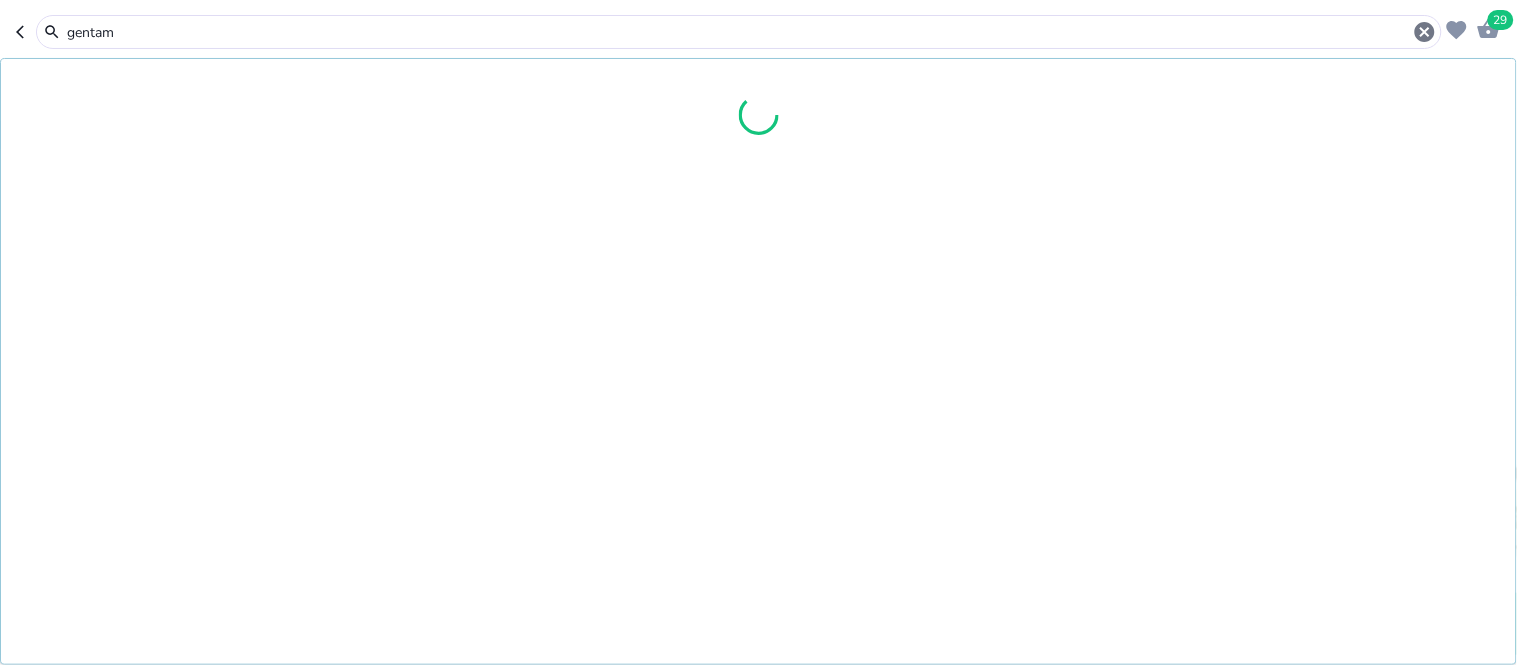 type on "gentam" 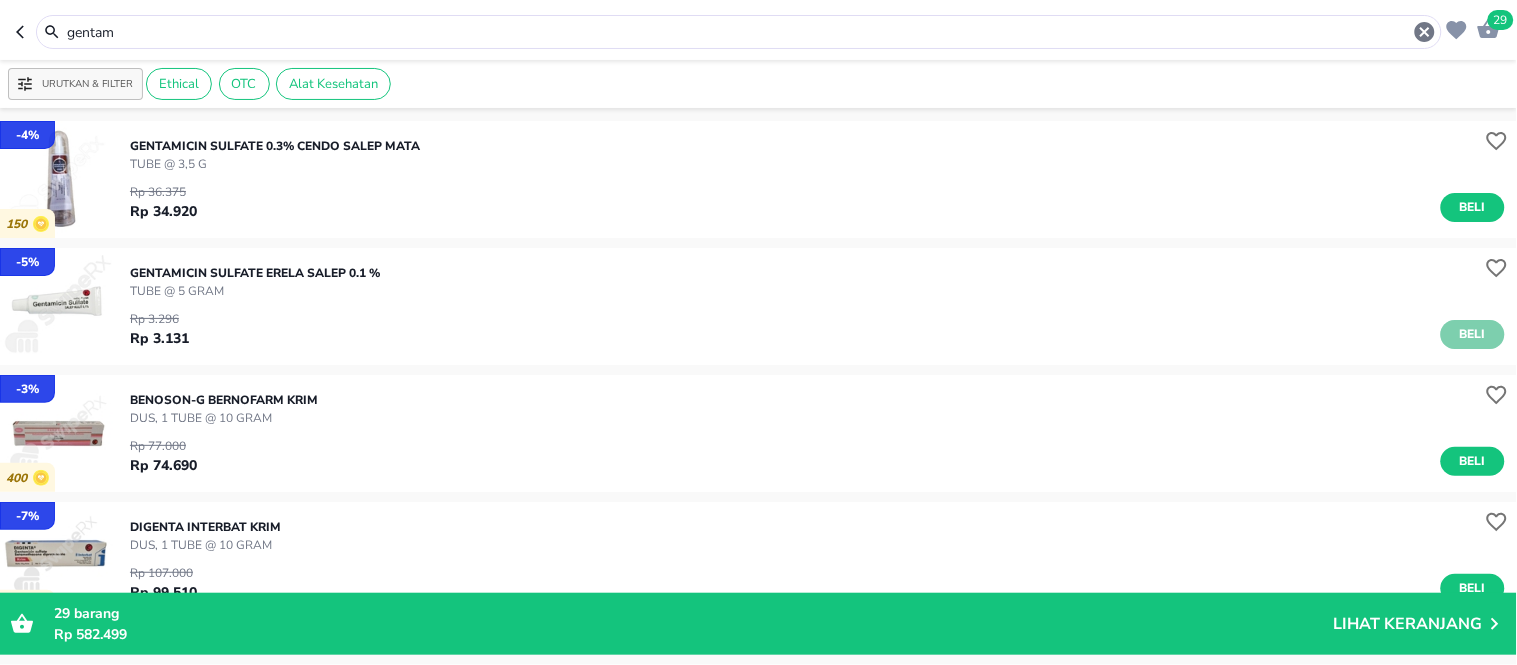 click on "Beli" at bounding box center [1473, 334] 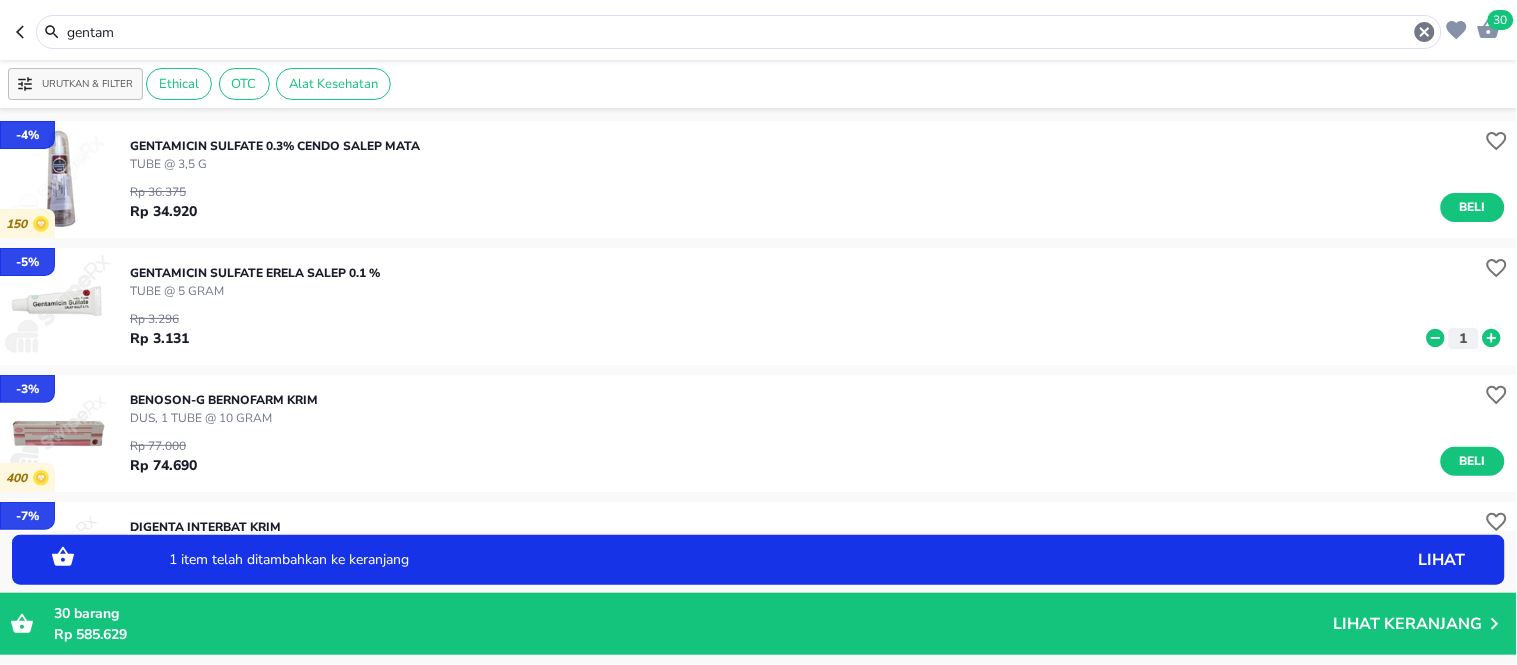 click 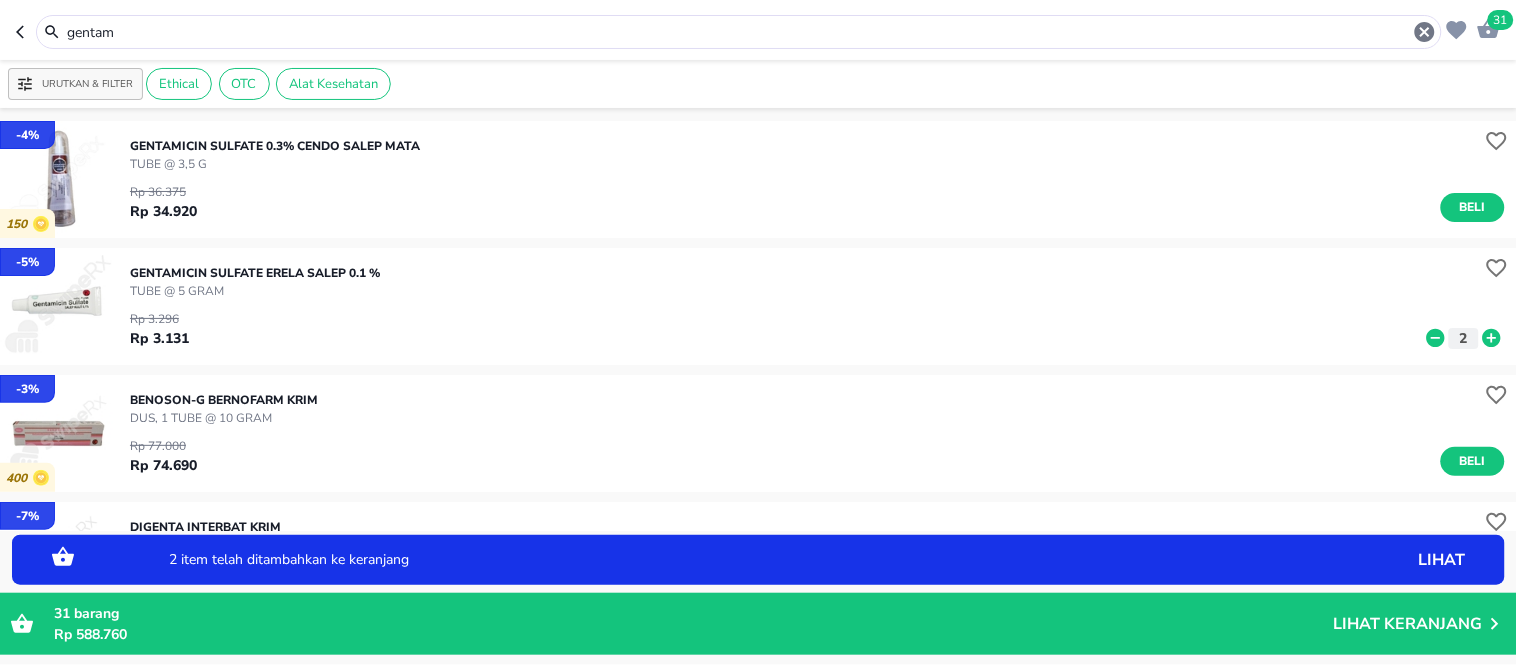 click 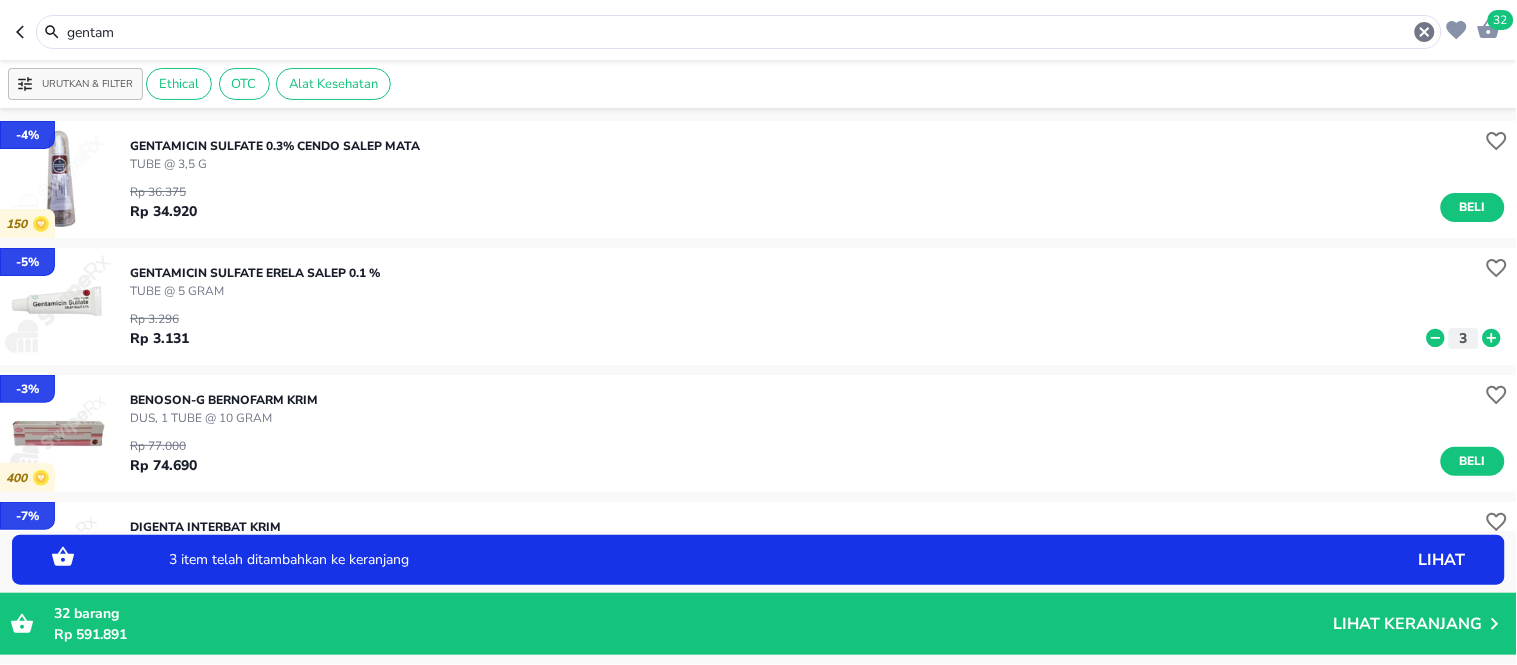 click 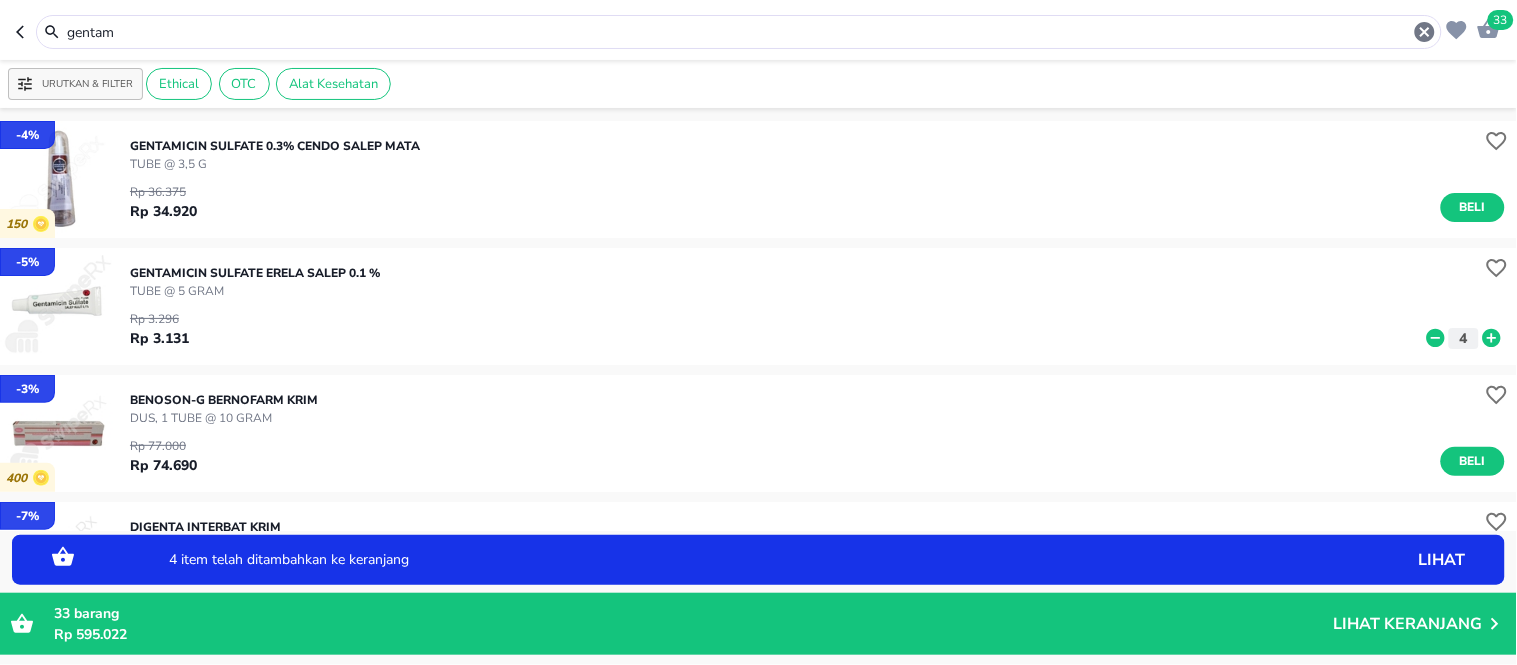 click 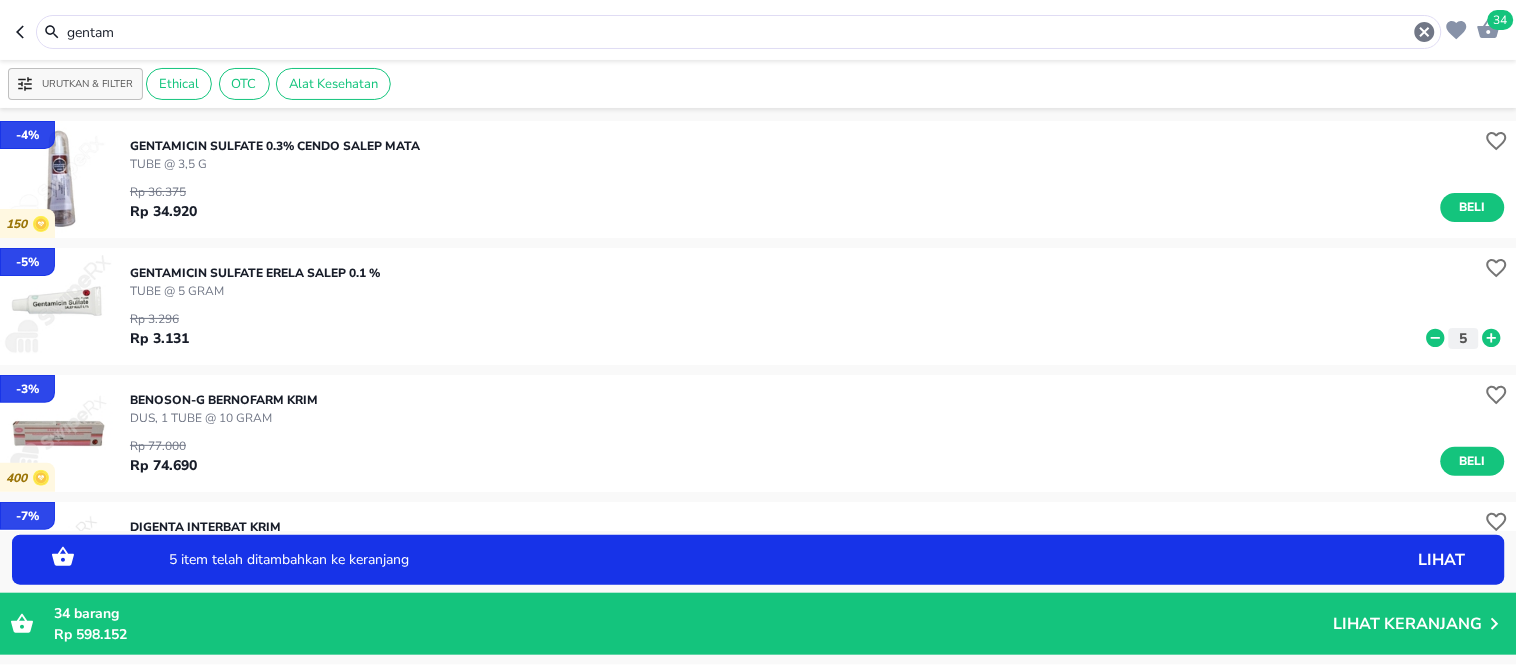 click 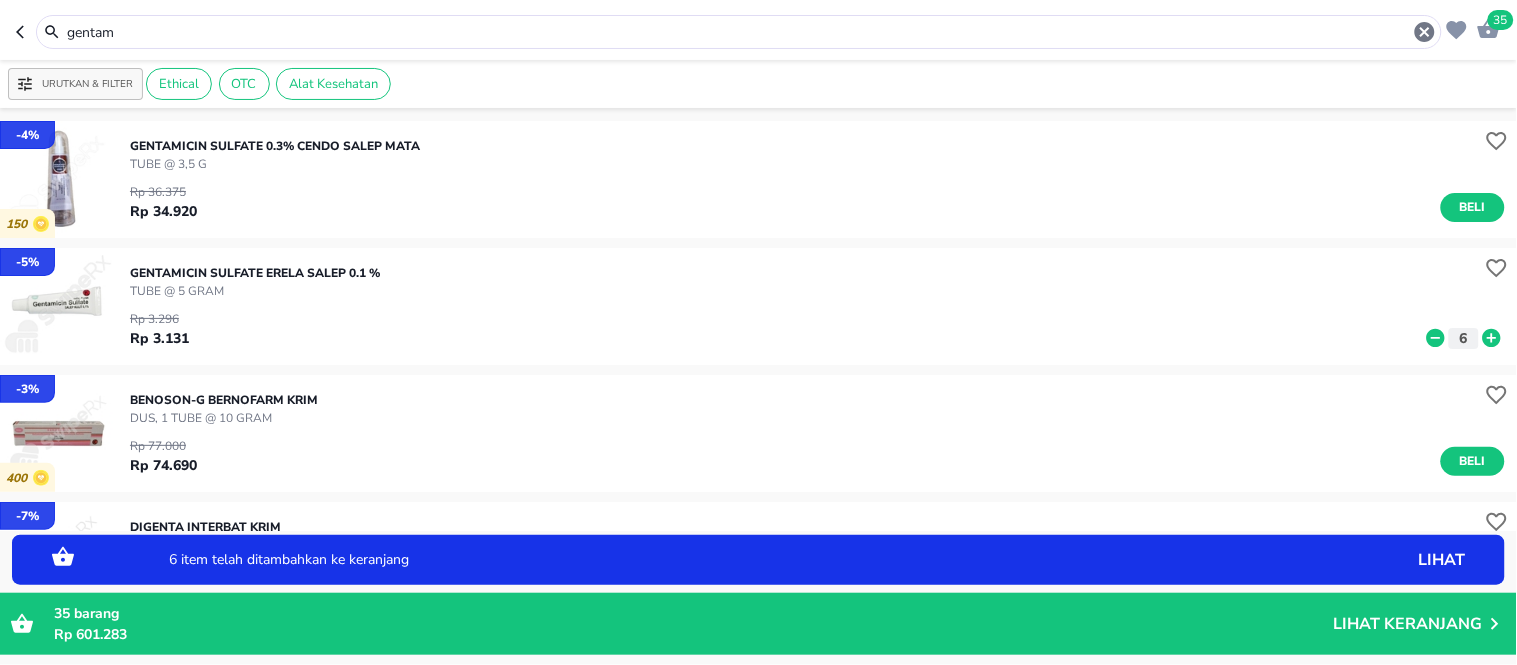 click 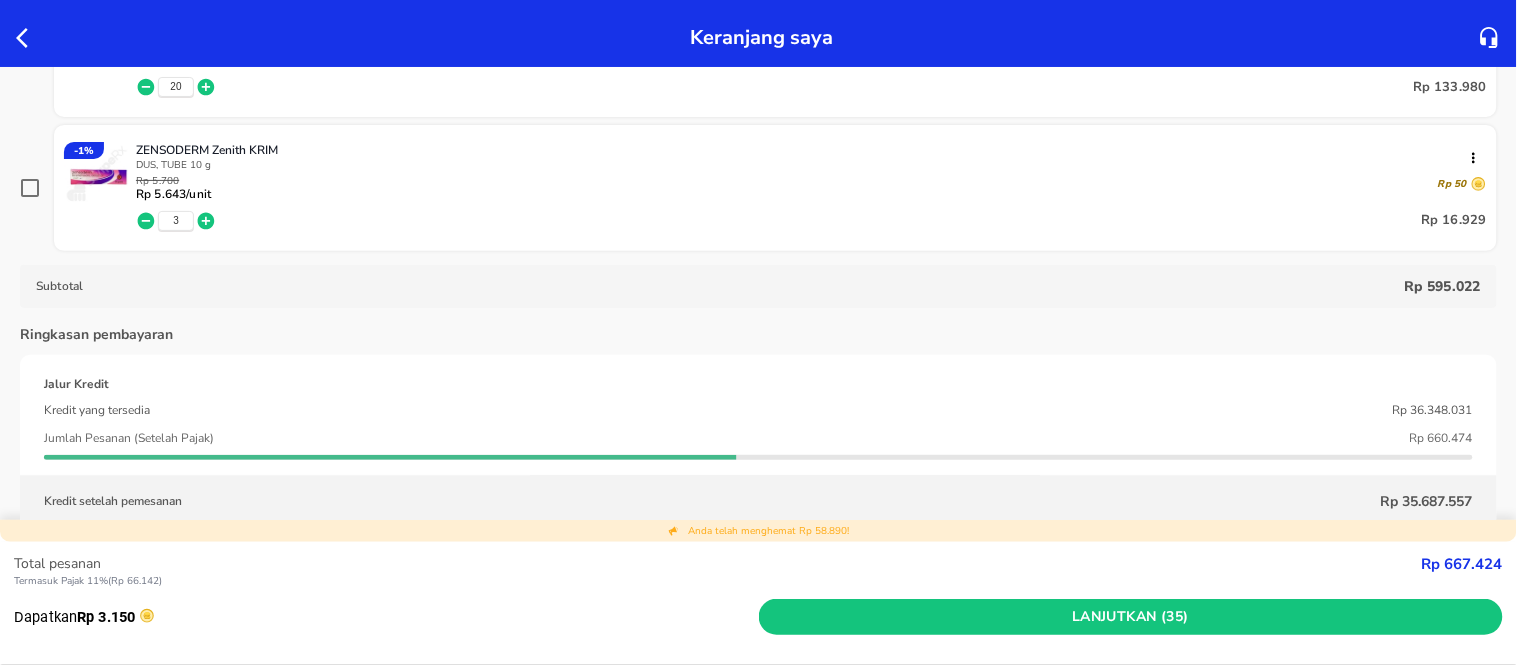 scroll, scrollTop: 1052, scrollLeft: 0, axis: vertical 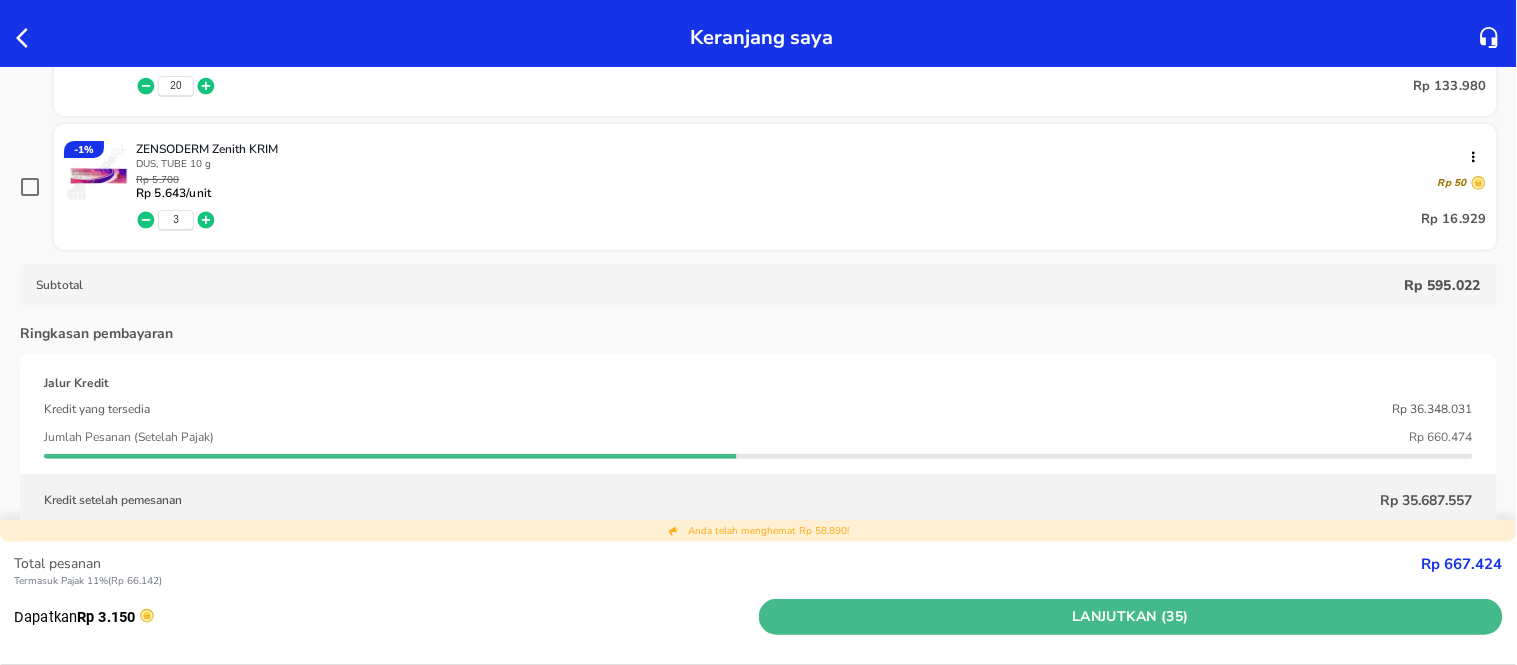 click on "Lanjutkan (35)" at bounding box center [1131, 617] 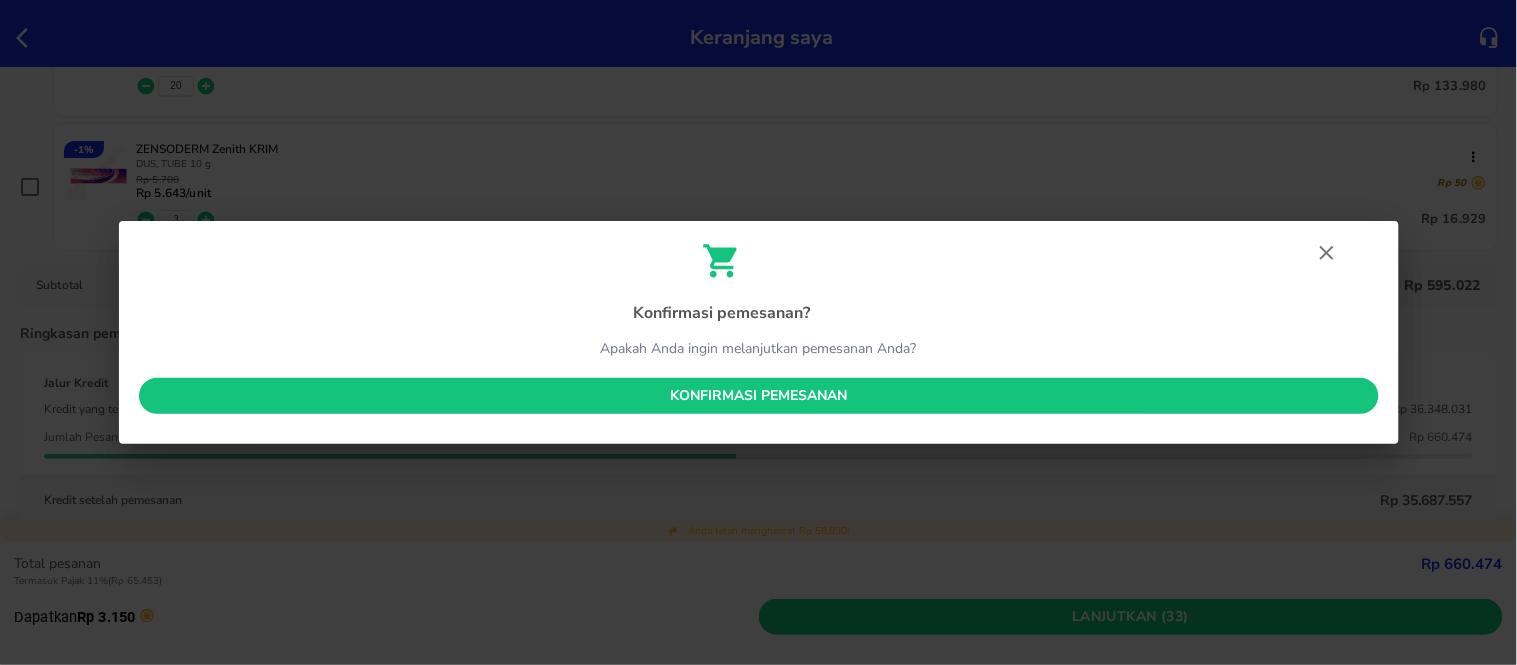 click on "Konfirmasi pemesanan" at bounding box center (759, 396) 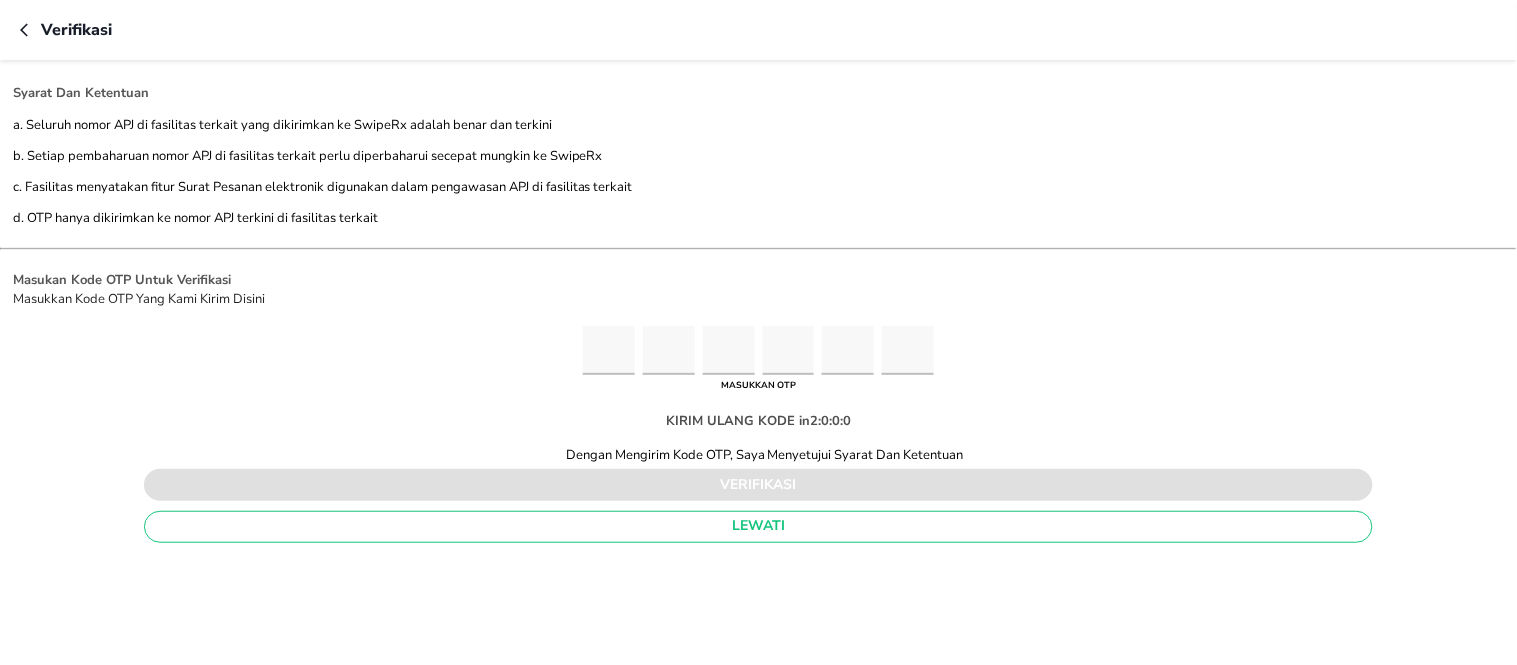 click at bounding box center [609, 350] 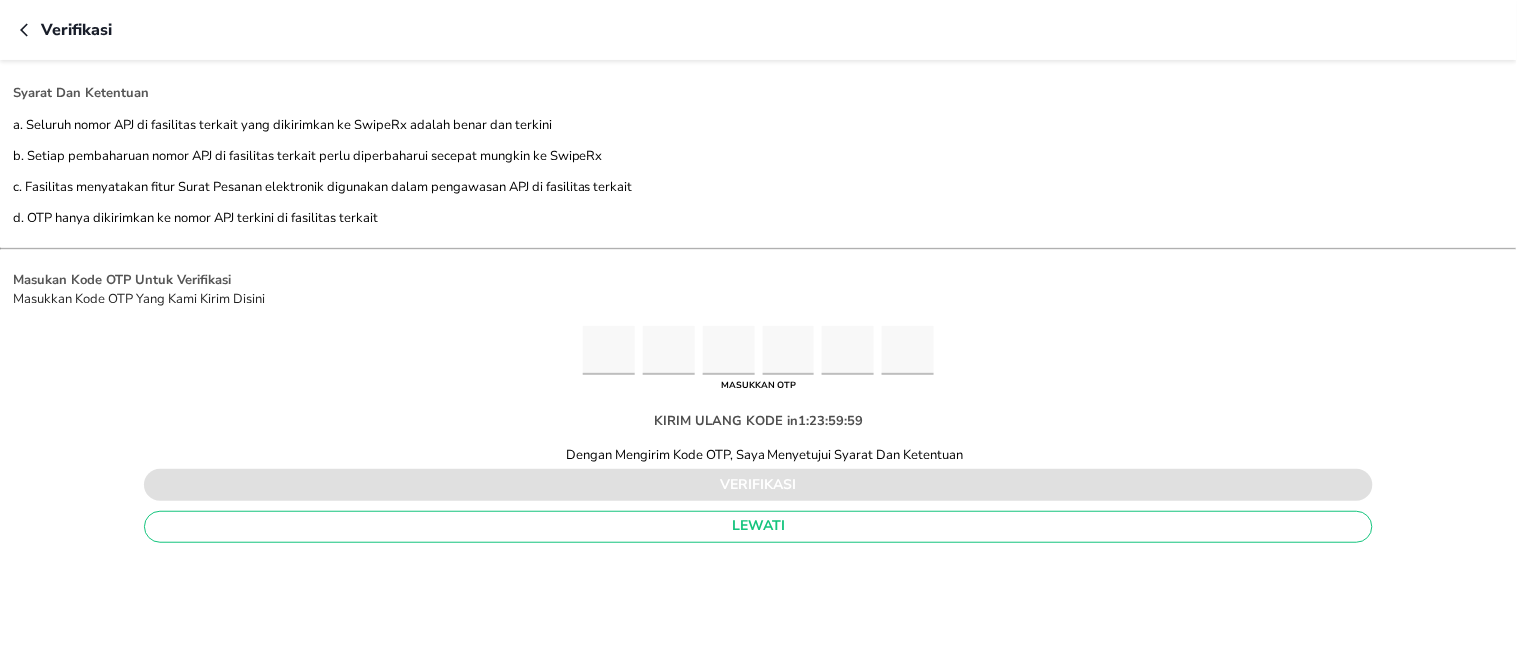 type on "4" 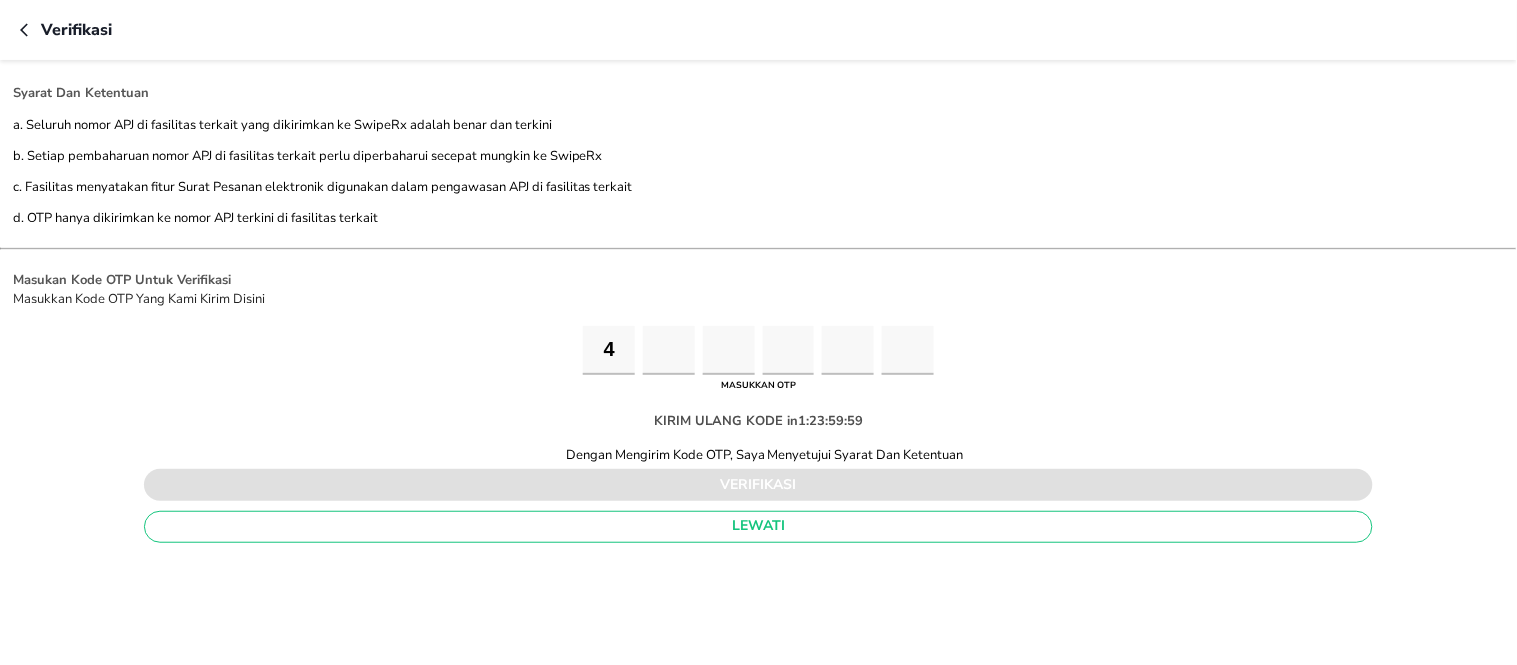 type on "7" 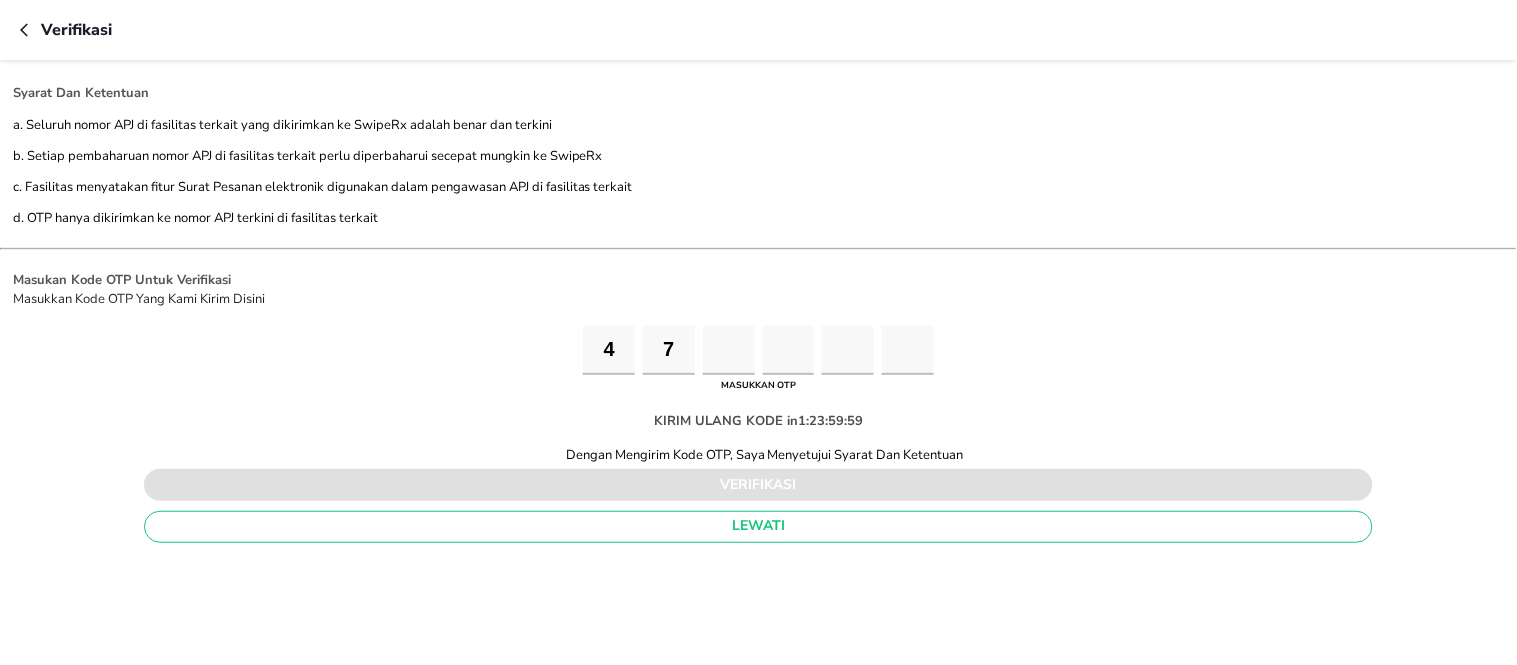 type 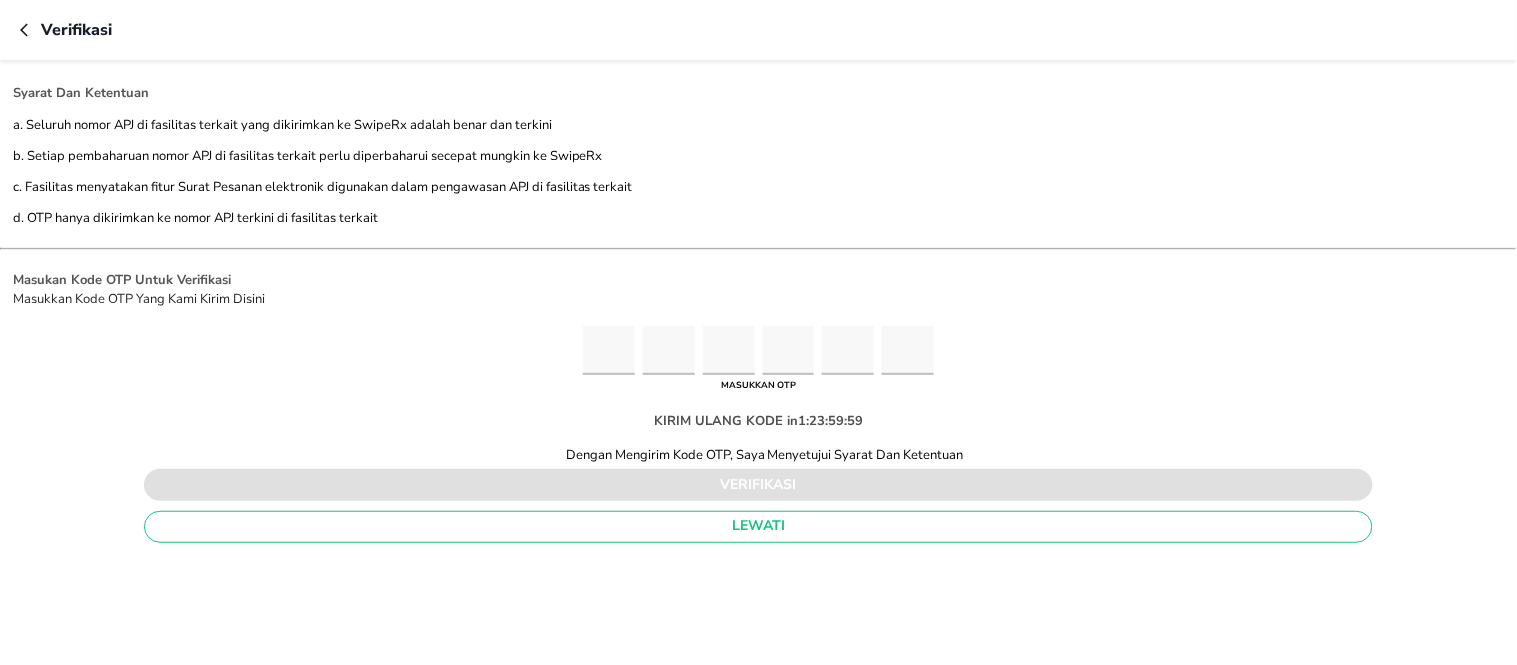 type on "2" 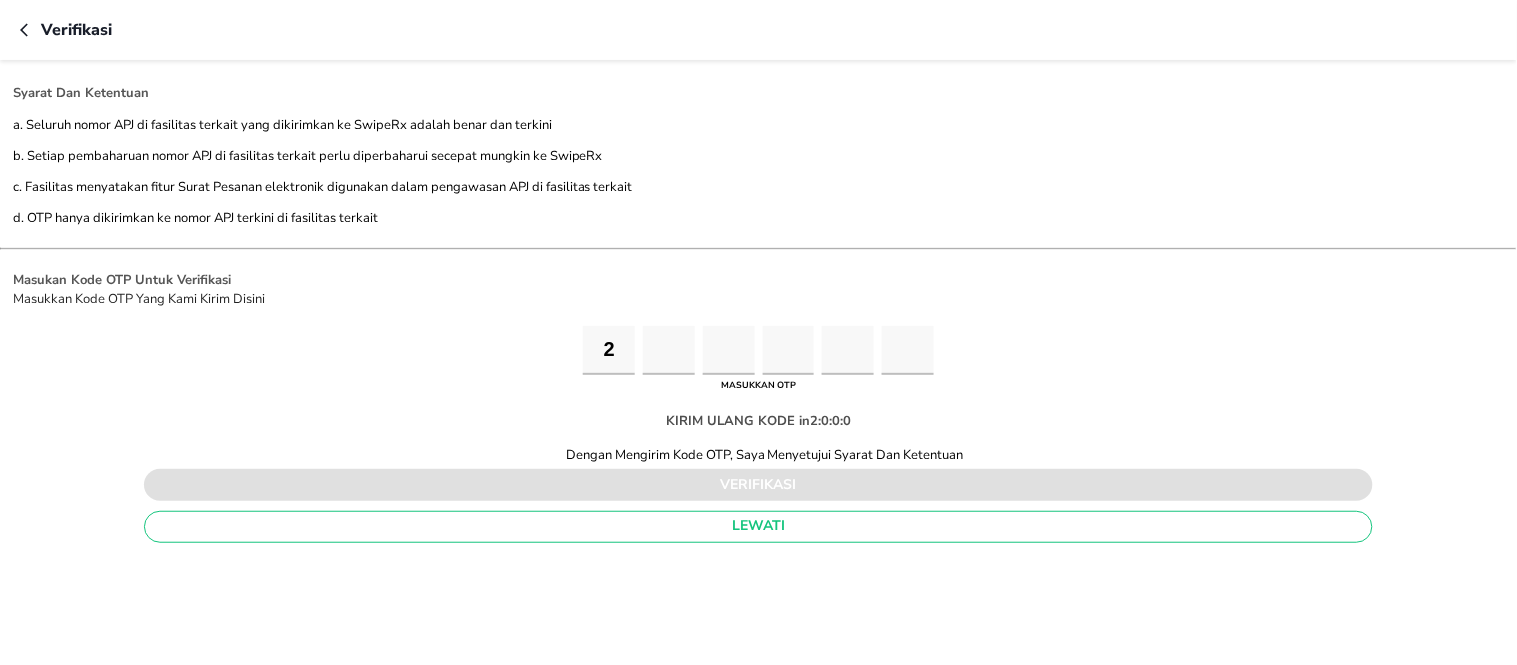 type on "6" 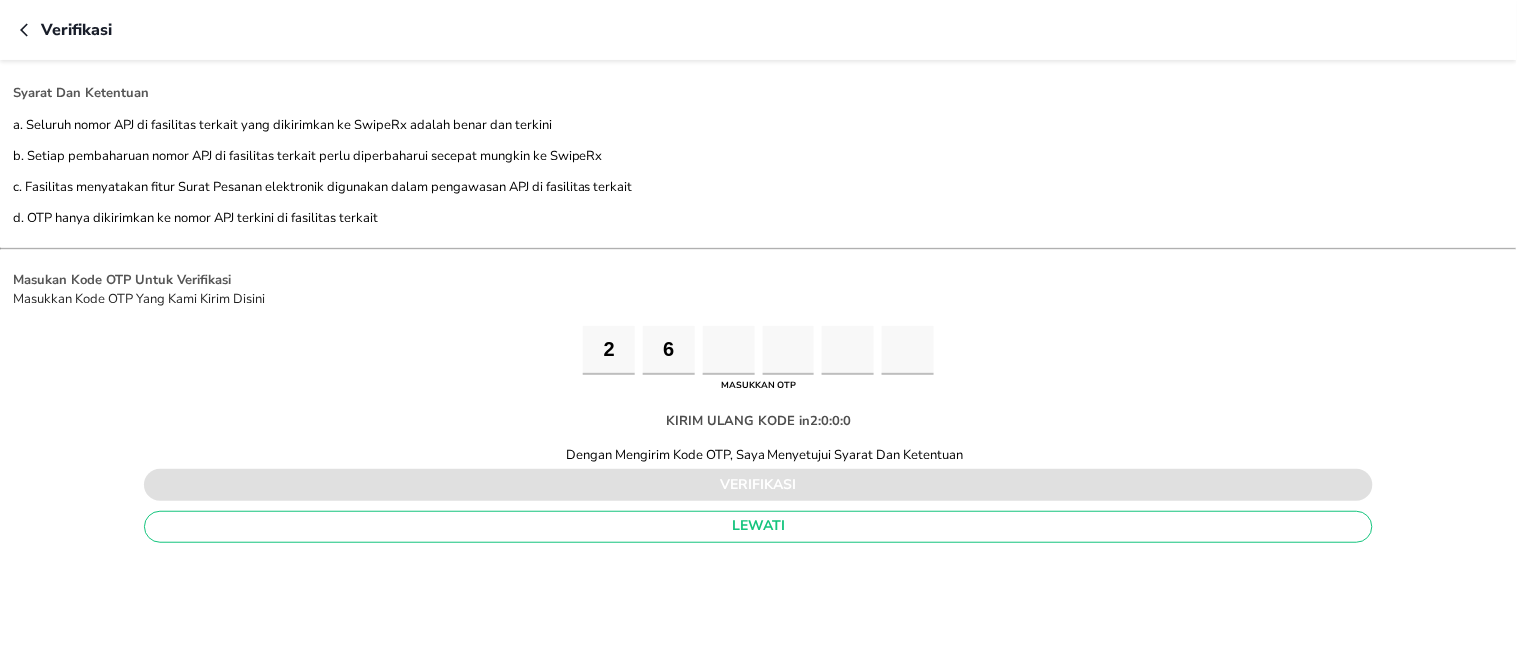 type on "8" 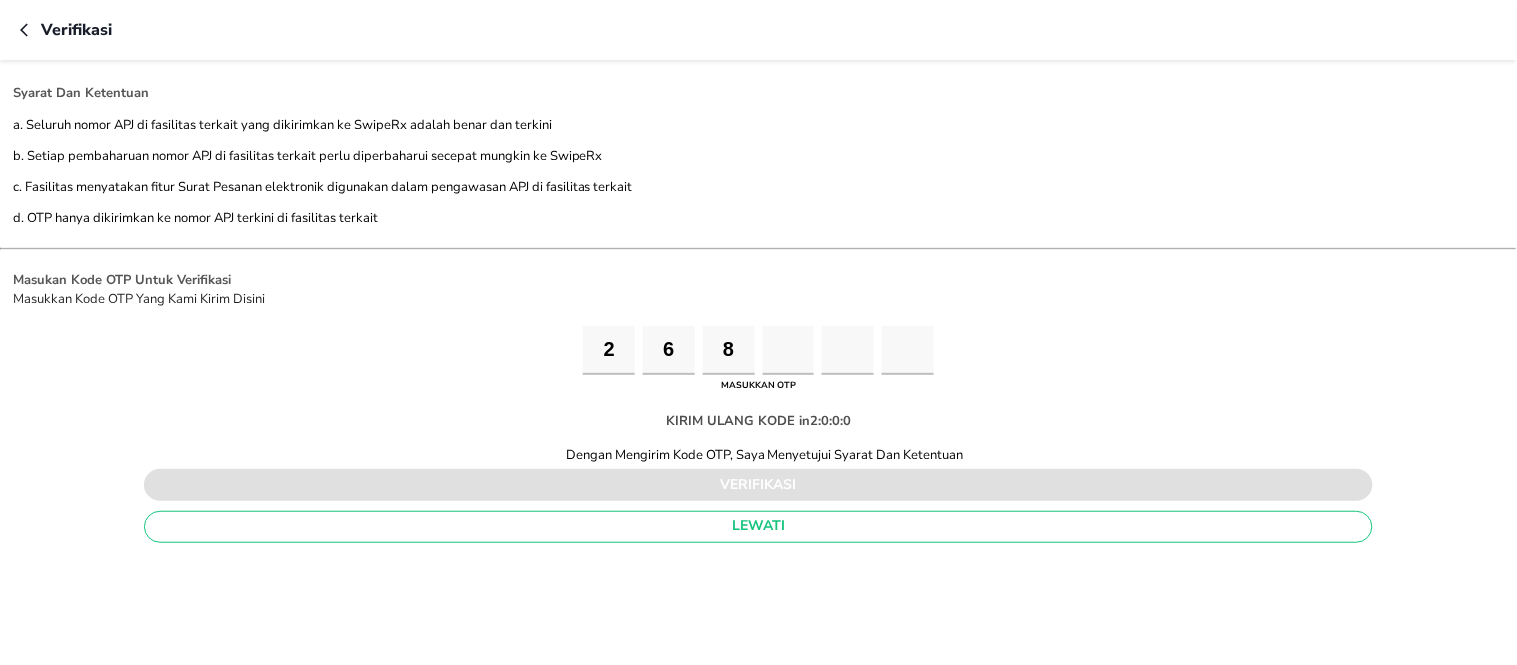 type on "9" 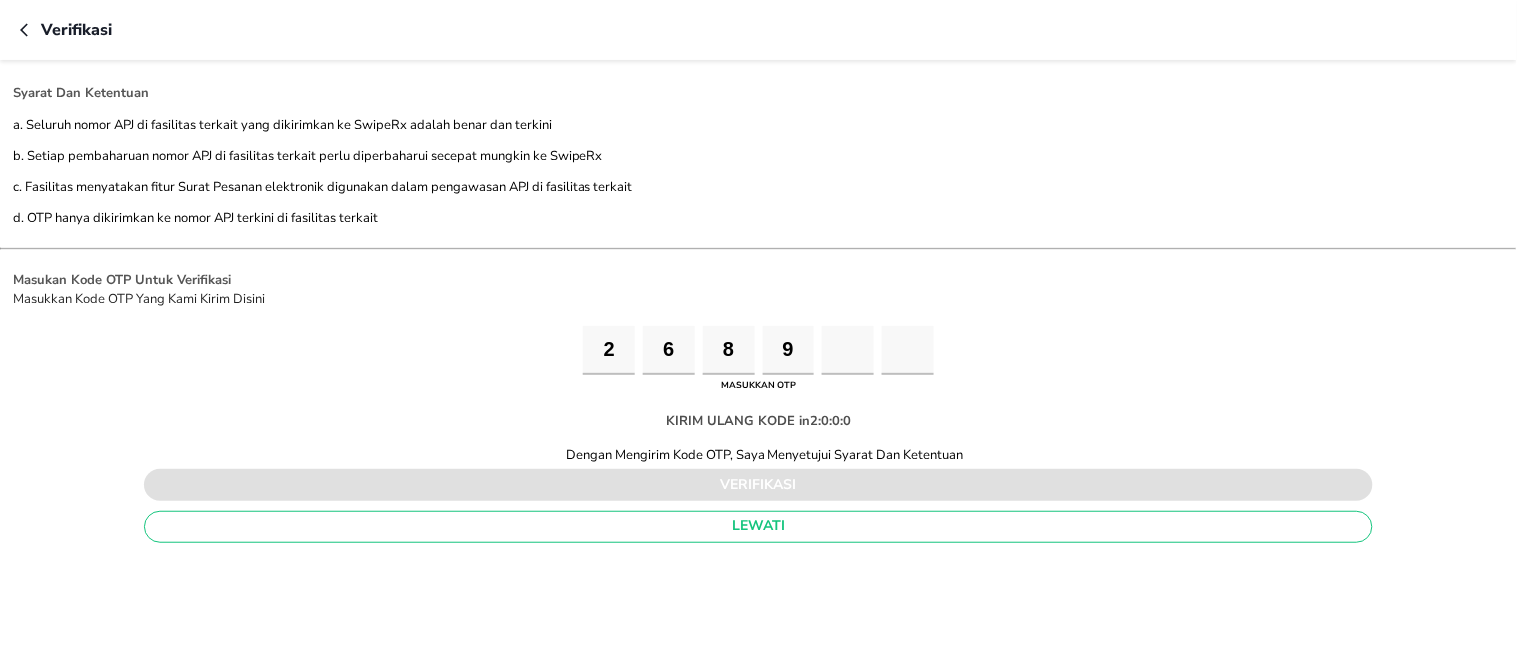 type on "0" 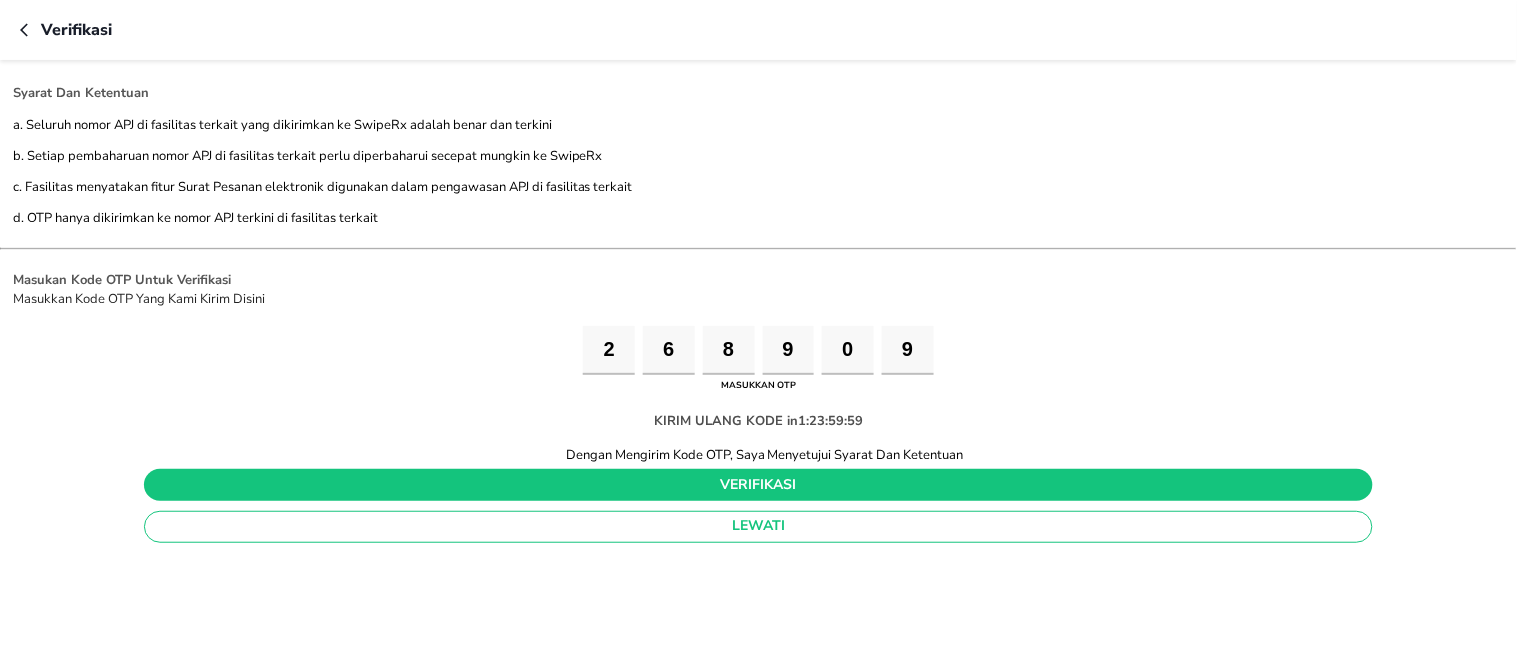 type on "9" 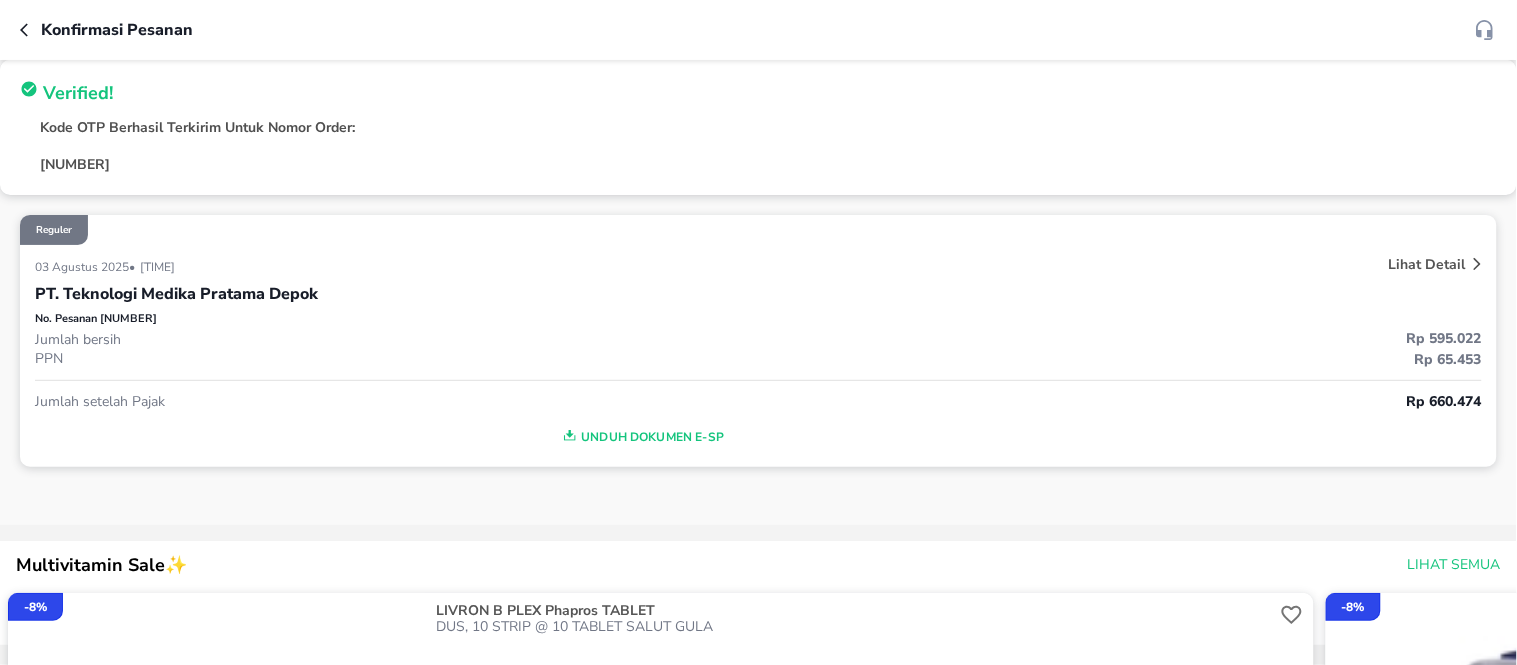 click on "Konfirmasi pesanan" at bounding box center (758, 30) 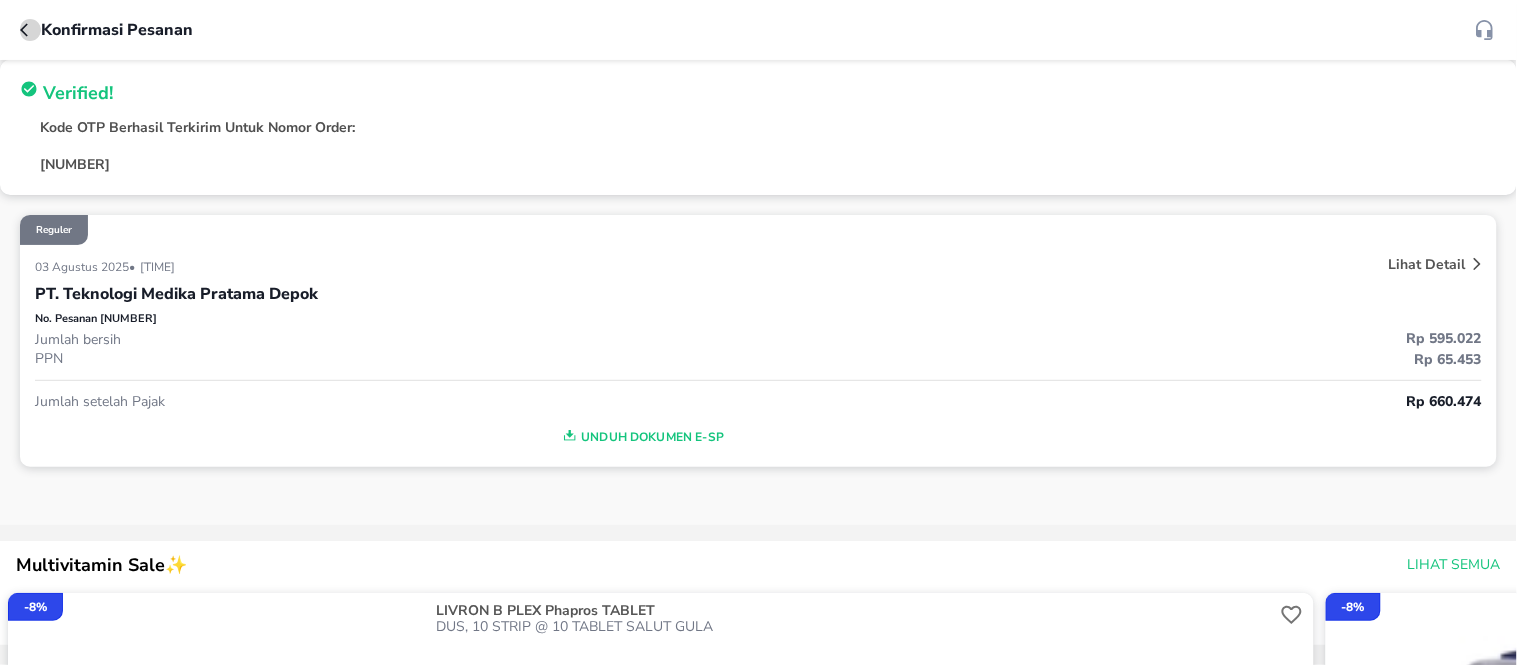 click 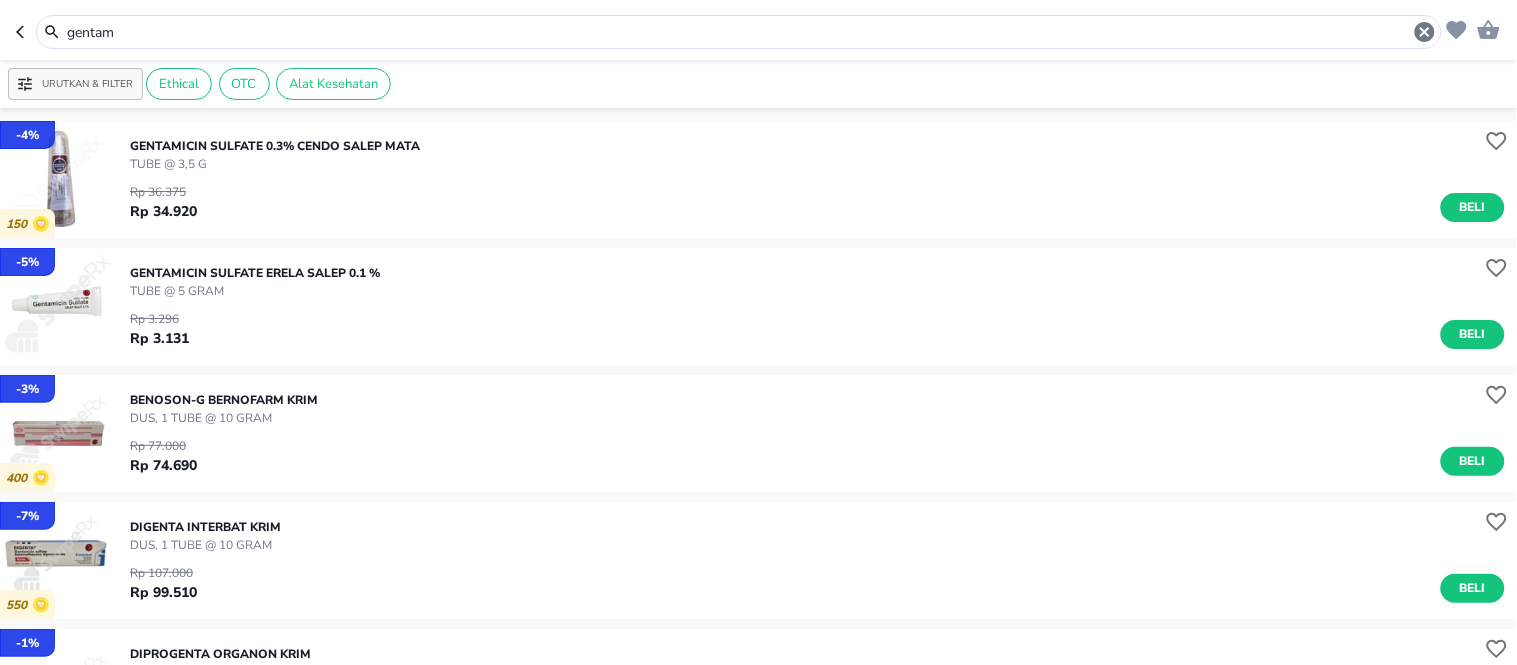 drag, startPoint x: 205, startPoint y: 32, endPoint x: 5, endPoint y: 37, distance: 200.06248 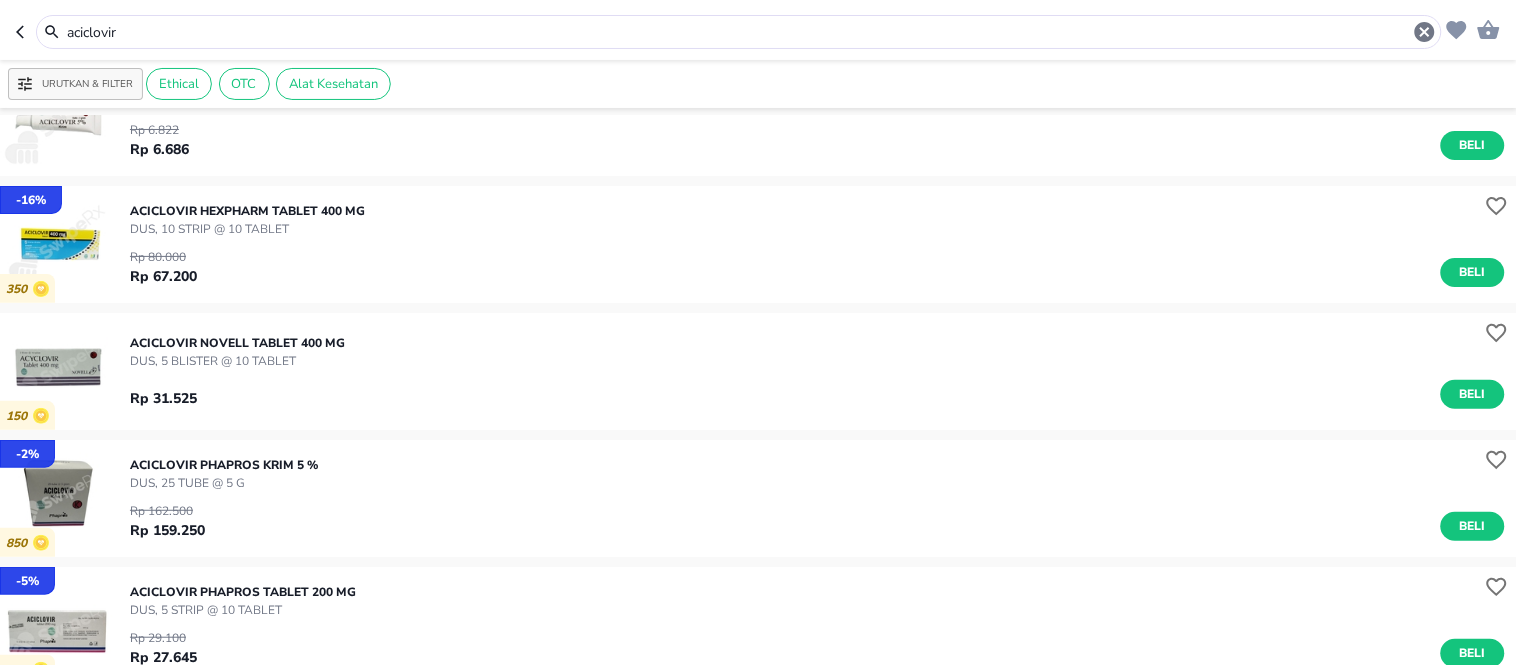 scroll, scrollTop: 0, scrollLeft: 0, axis: both 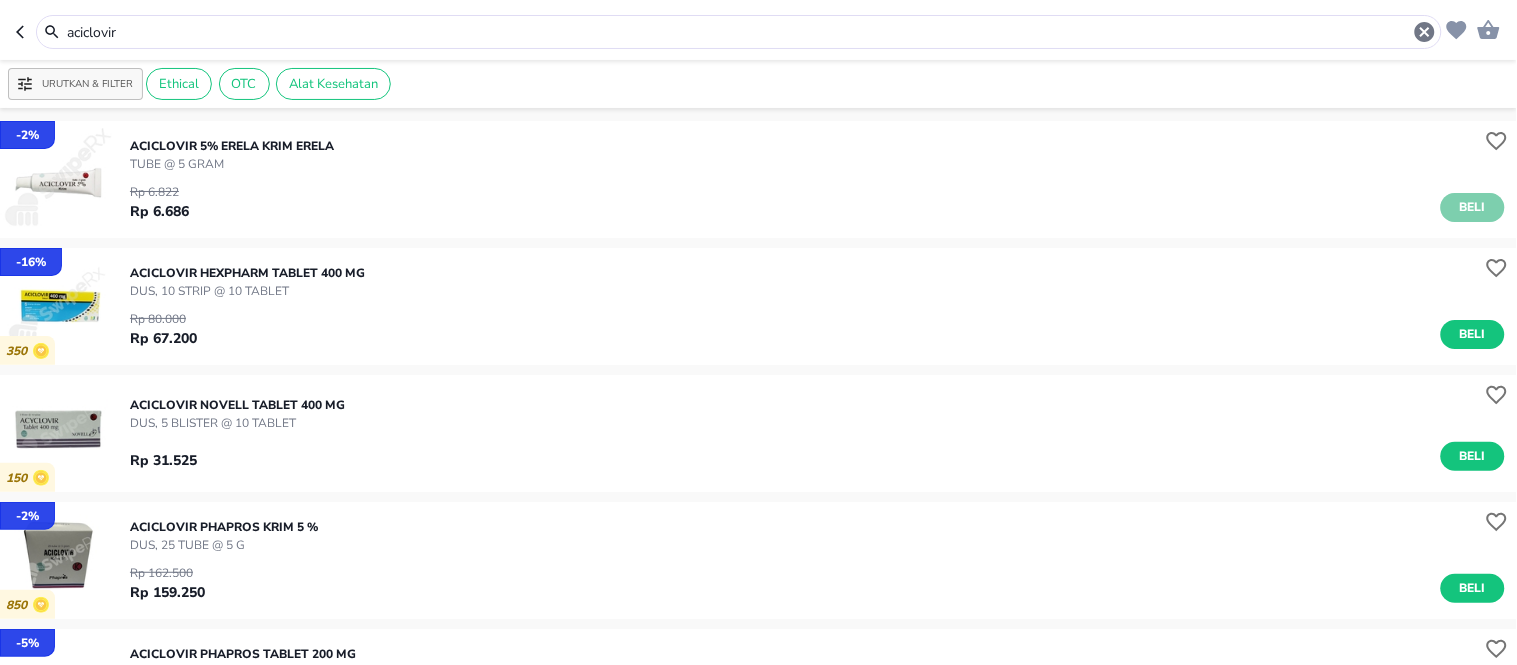 click on "Beli" at bounding box center (1473, 207) 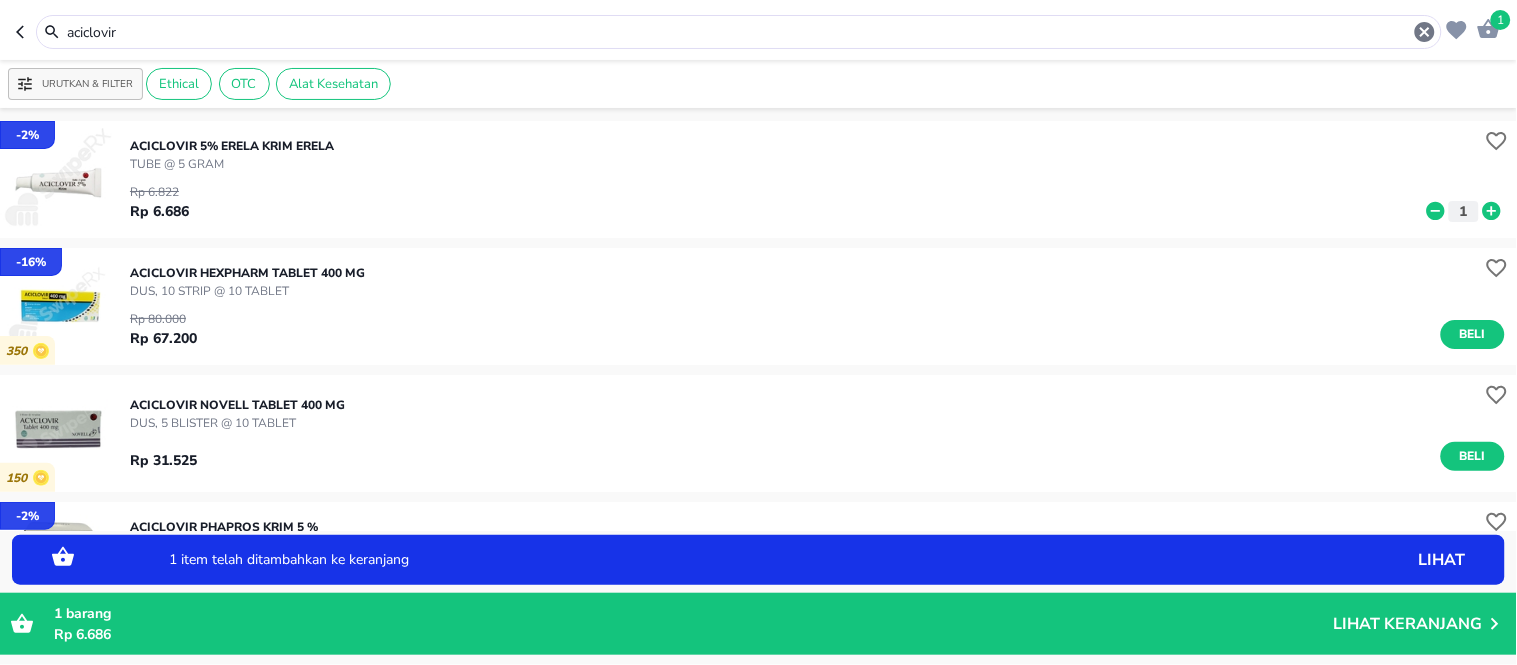 click 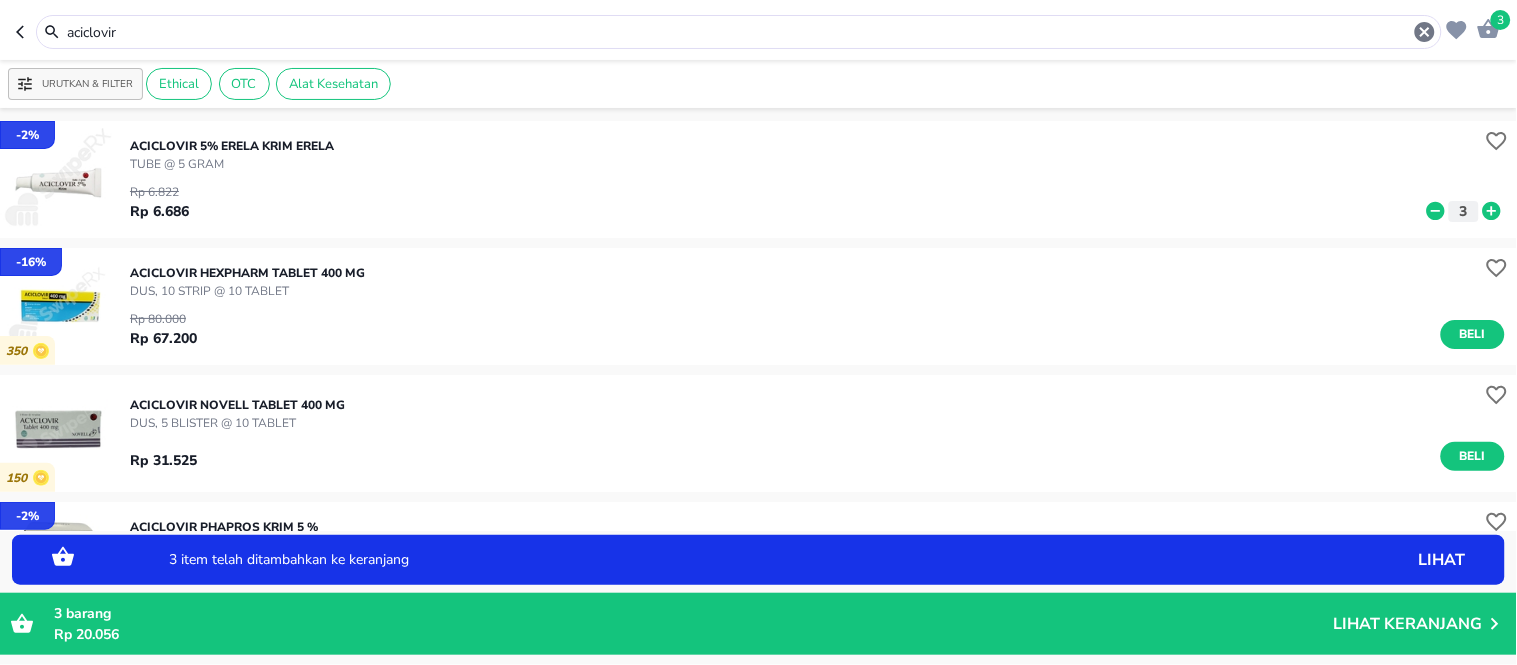 click 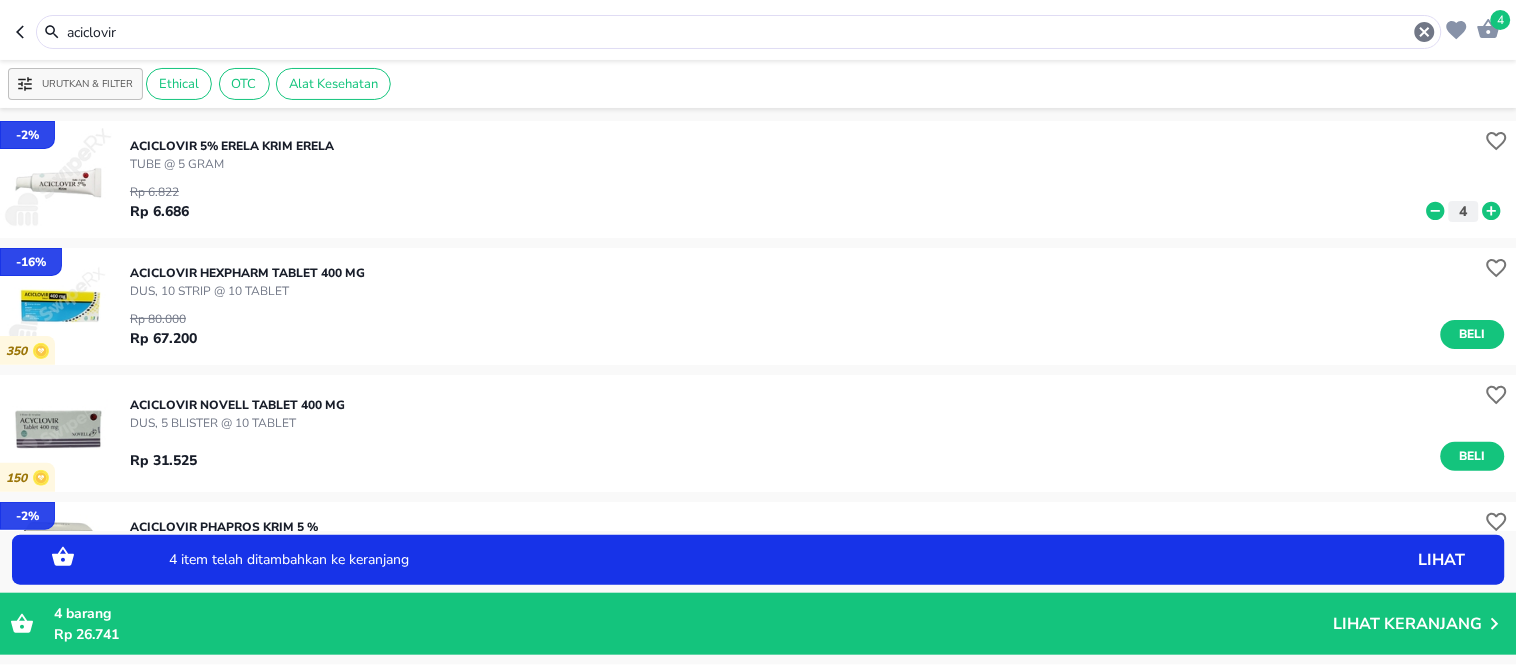 click 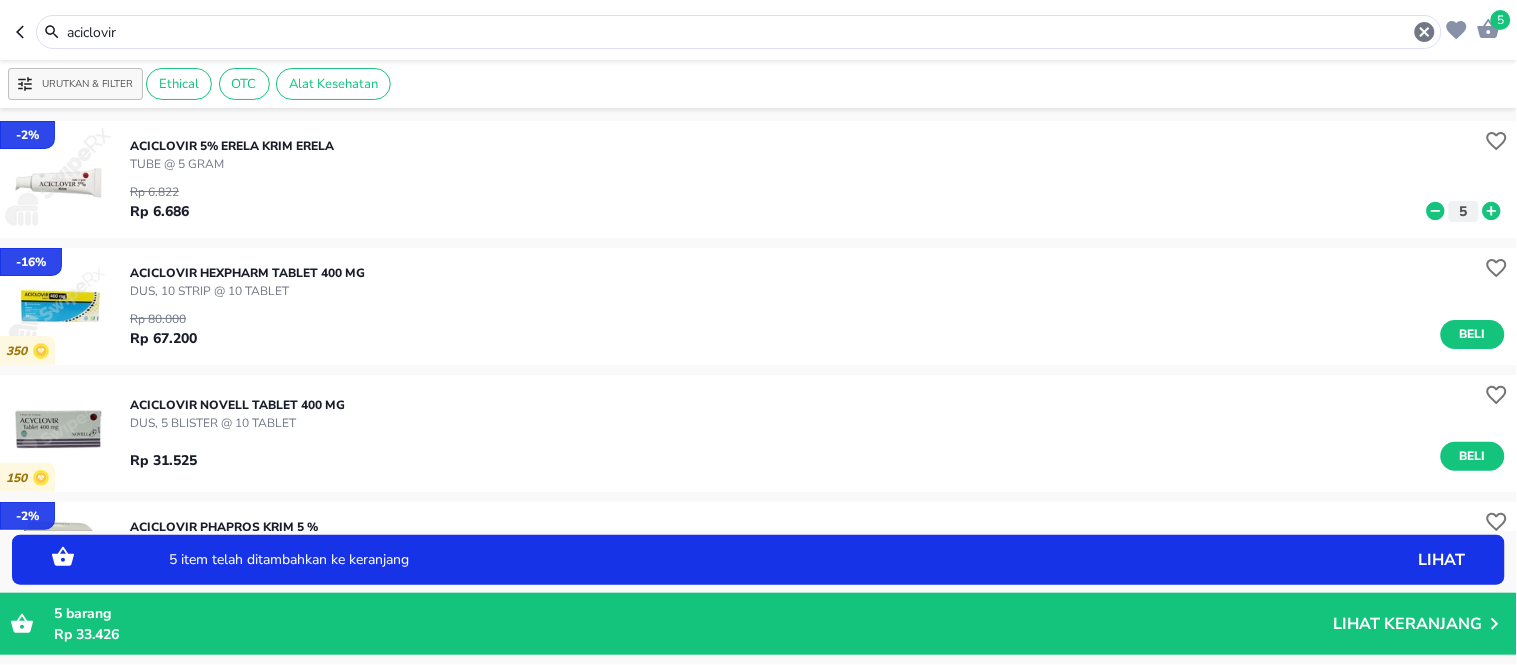 click 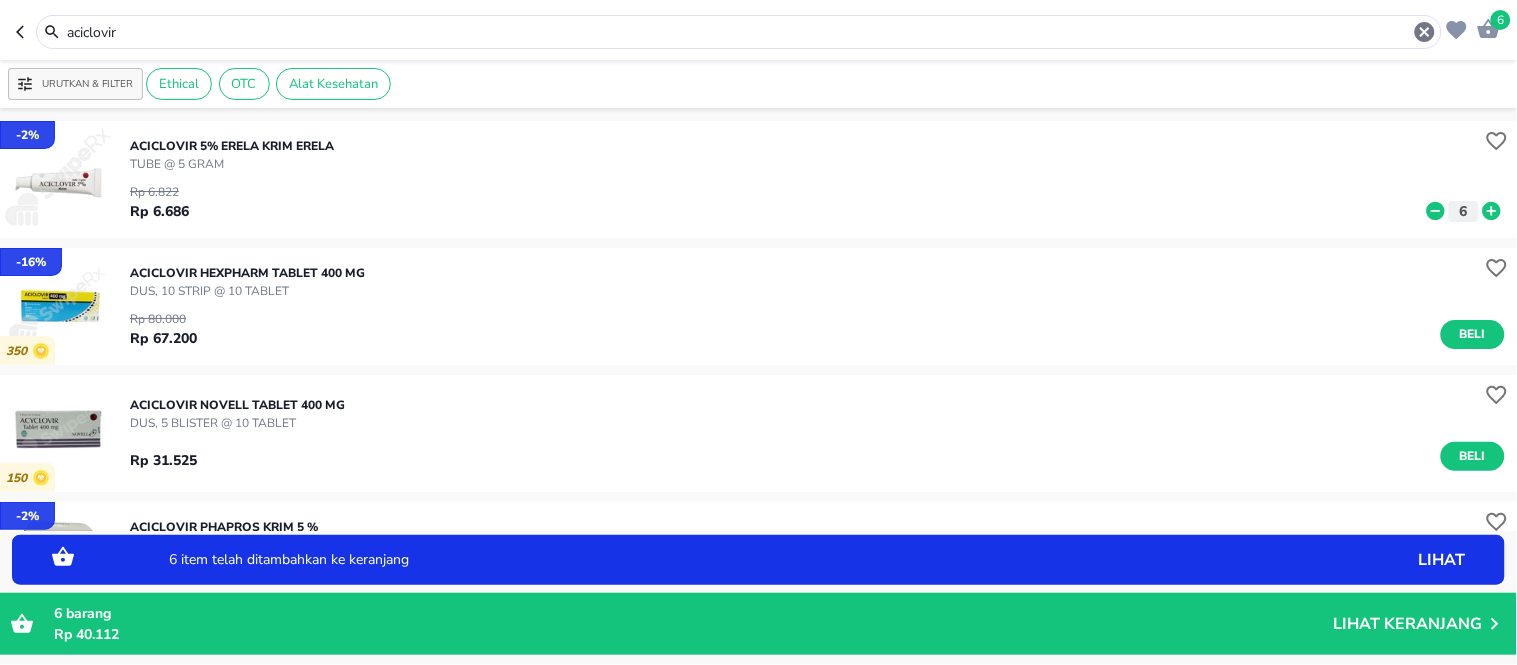 drag, startPoint x: 214, startPoint y: 24, endPoint x: 0, endPoint y: 4, distance: 214.93254 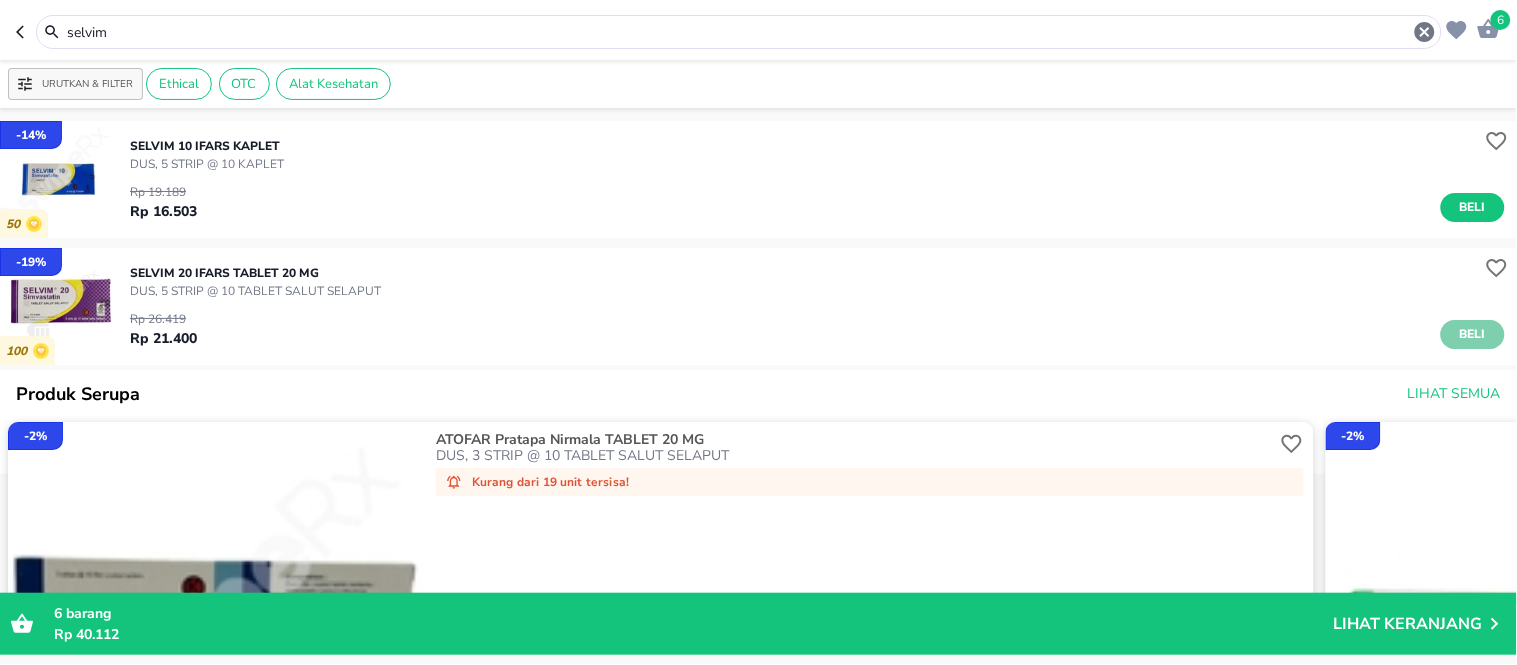 click on "Beli" at bounding box center (1473, 334) 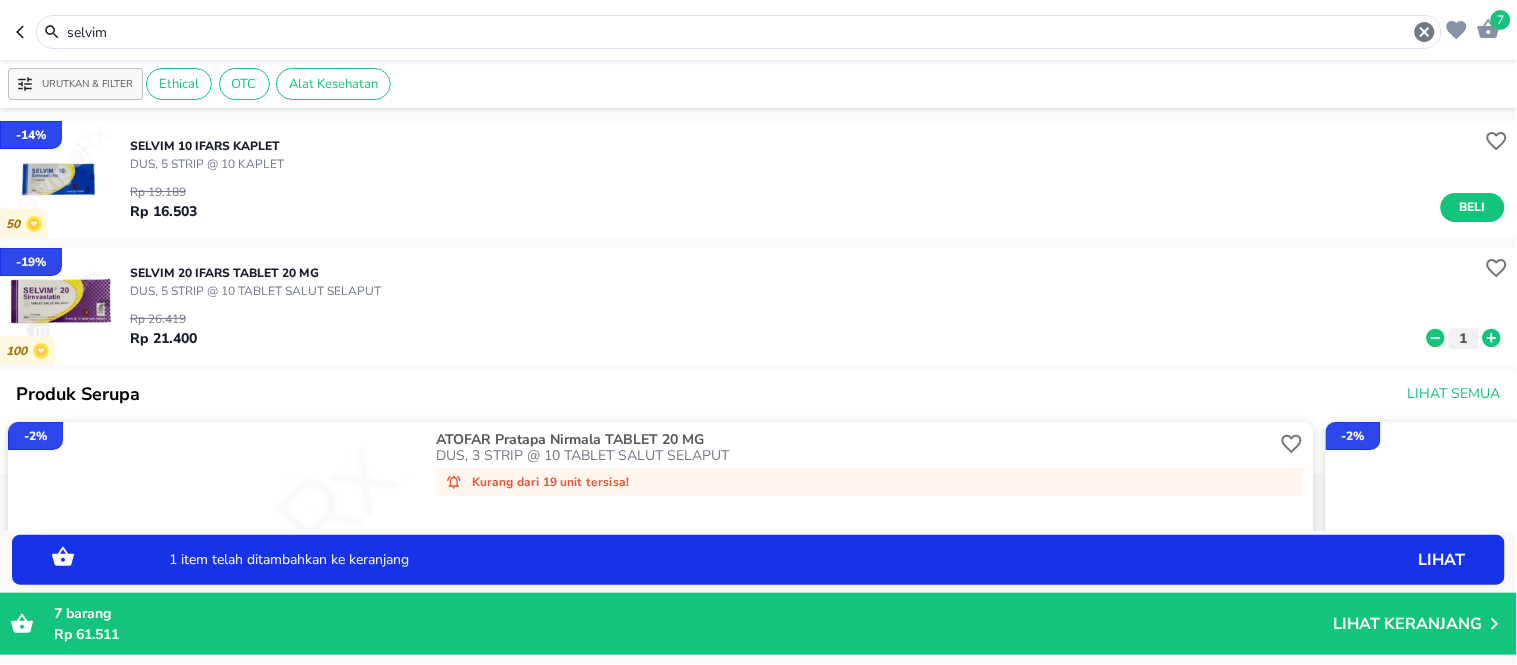 click 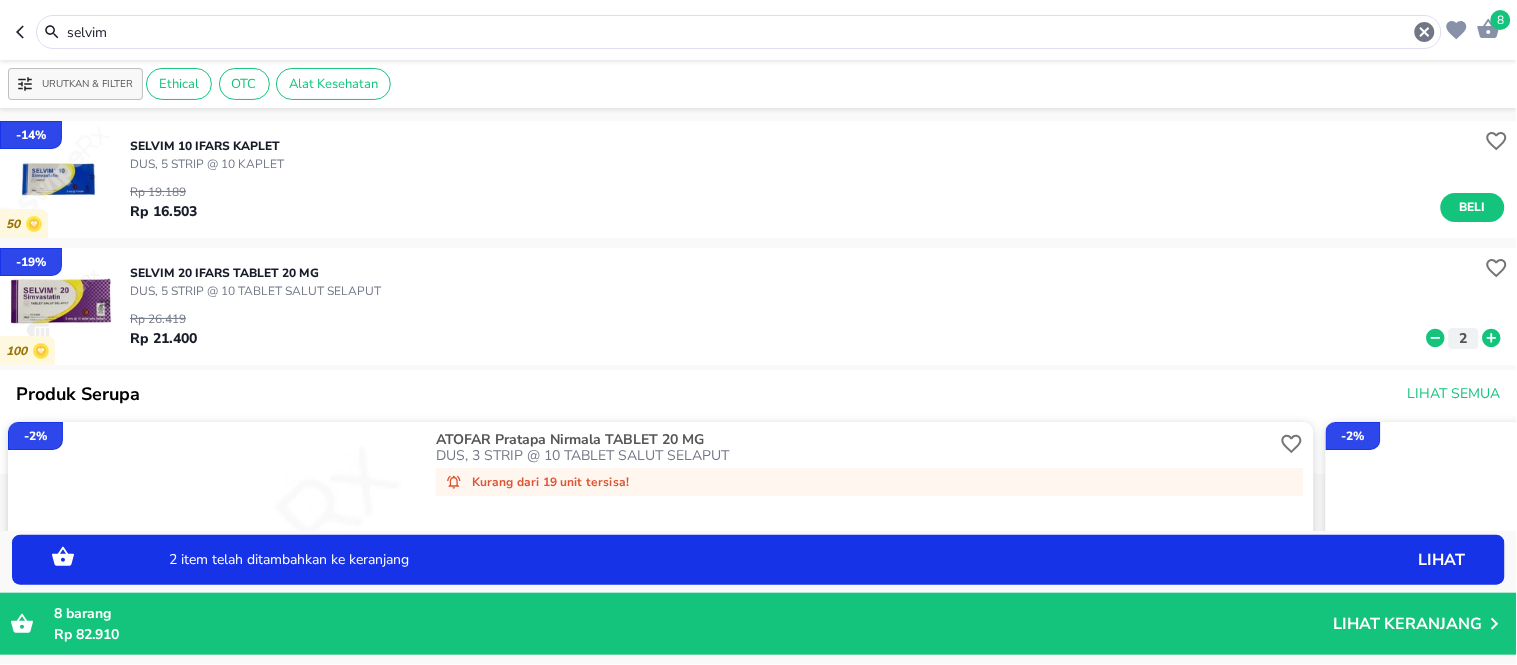 drag, startPoint x: 182, startPoint y: 31, endPoint x: 8, endPoint y: 22, distance: 174.2326 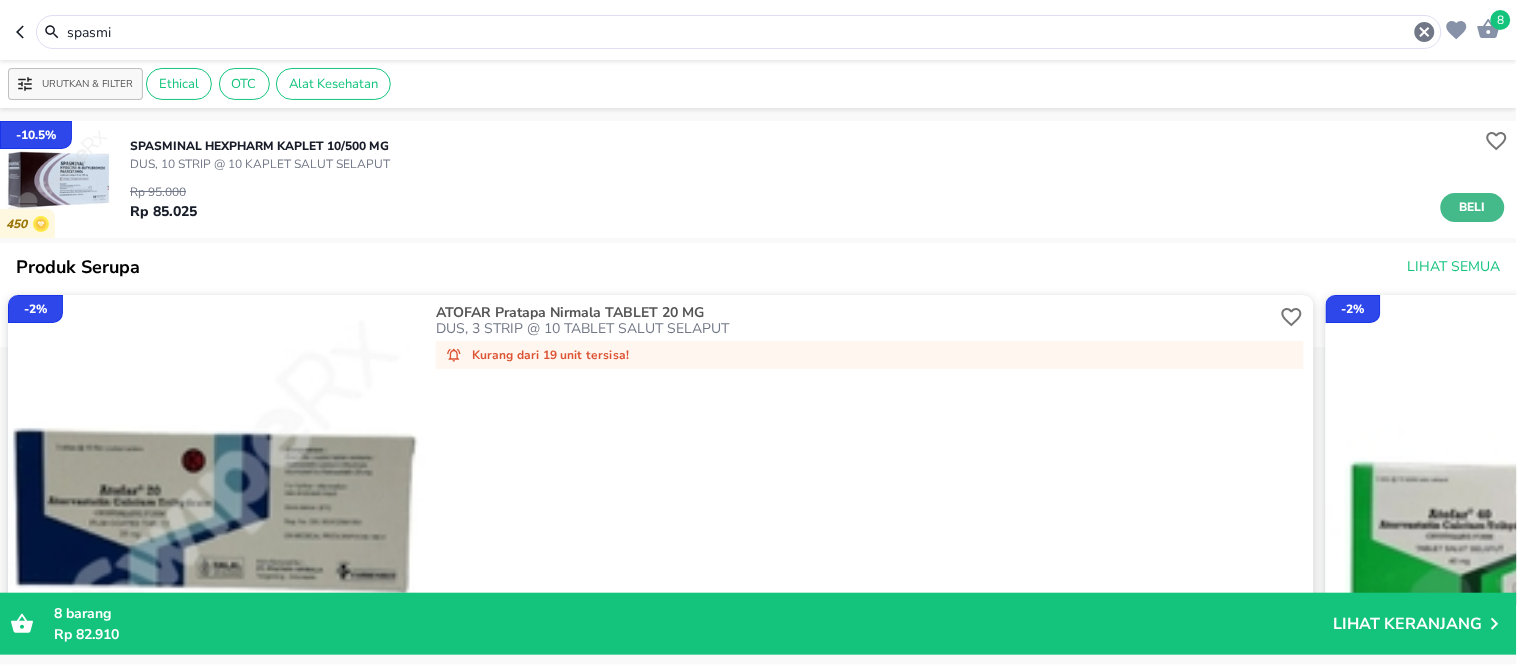 click on "Beli" at bounding box center (1473, 207) 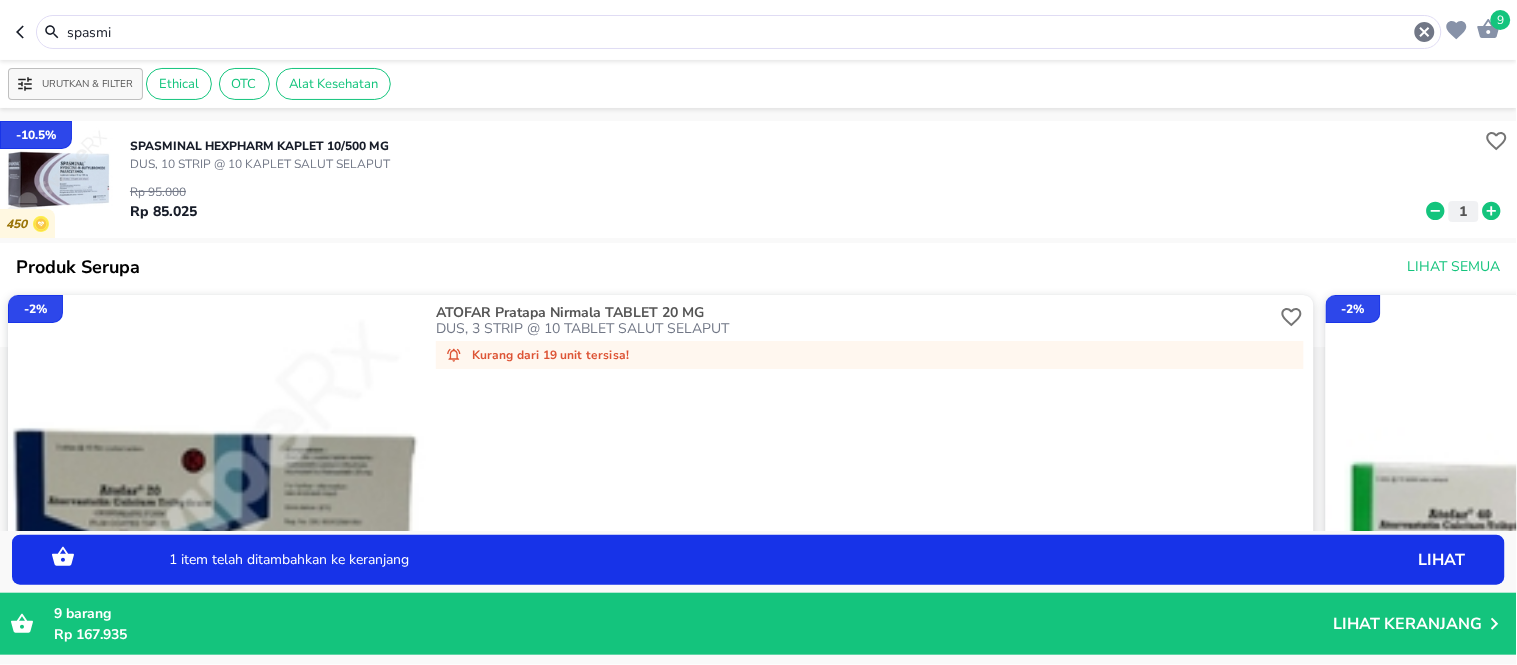 drag, startPoint x: 123, startPoint y: 28, endPoint x: 0, endPoint y: 35, distance: 123.19903 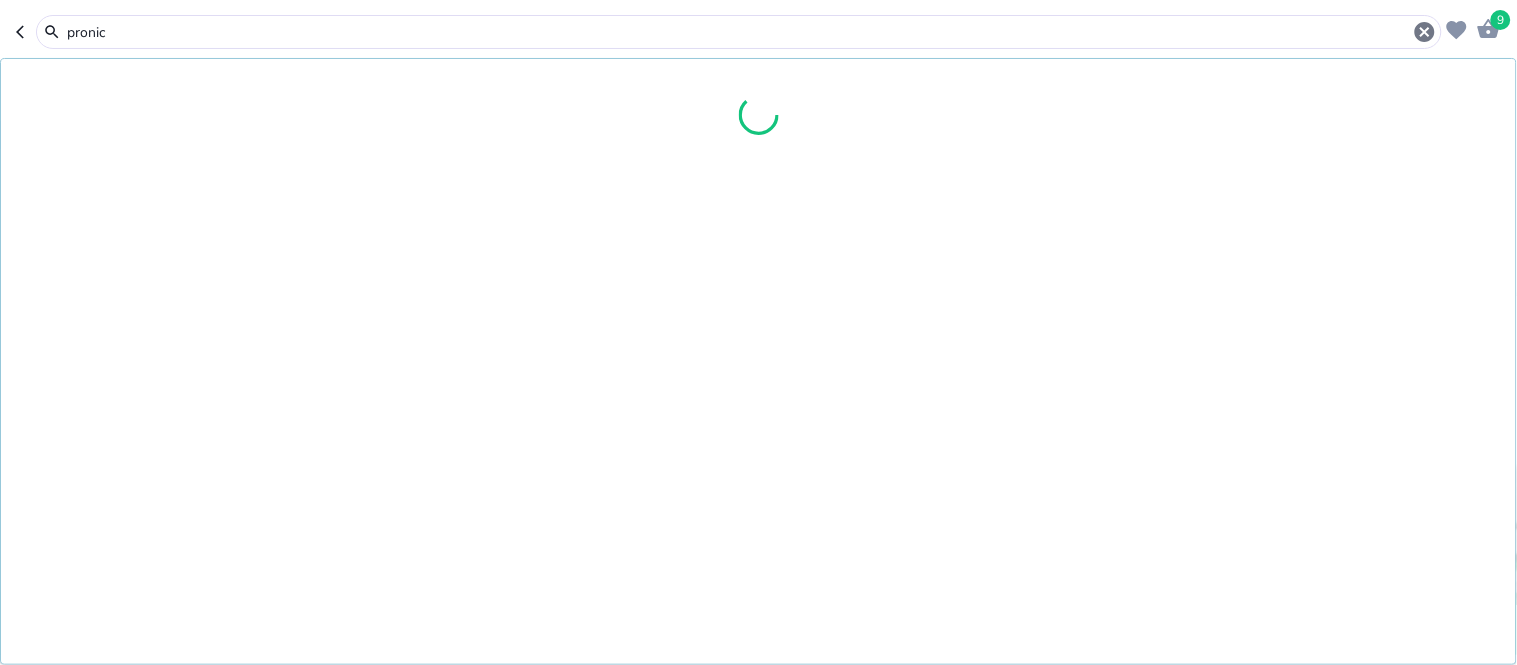 type on "pronic" 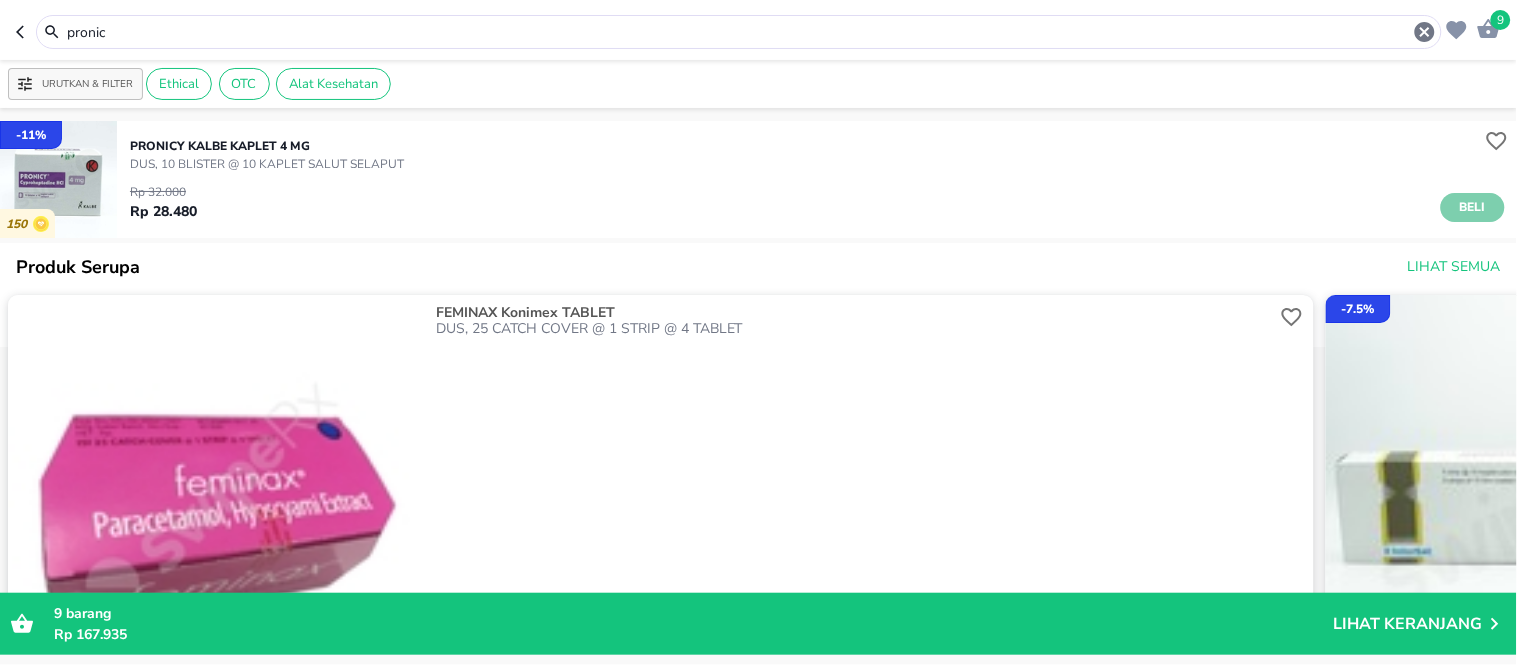click on "Beli" at bounding box center [1473, 207] 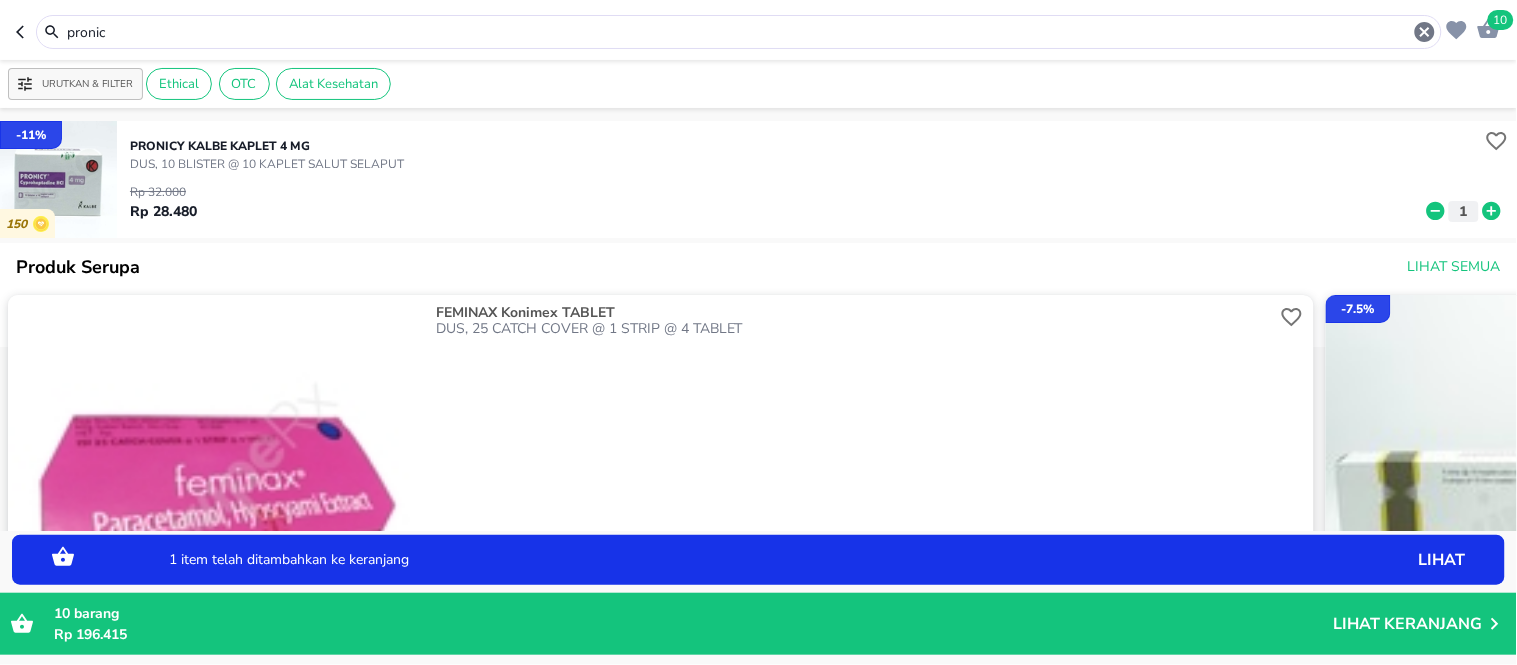 drag, startPoint x: 151, startPoint y: 33, endPoint x: 0, endPoint y: 3, distance: 153.9513 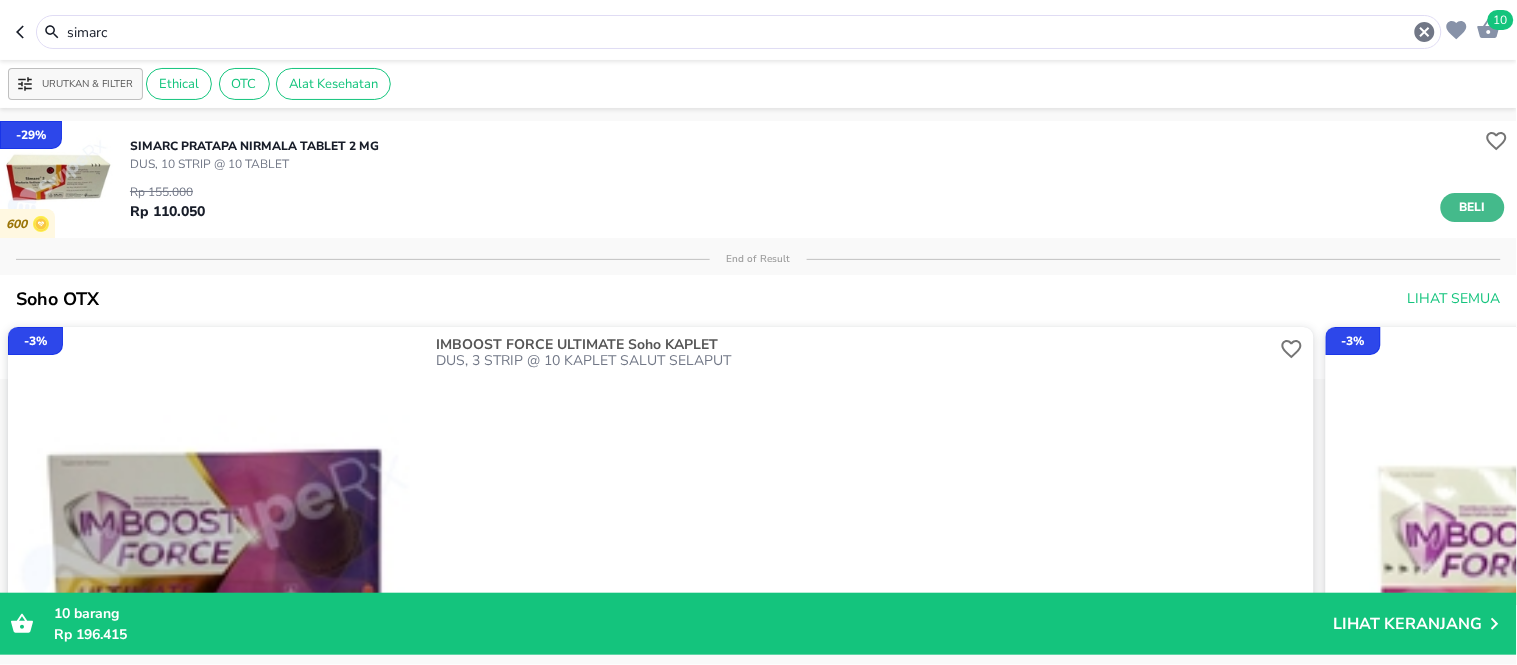 click on "Beli" at bounding box center (1473, 207) 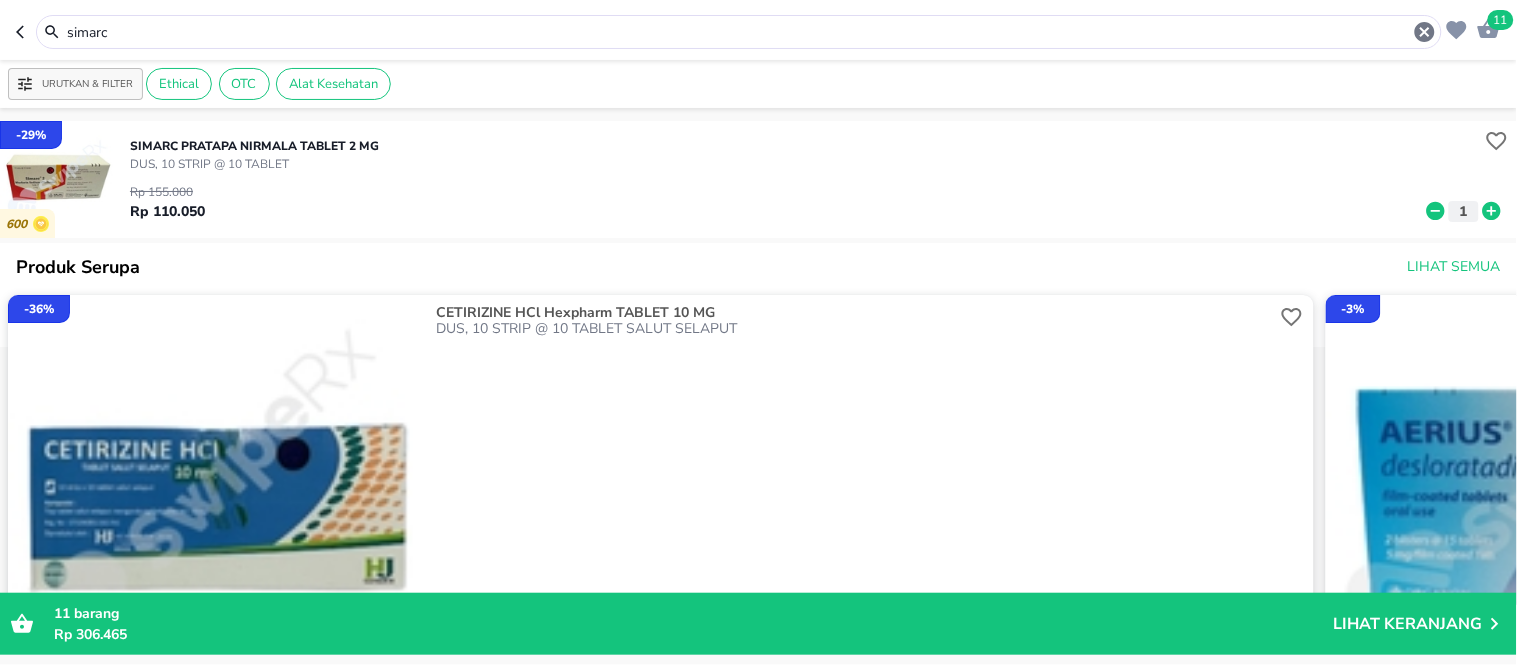 drag, startPoint x: 118, startPoint y: 33, endPoint x: 0, endPoint y: 34, distance: 118.004234 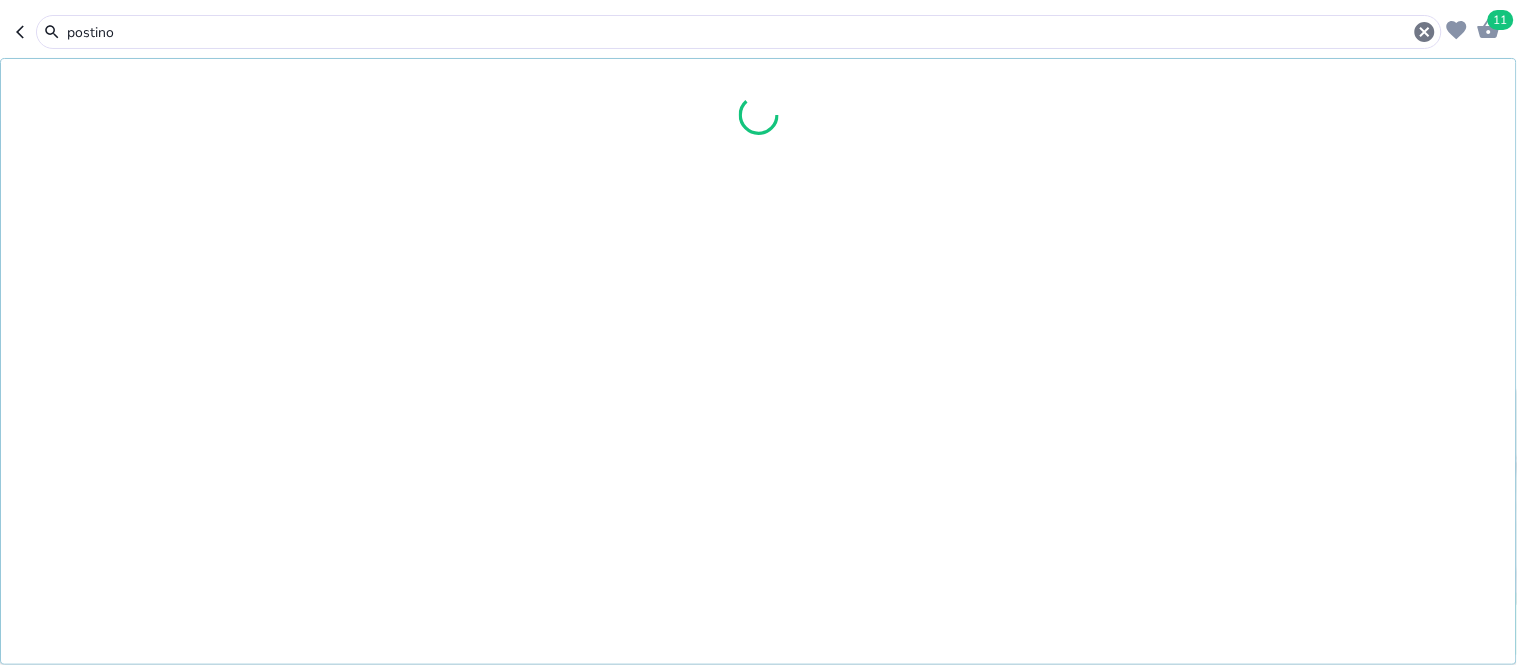 type on "postino" 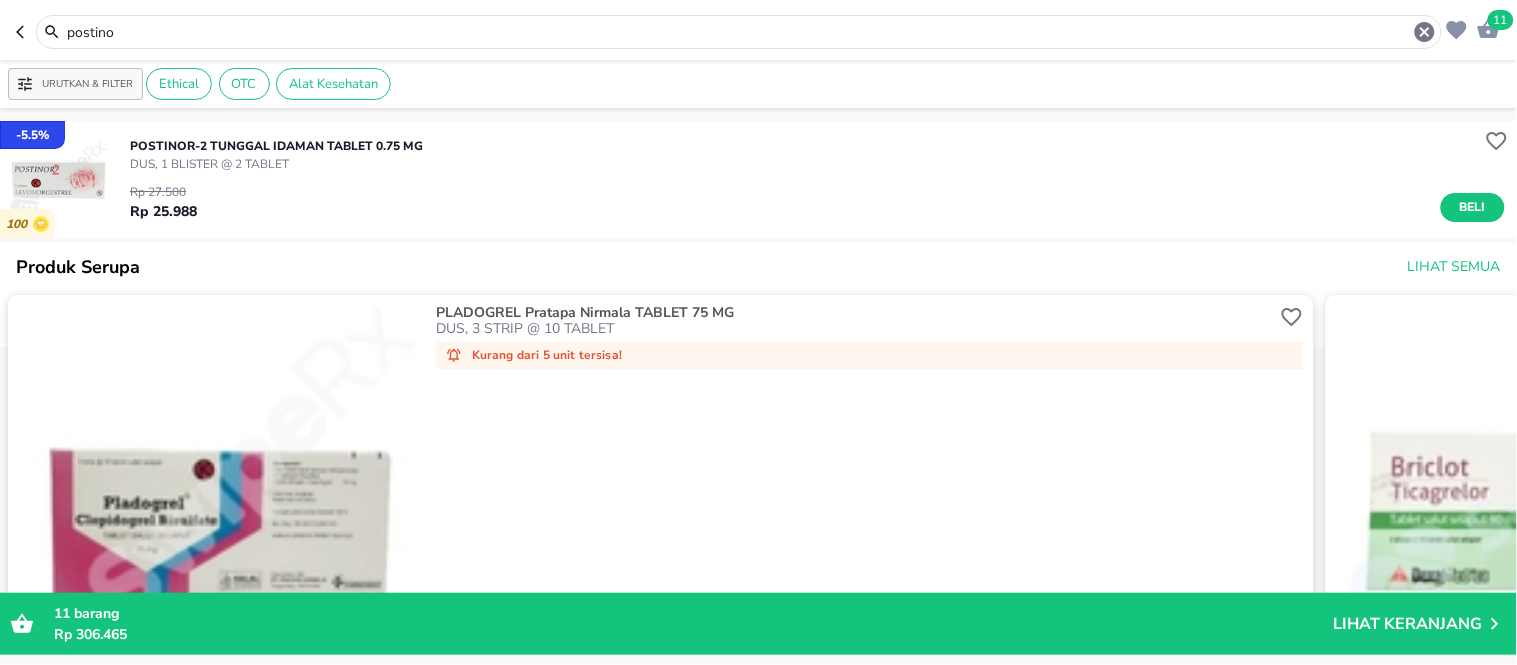 click 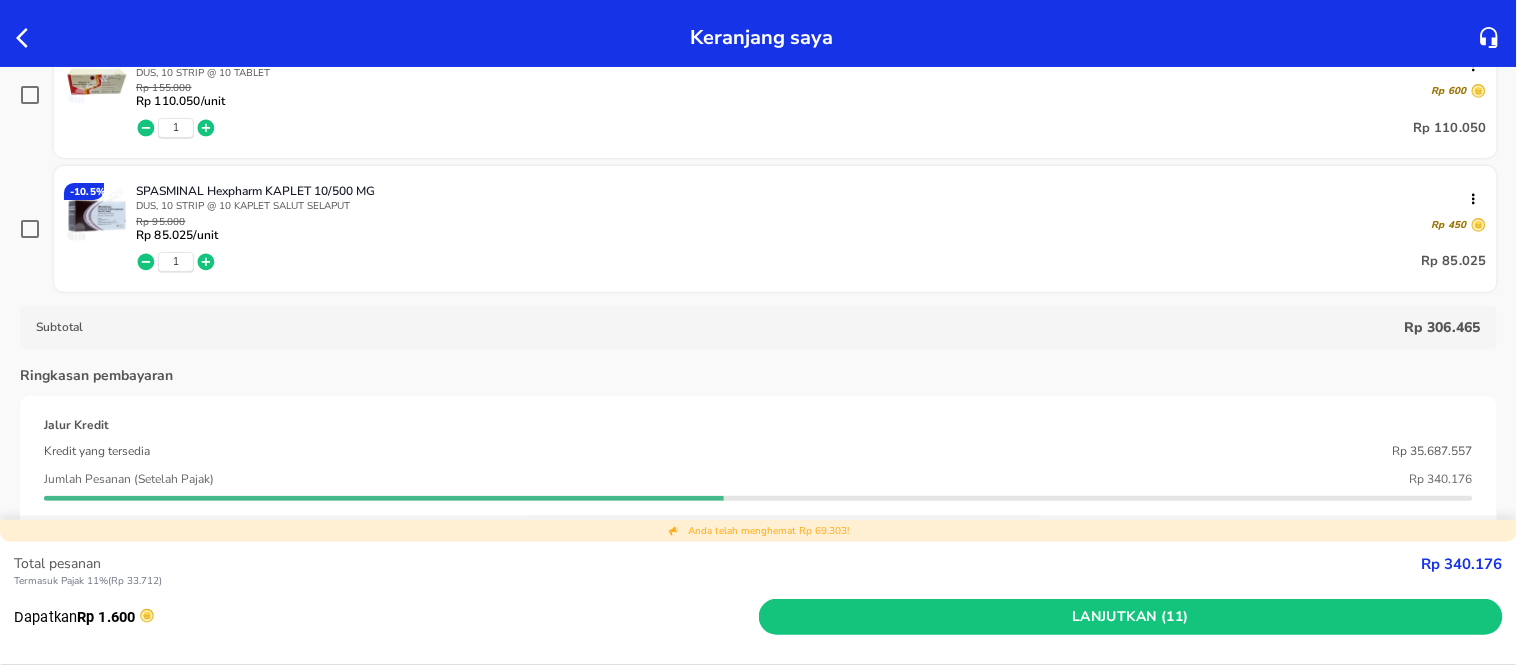 scroll, scrollTop: 777, scrollLeft: 0, axis: vertical 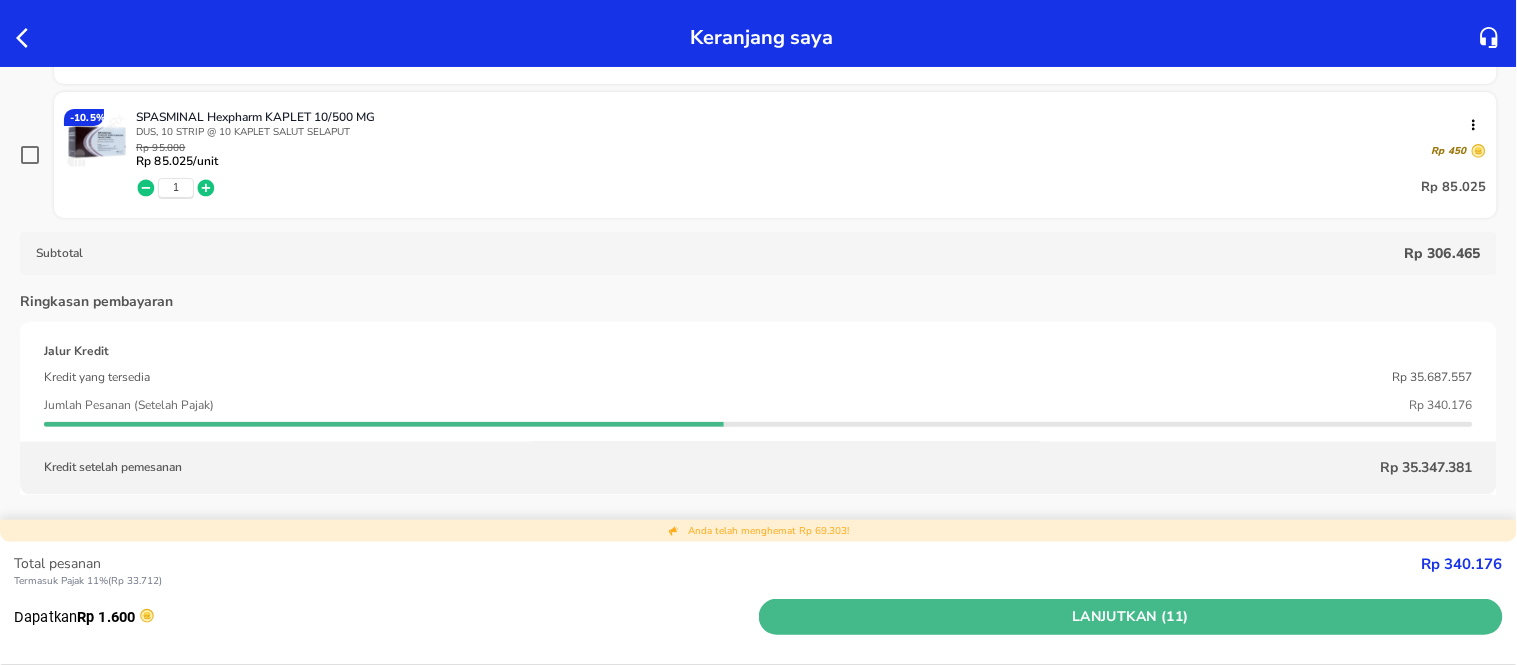 click on "Lanjutkan (11)" at bounding box center (1131, 617) 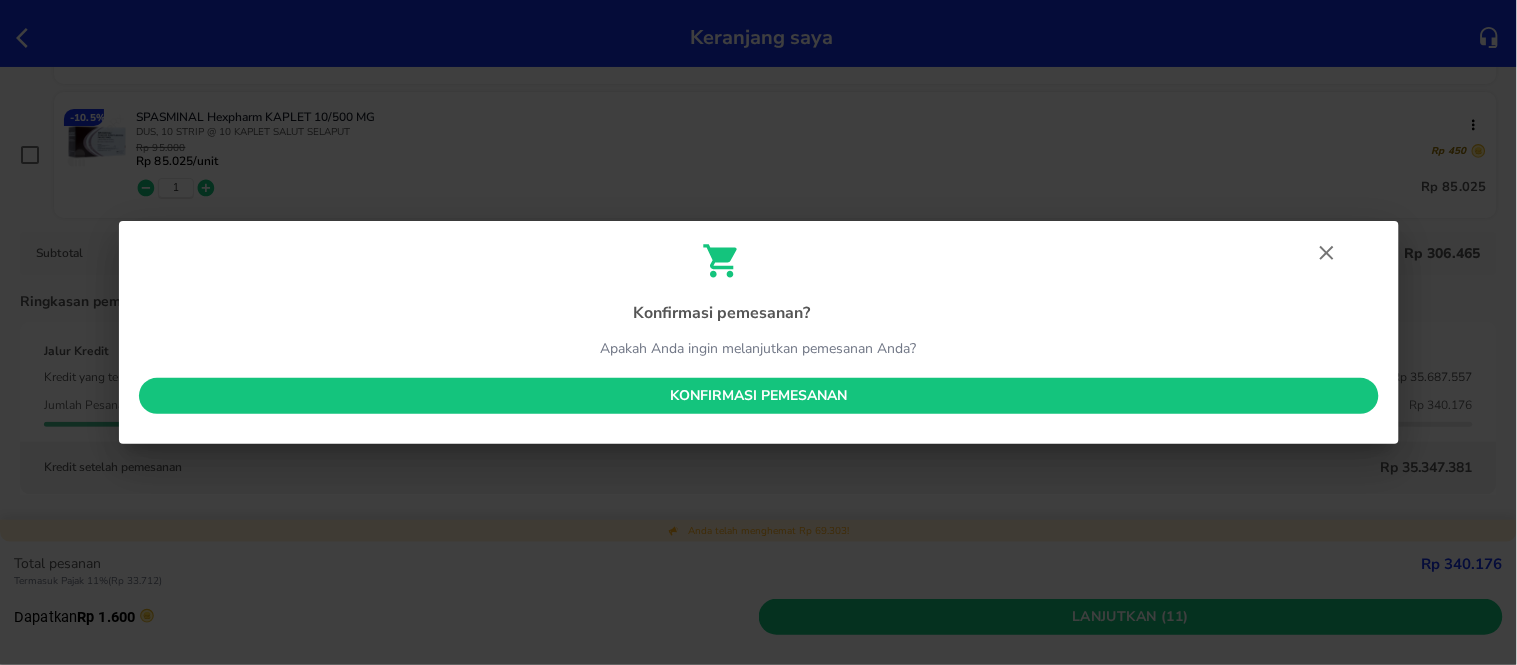 click on "Konfirmasi pemesanan" at bounding box center [759, 396] 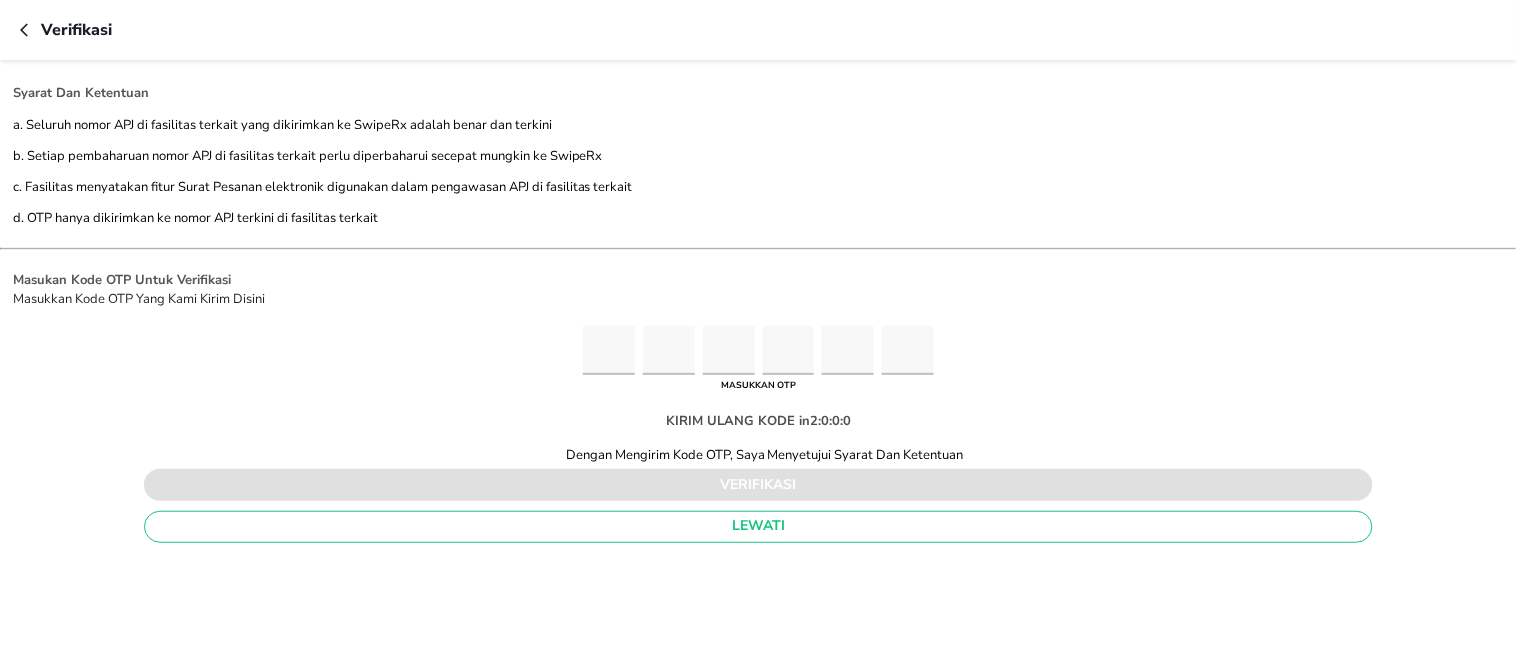 click at bounding box center [609, 350] 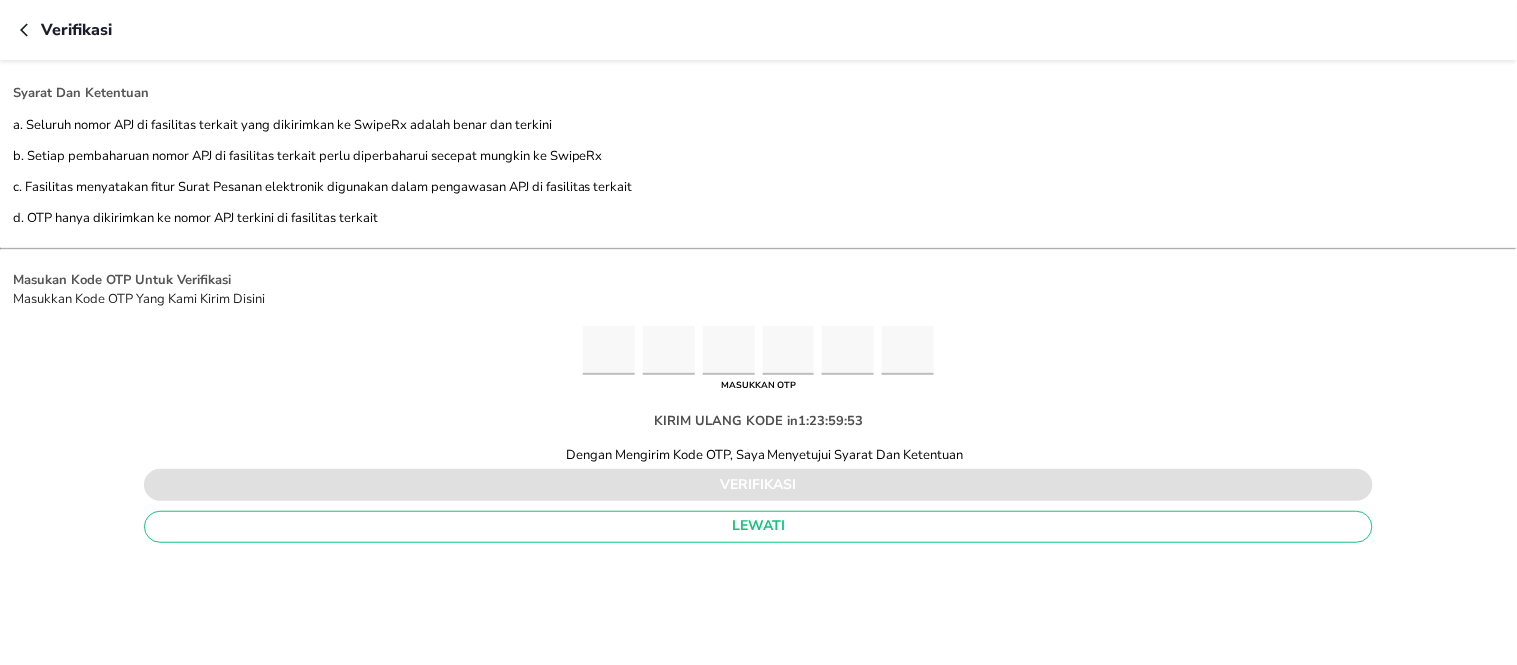 type on "7" 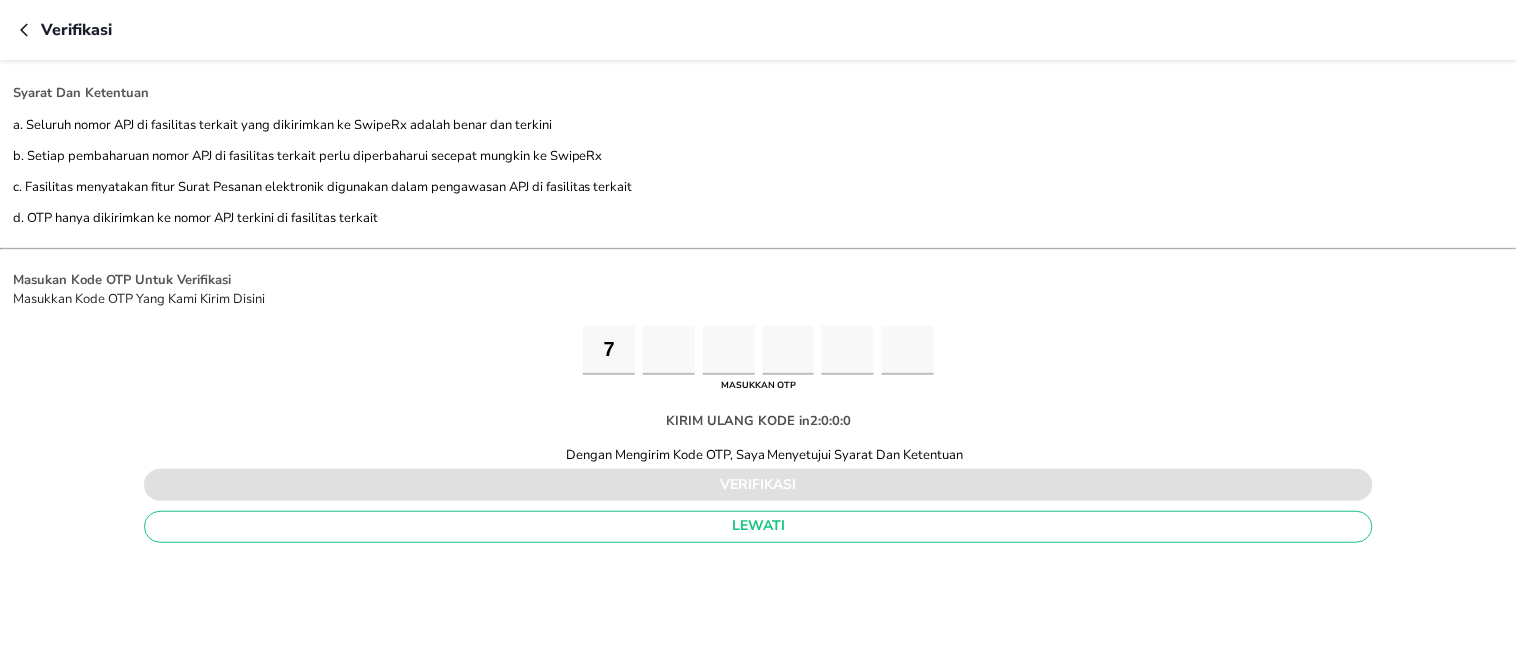 type on "2" 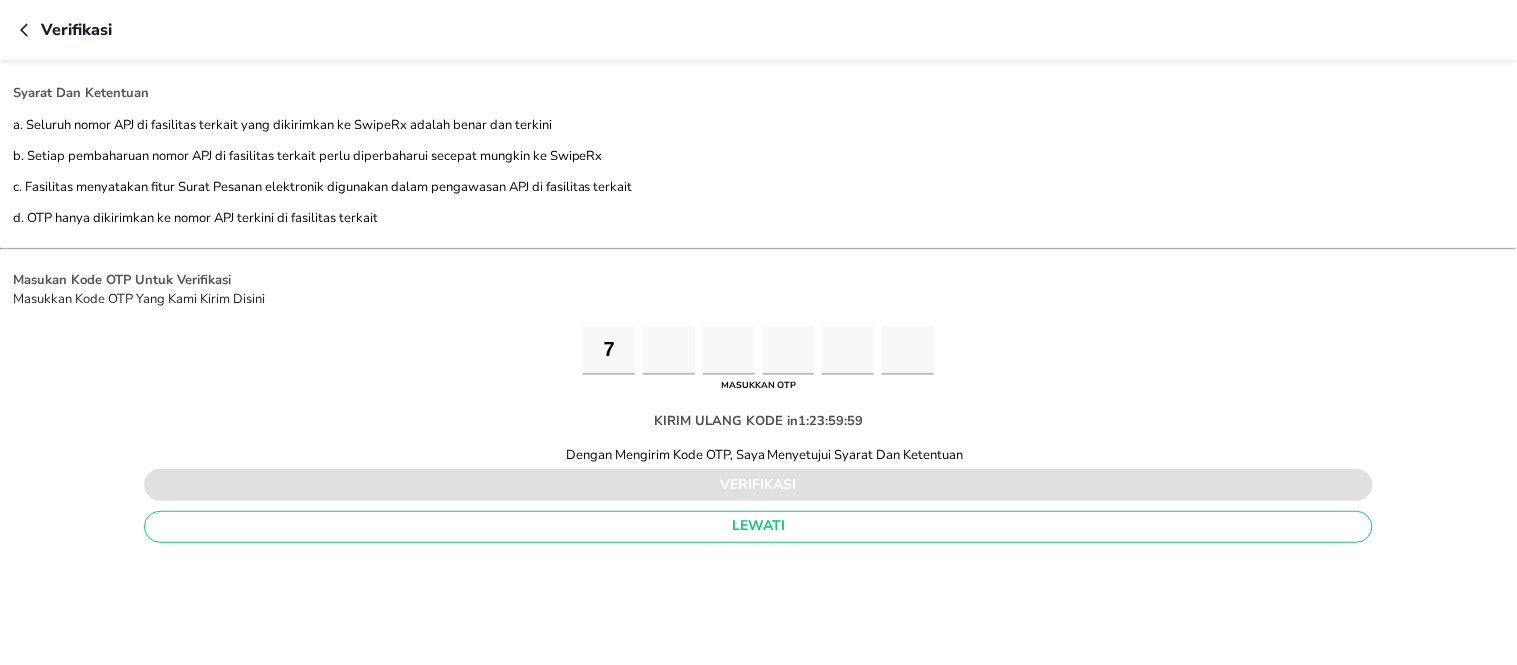 type on "0" 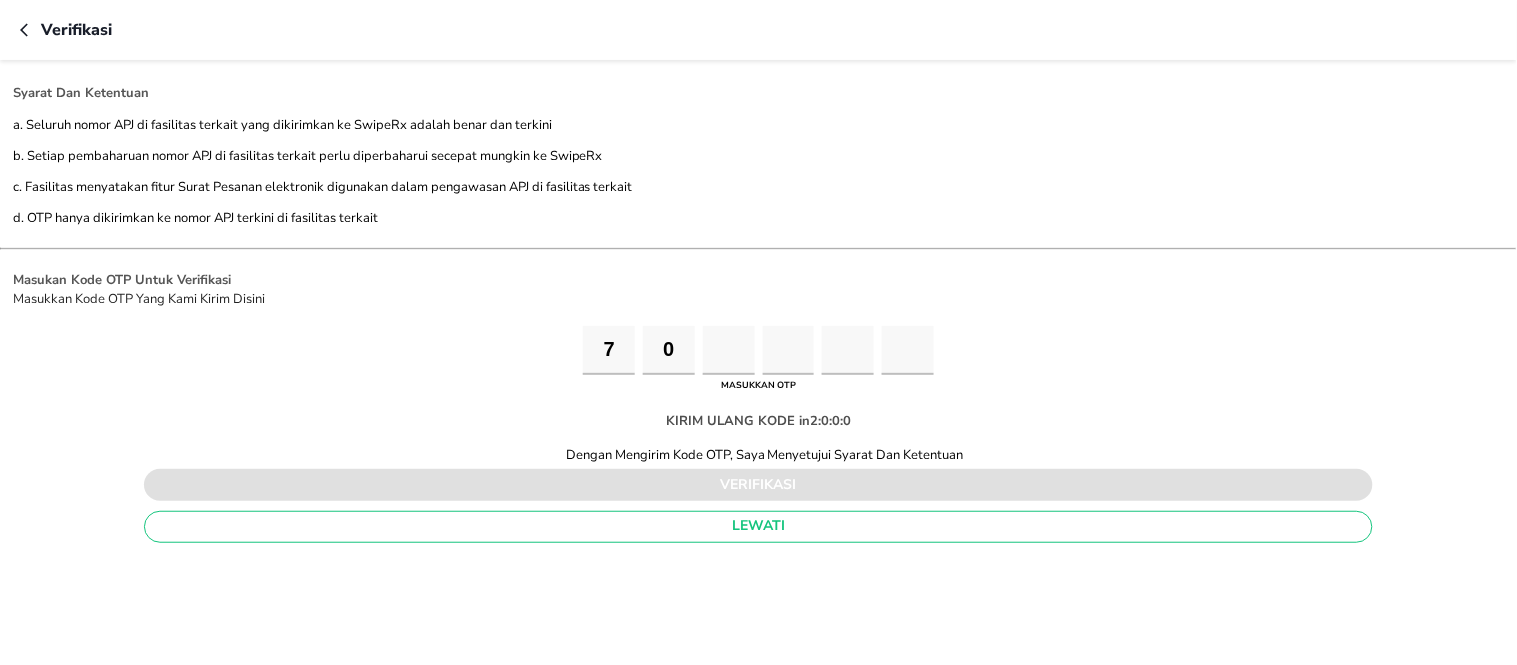 type on "7" 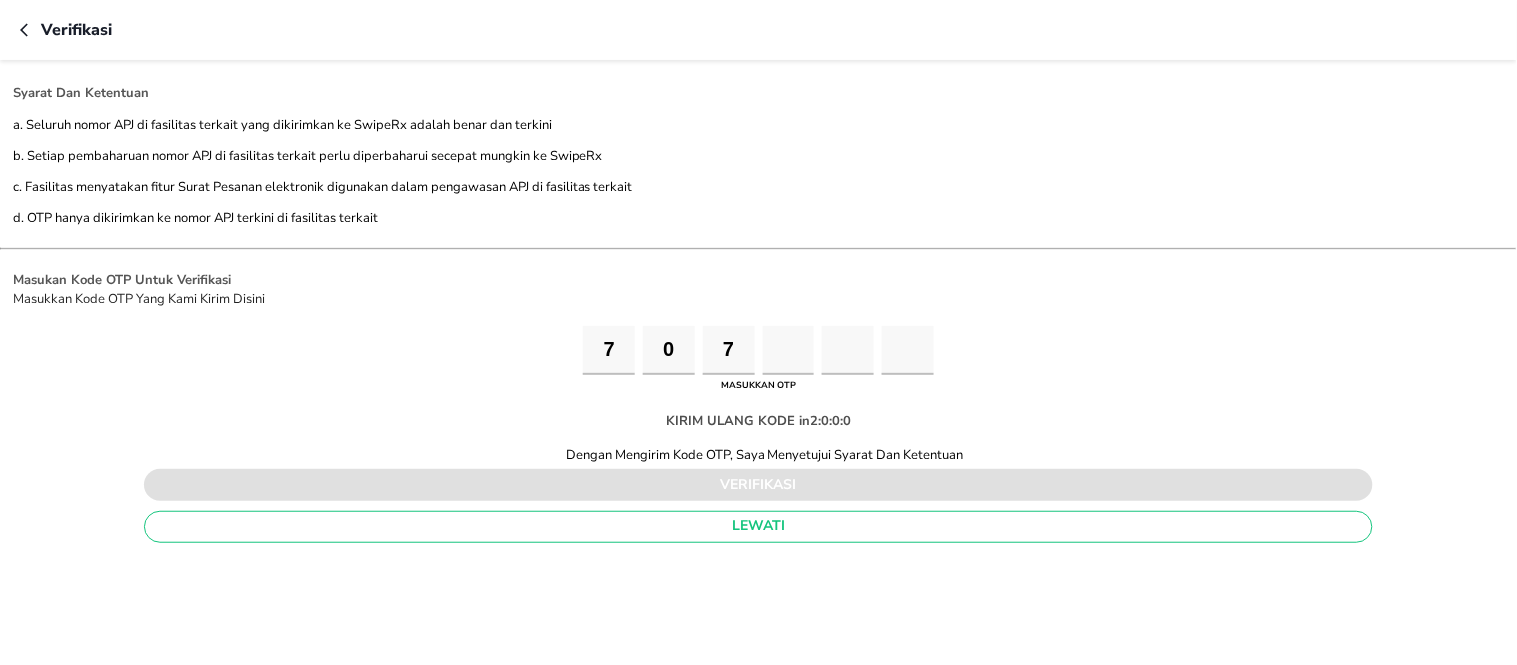 type on "8" 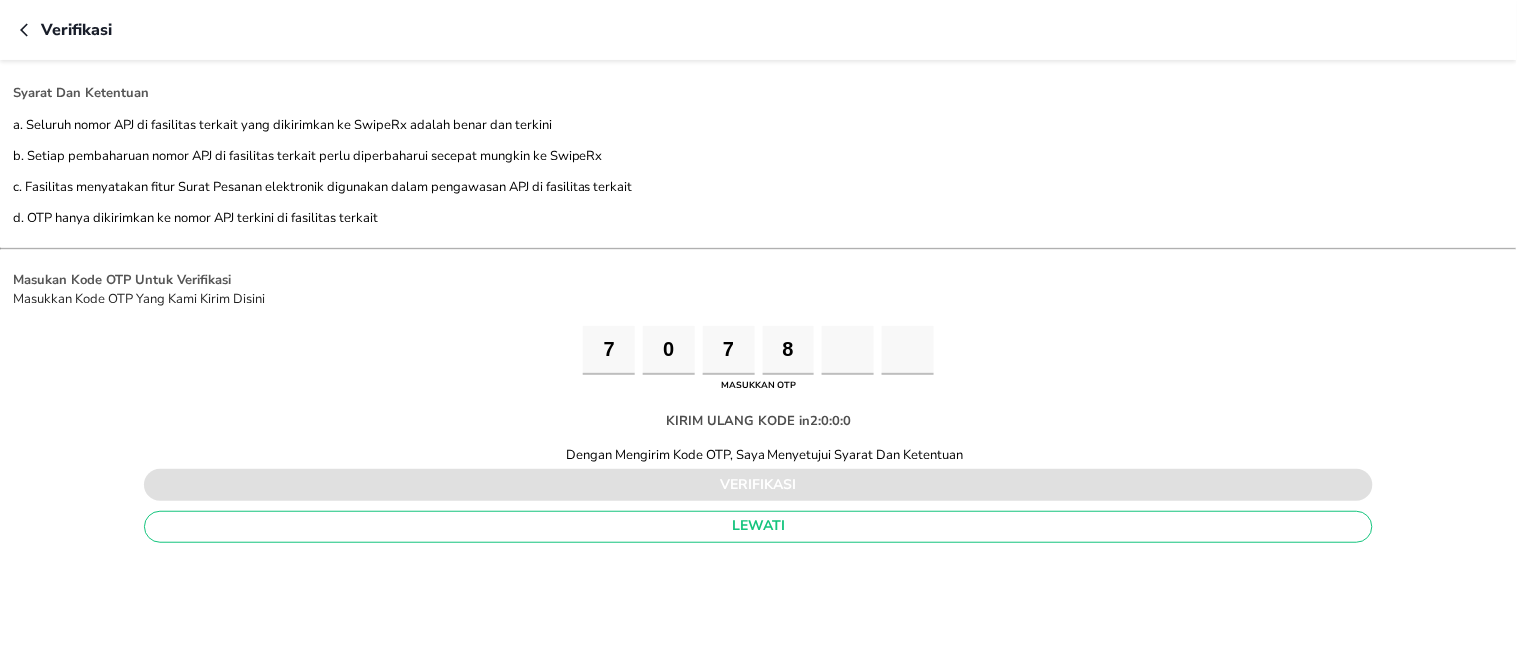 type on "3" 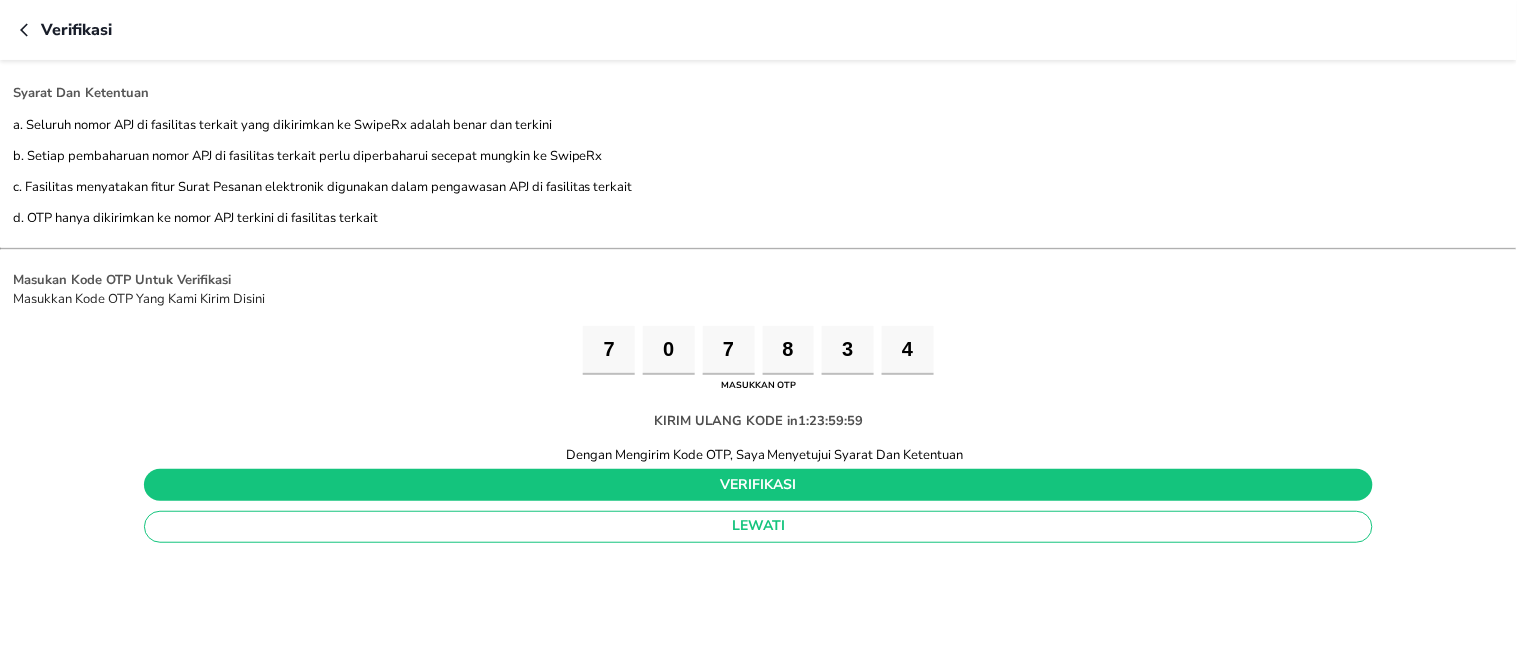 type on "4" 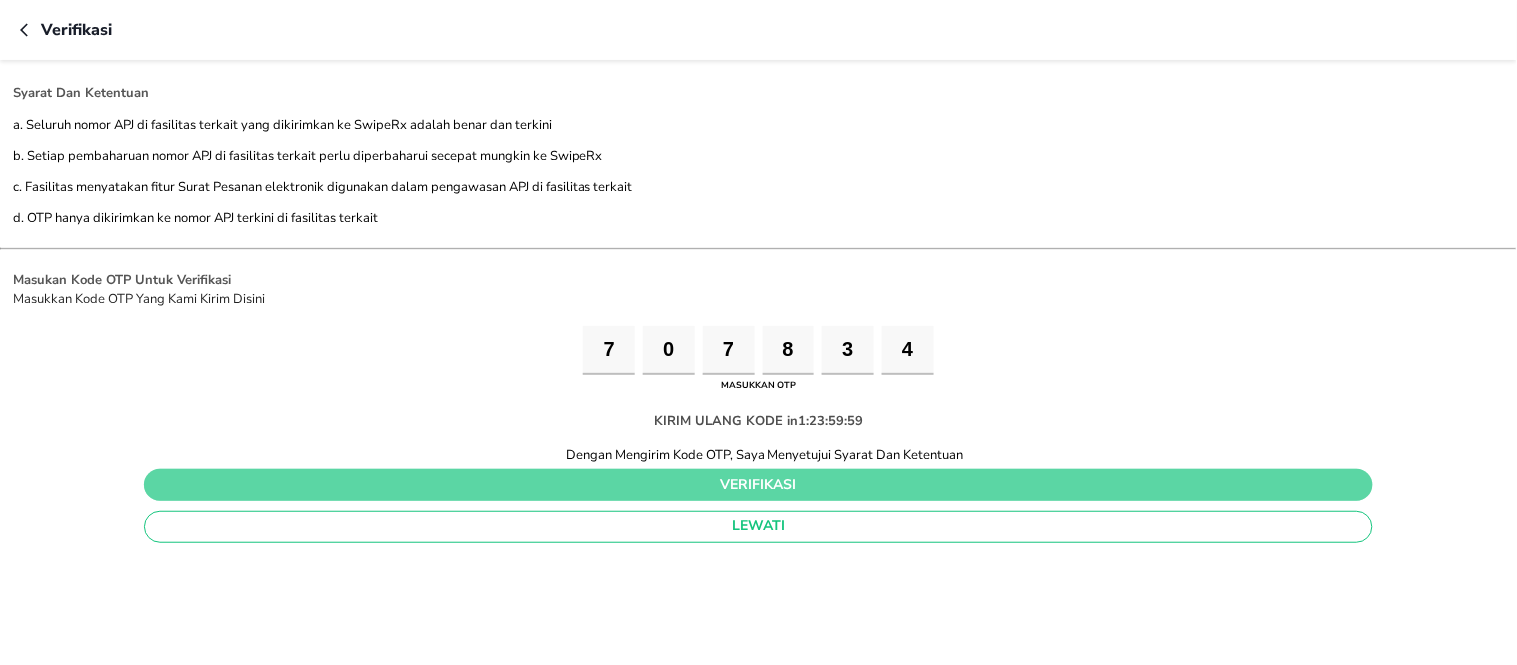 click on "verifikasi" at bounding box center (758, 485) 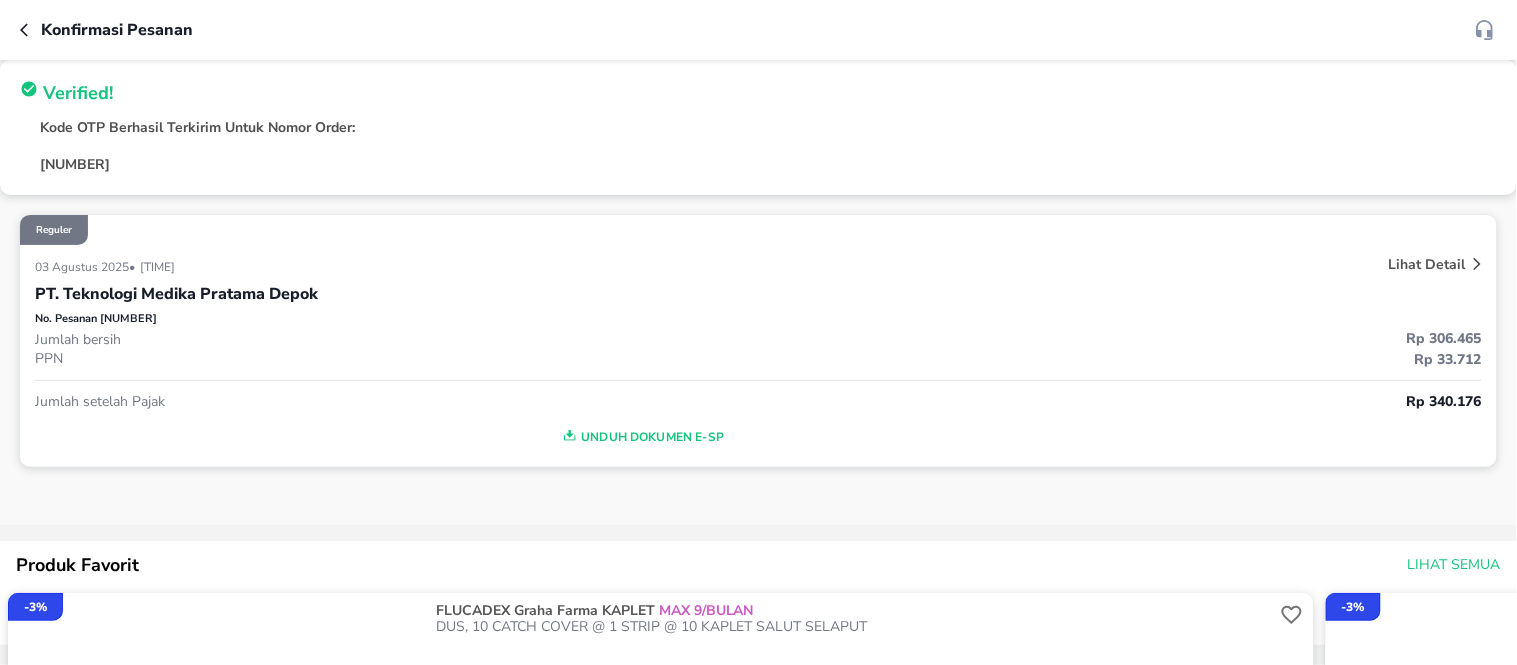 click 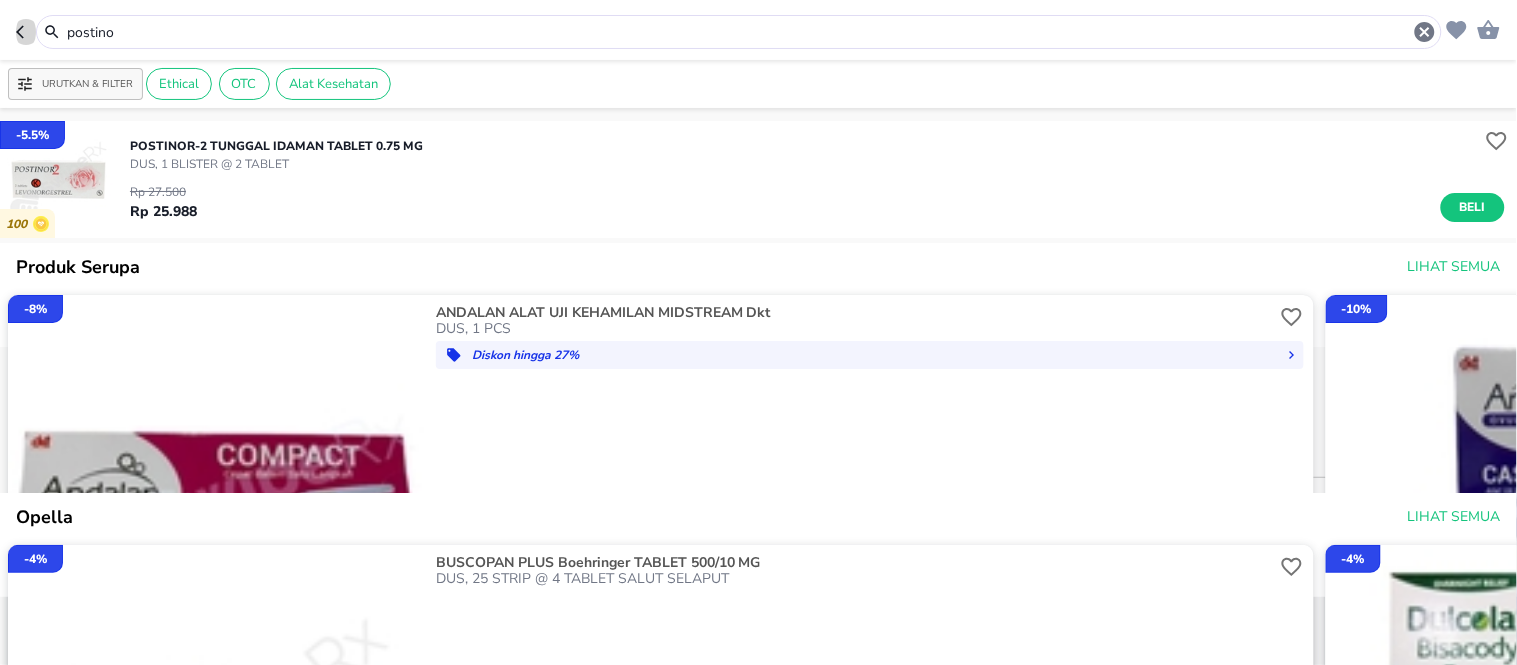 click 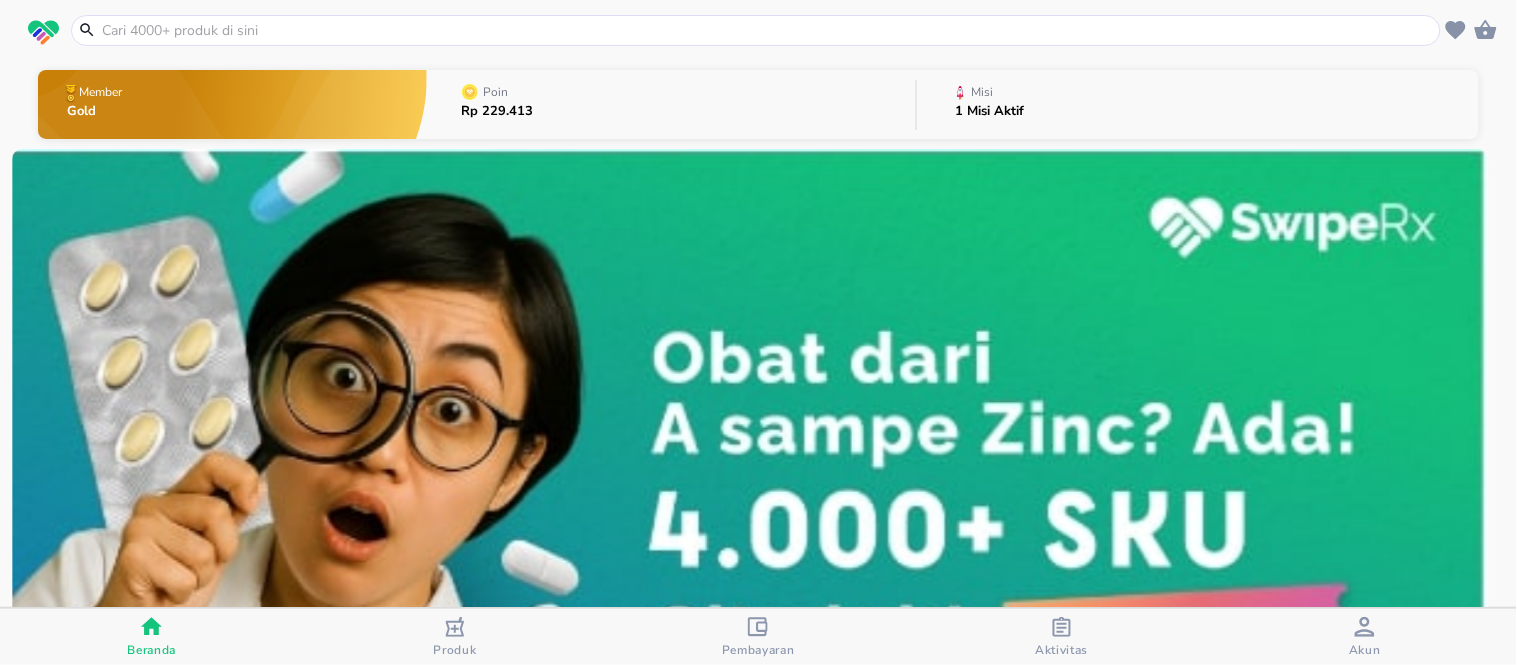 click on "1   Misi Aktif" at bounding box center [989, 111] 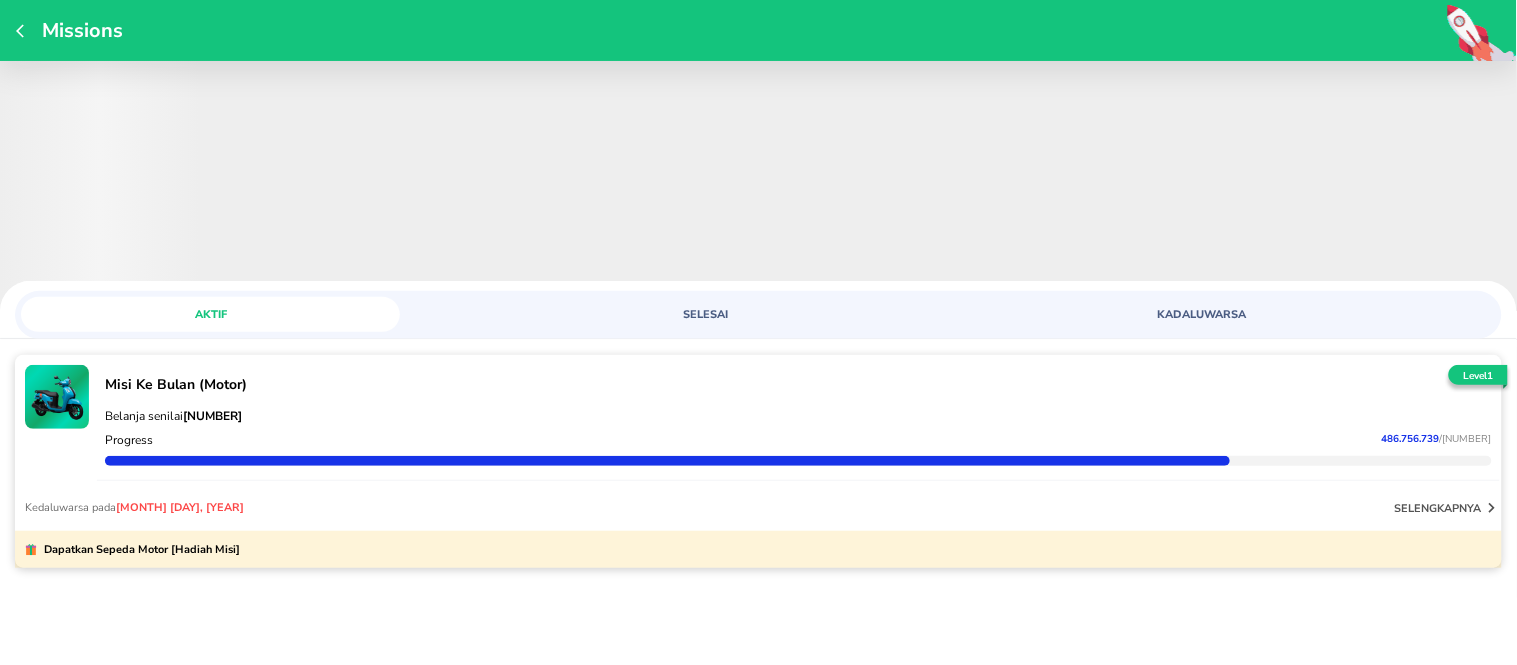 click on "selengkapnya" at bounding box center [1438, 508] 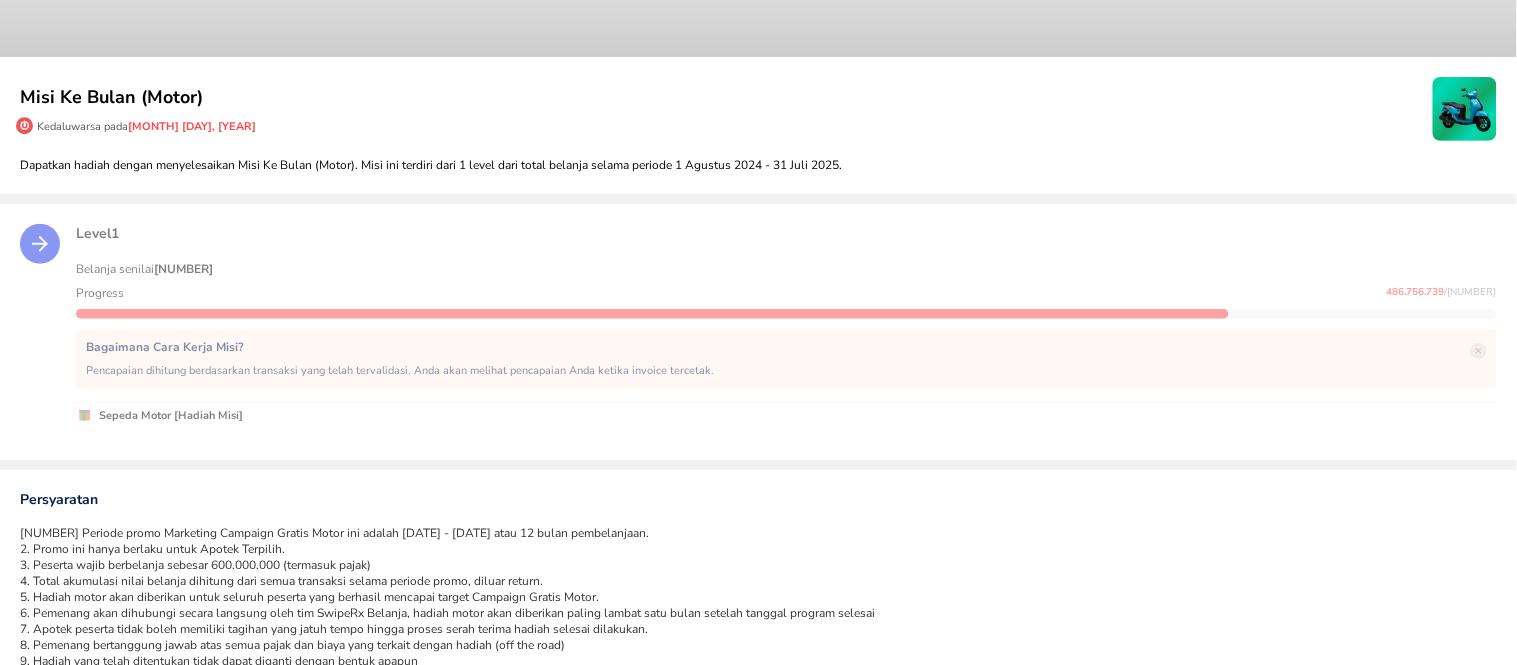 scroll, scrollTop: 0, scrollLeft: 0, axis: both 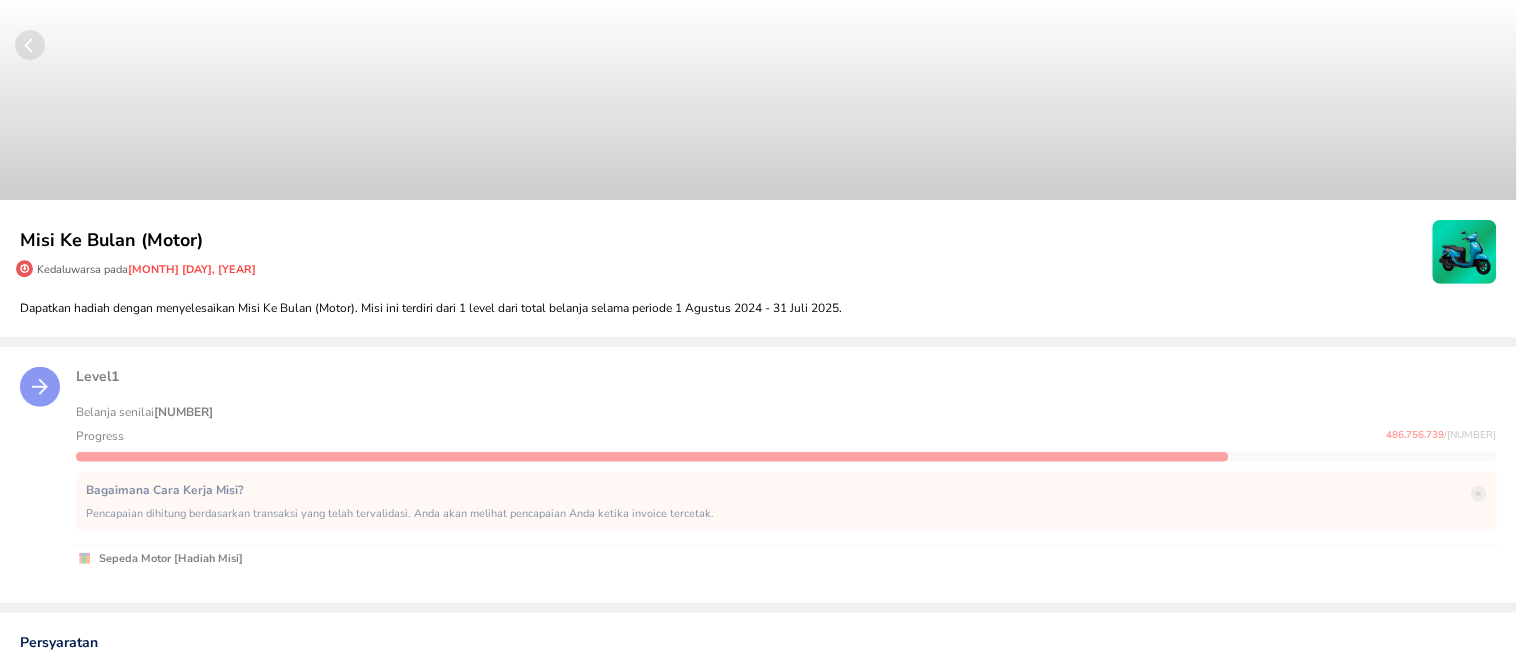 click 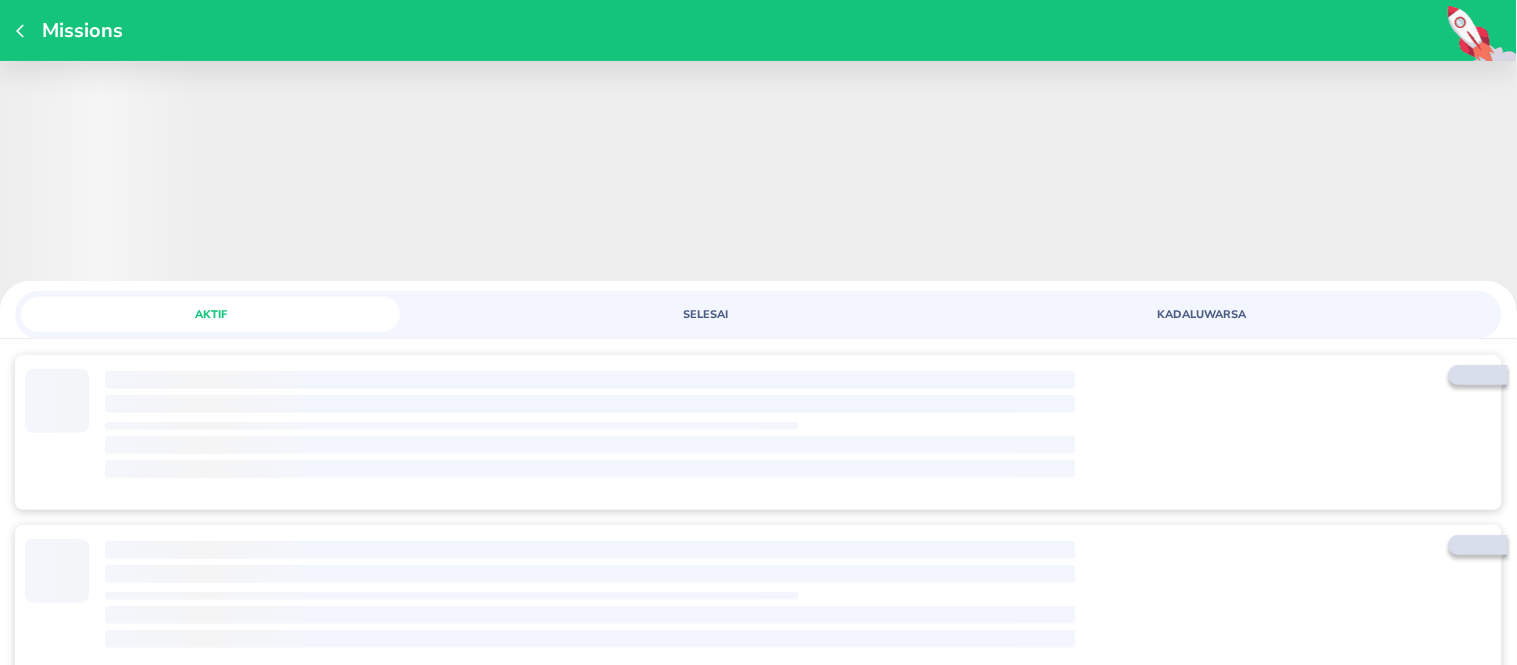 click on "Missions" at bounding box center [758, 30] 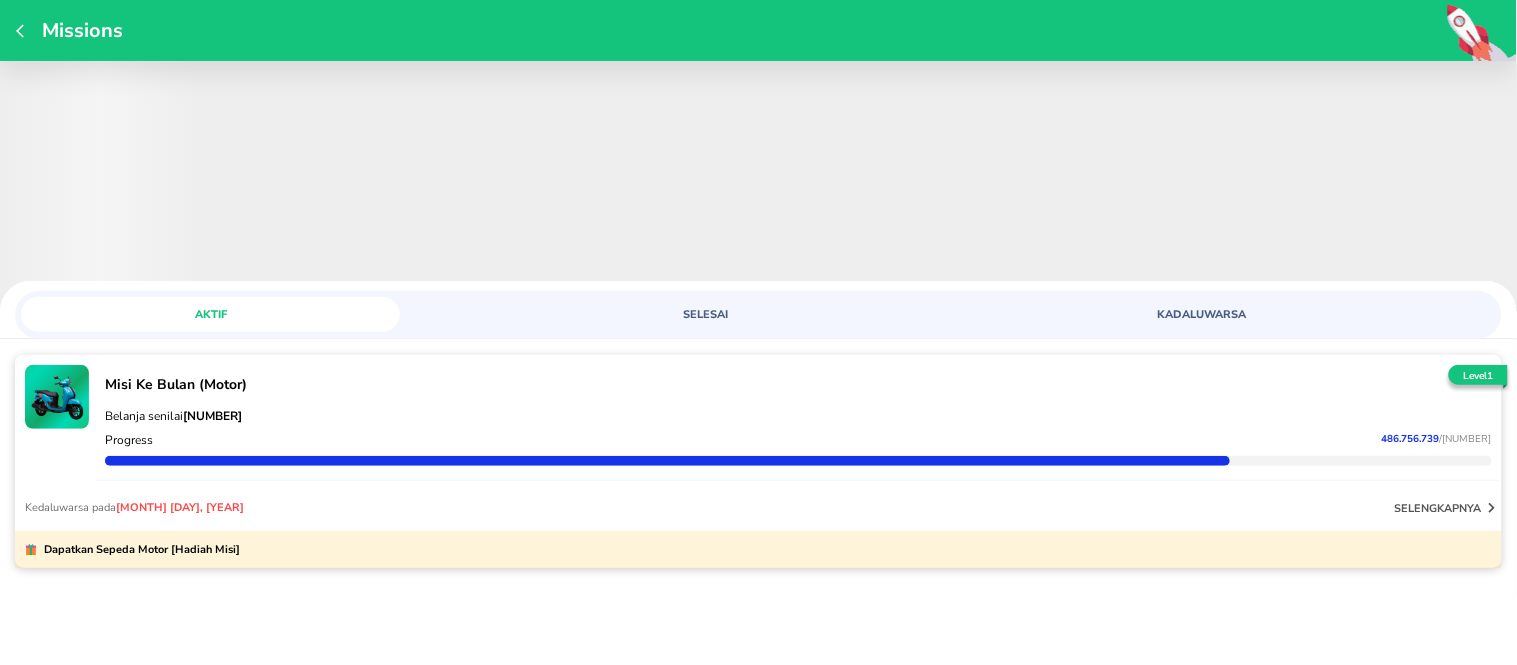 click on "Missions" at bounding box center (758, 30) 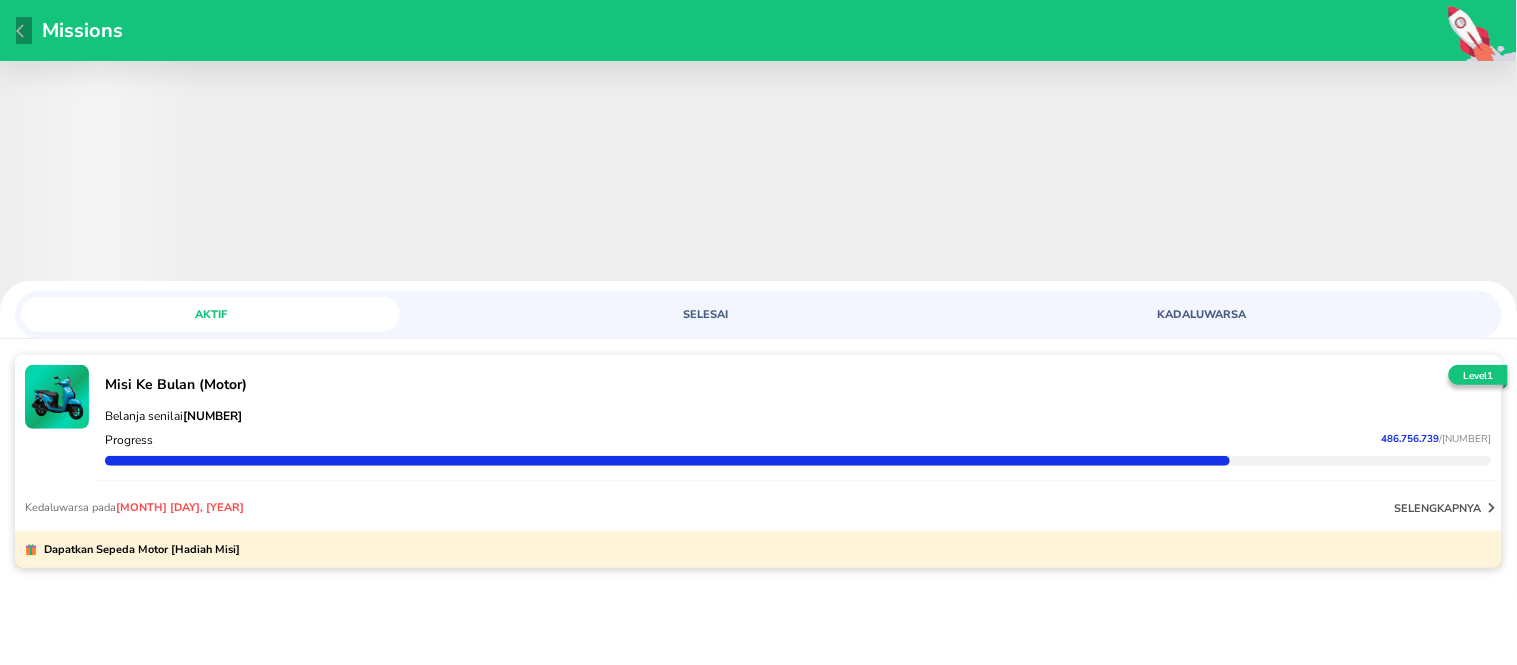click 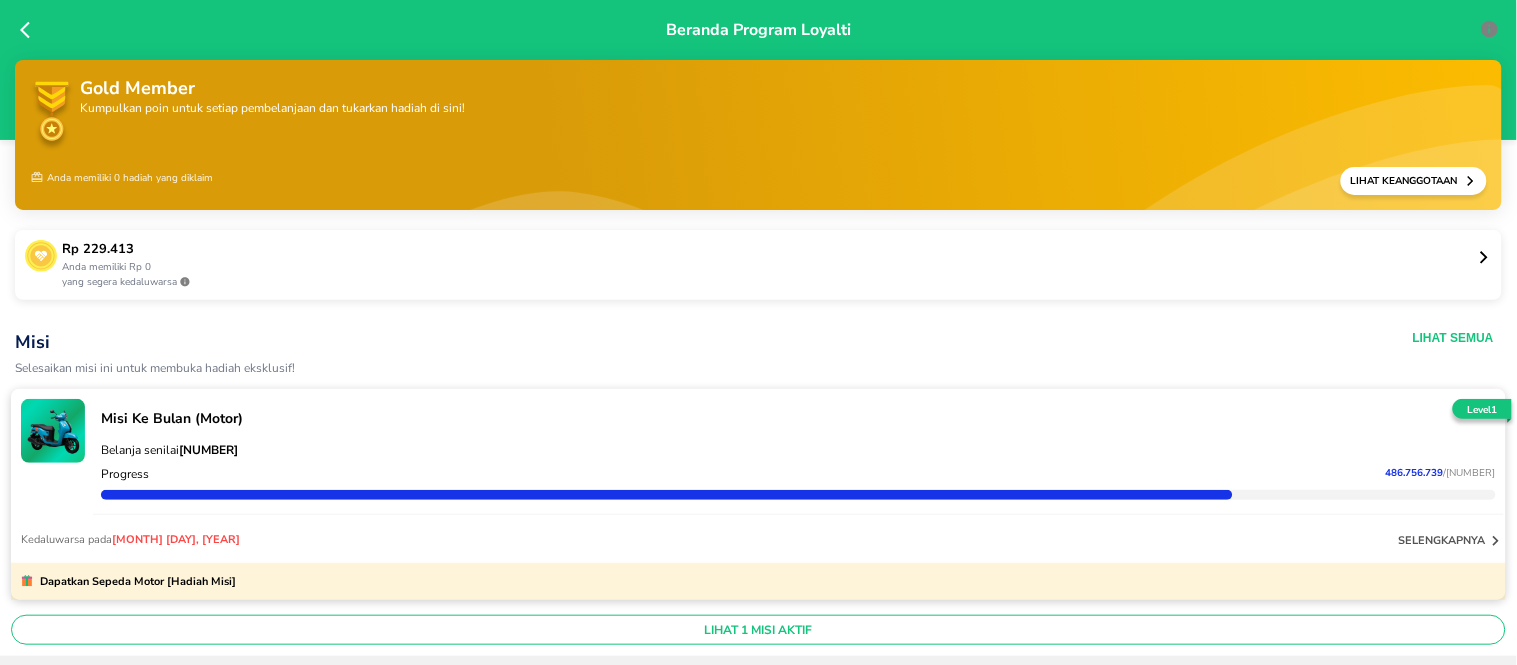 click on "Beranda Program Loyalti" at bounding box center (758, 70) 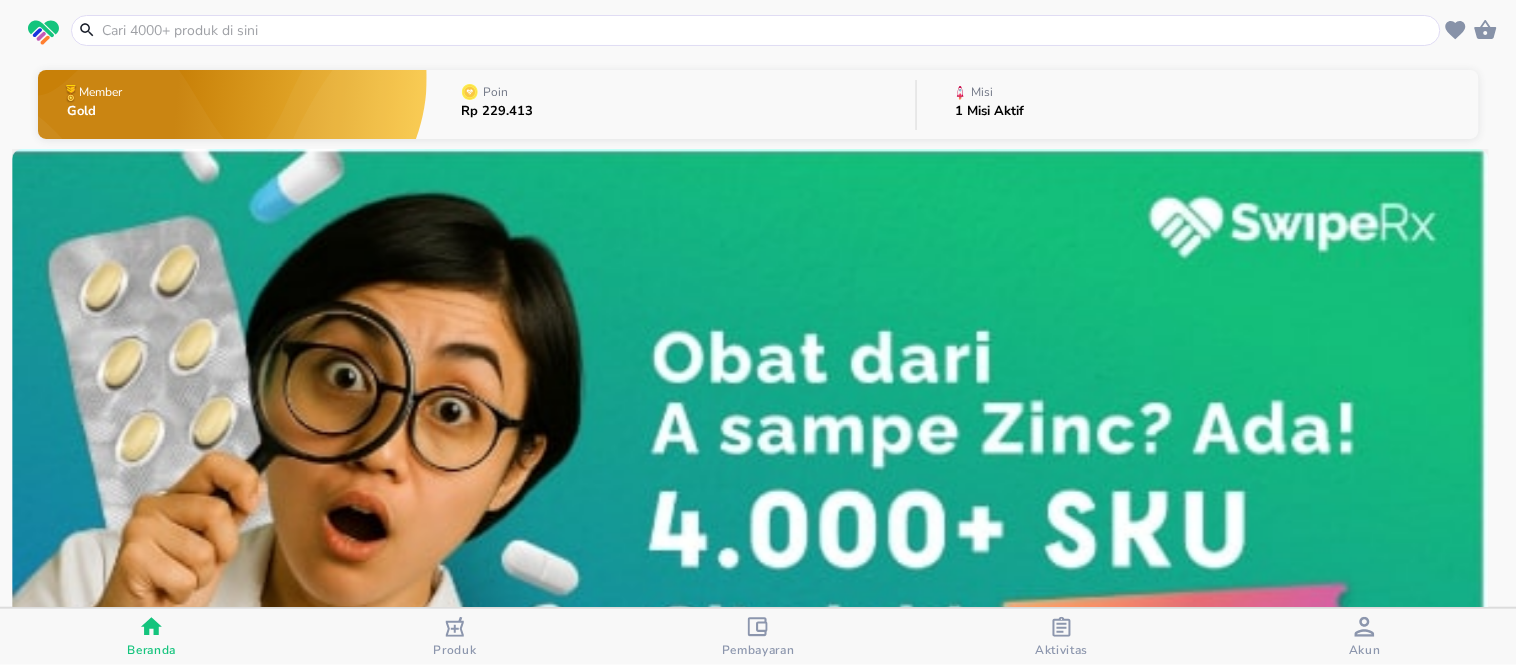 click at bounding box center [768, 30] 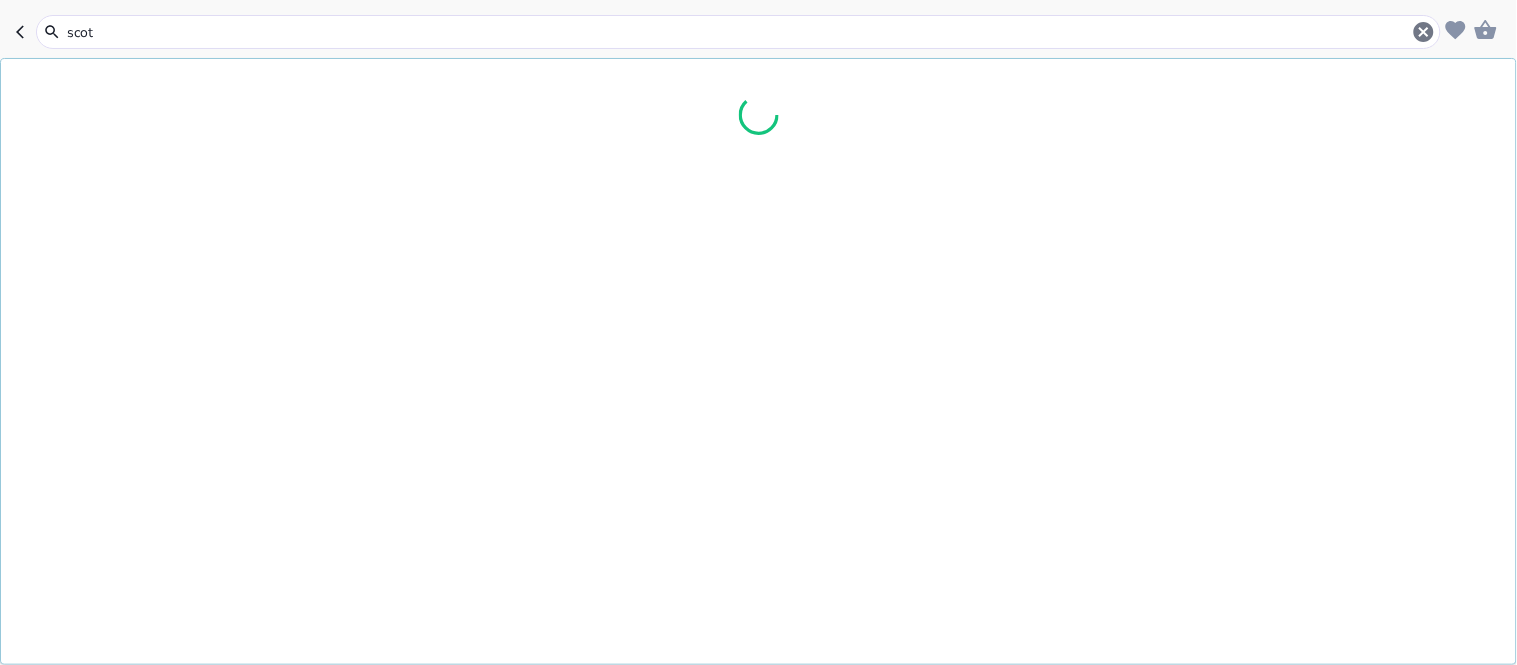 type on "scott" 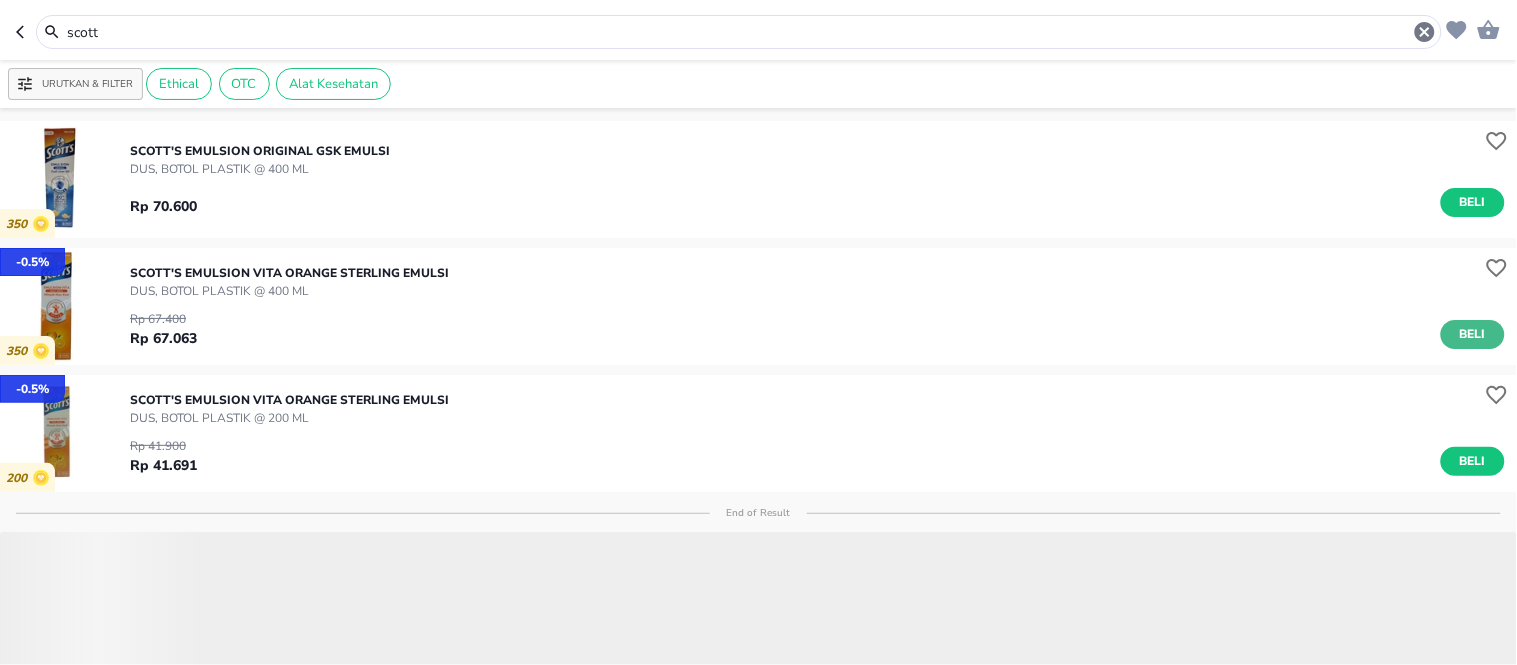 click on "Beli" at bounding box center (1473, 334) 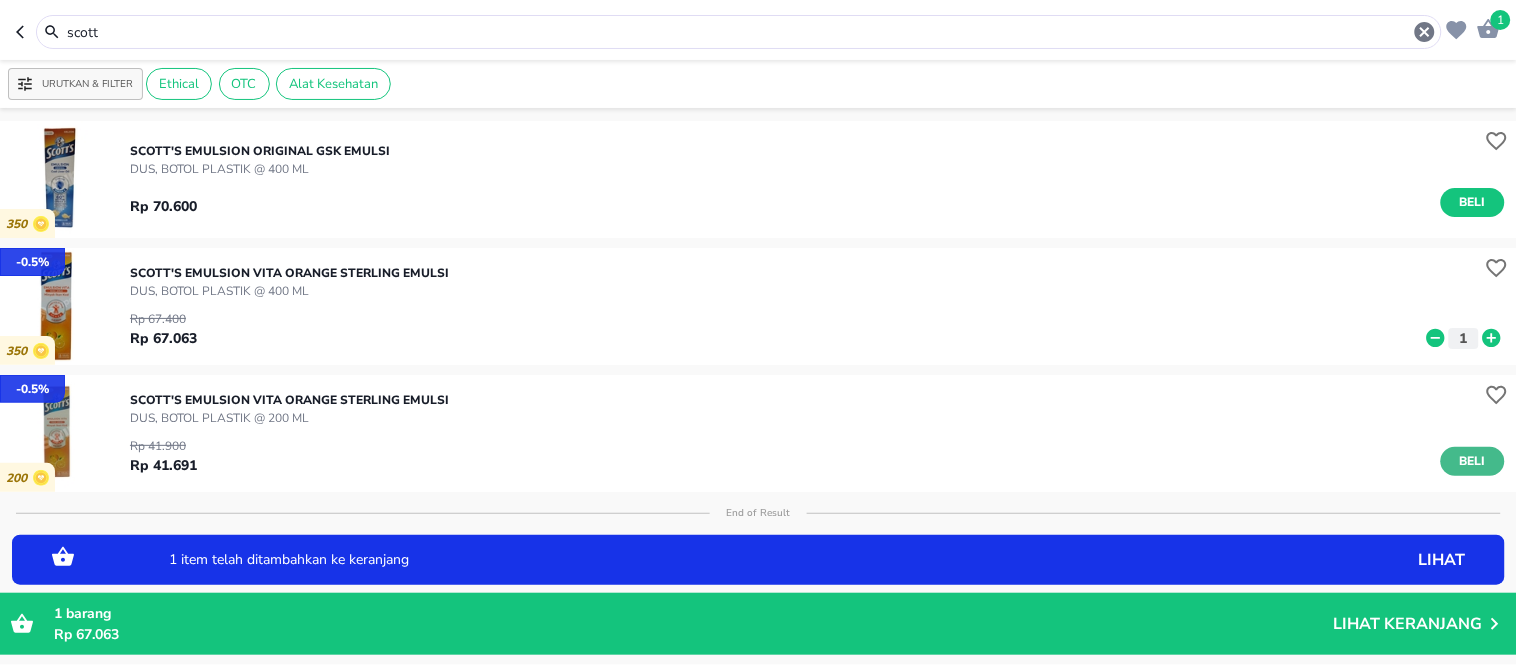 click on "Beli" at bounding box center [1473, 461] 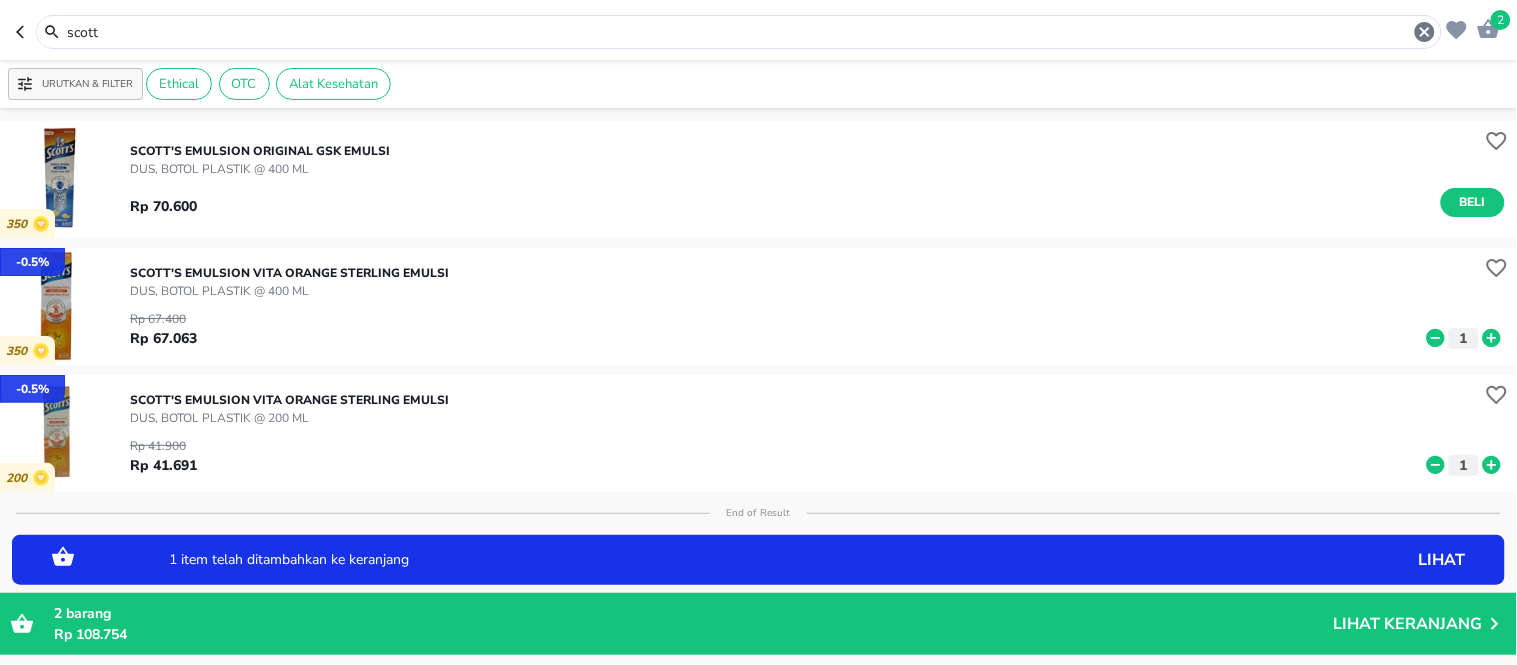click 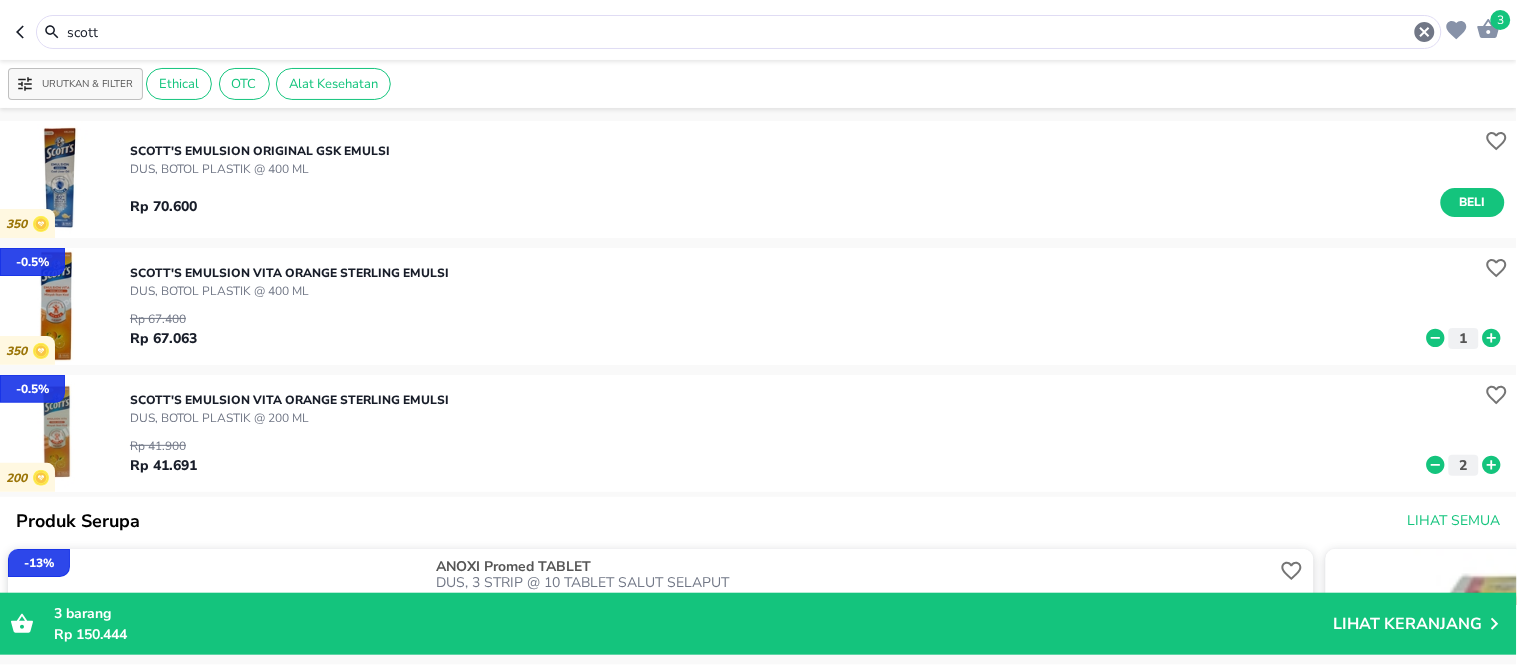 drag, startPoint x: 300, startPoint y: 42, endPoint x: 1, endPoint y: 27, distance: 299.376 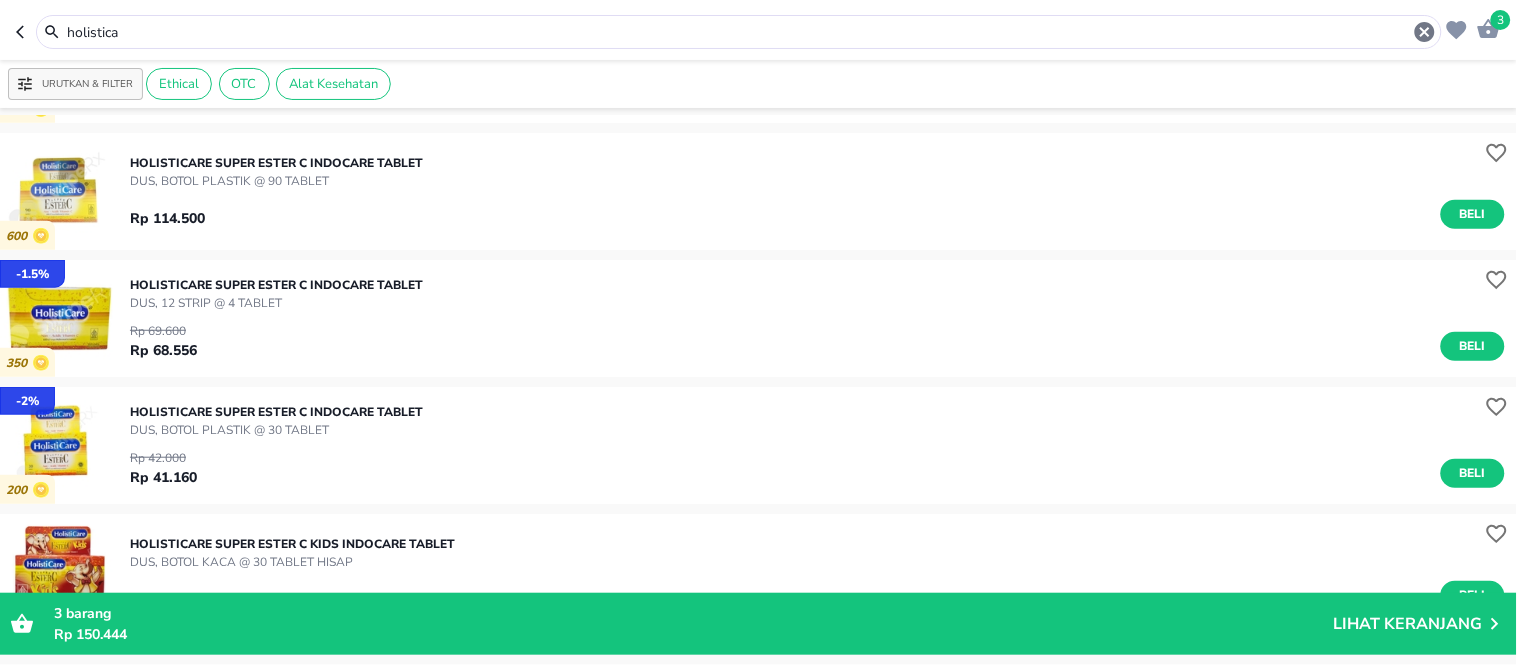 scroll, scrollTop: 444, scrollLeft: 0, axis: vertical 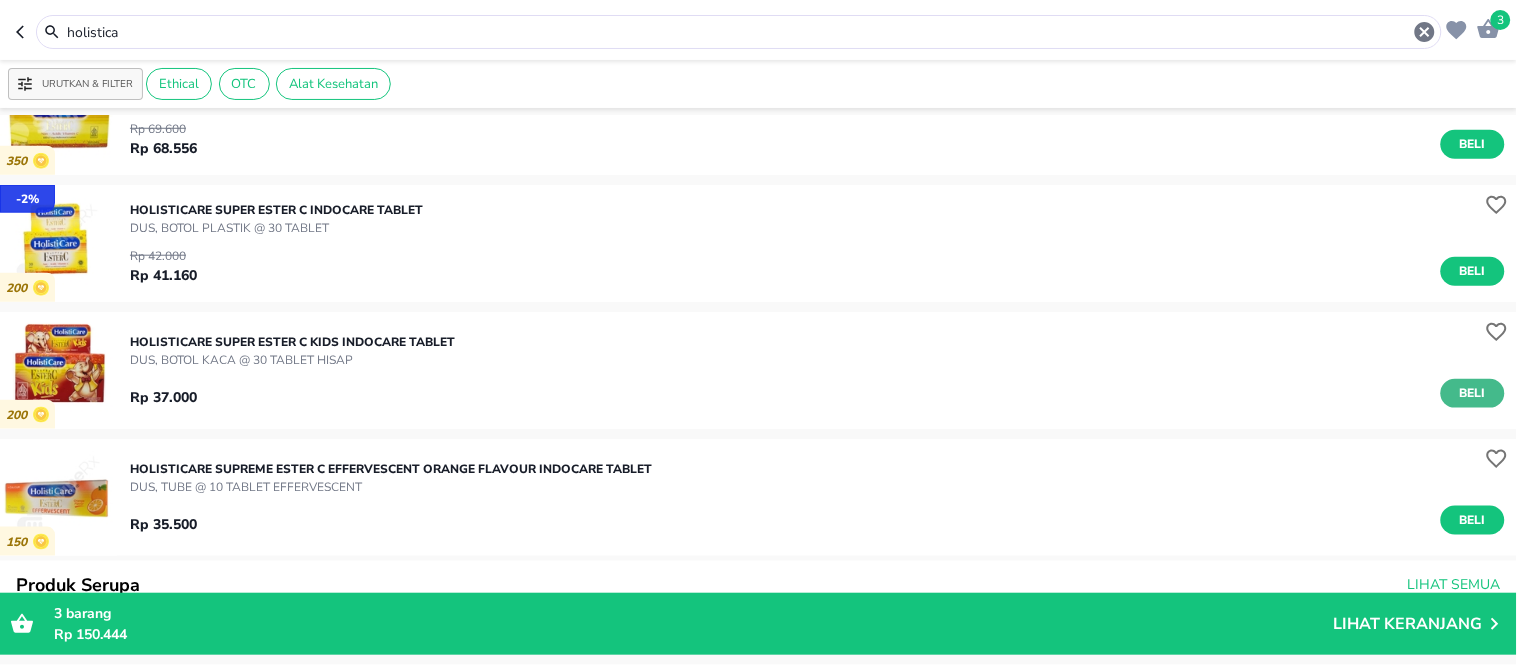 click on "Beli" at bounding box center [1473, 393] 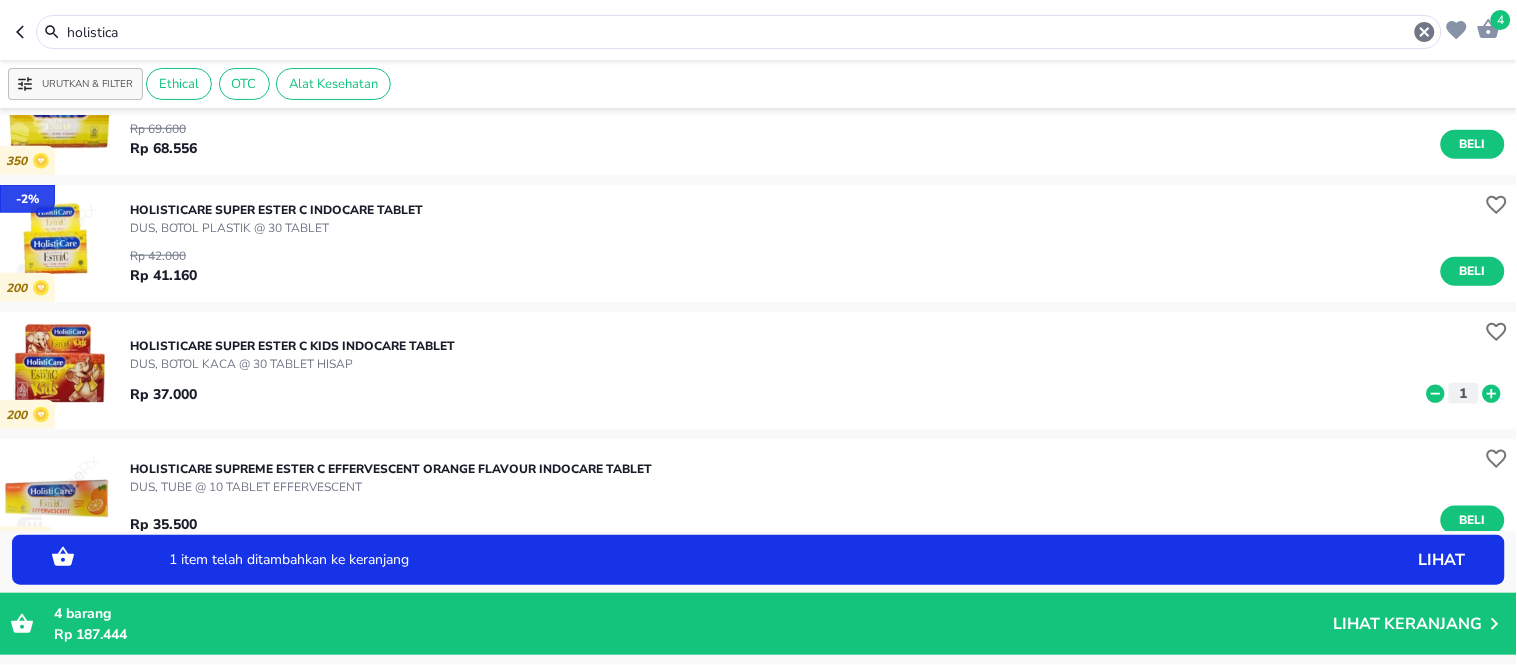 click 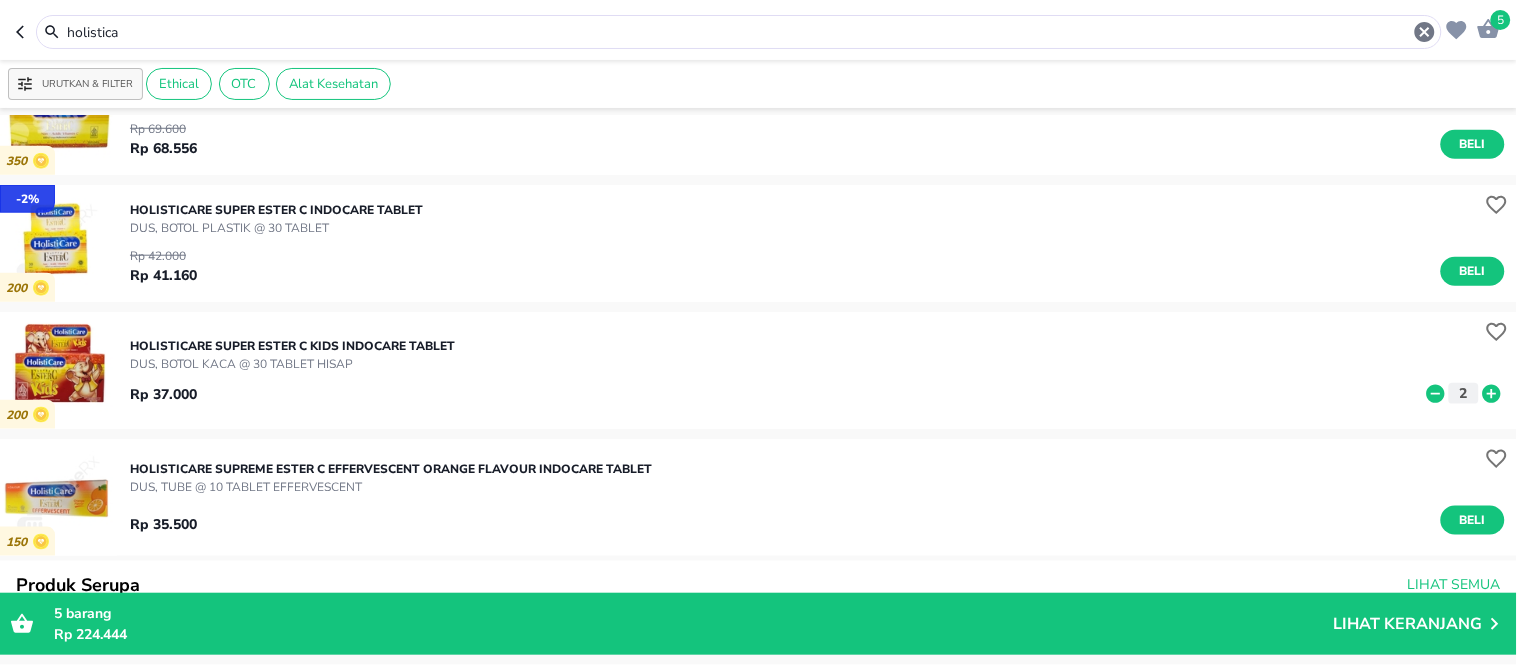 drag, startPoint x: 145, startPoint y: 34, endPoint x: 0, endPoint y: 28, distance: 145.12408 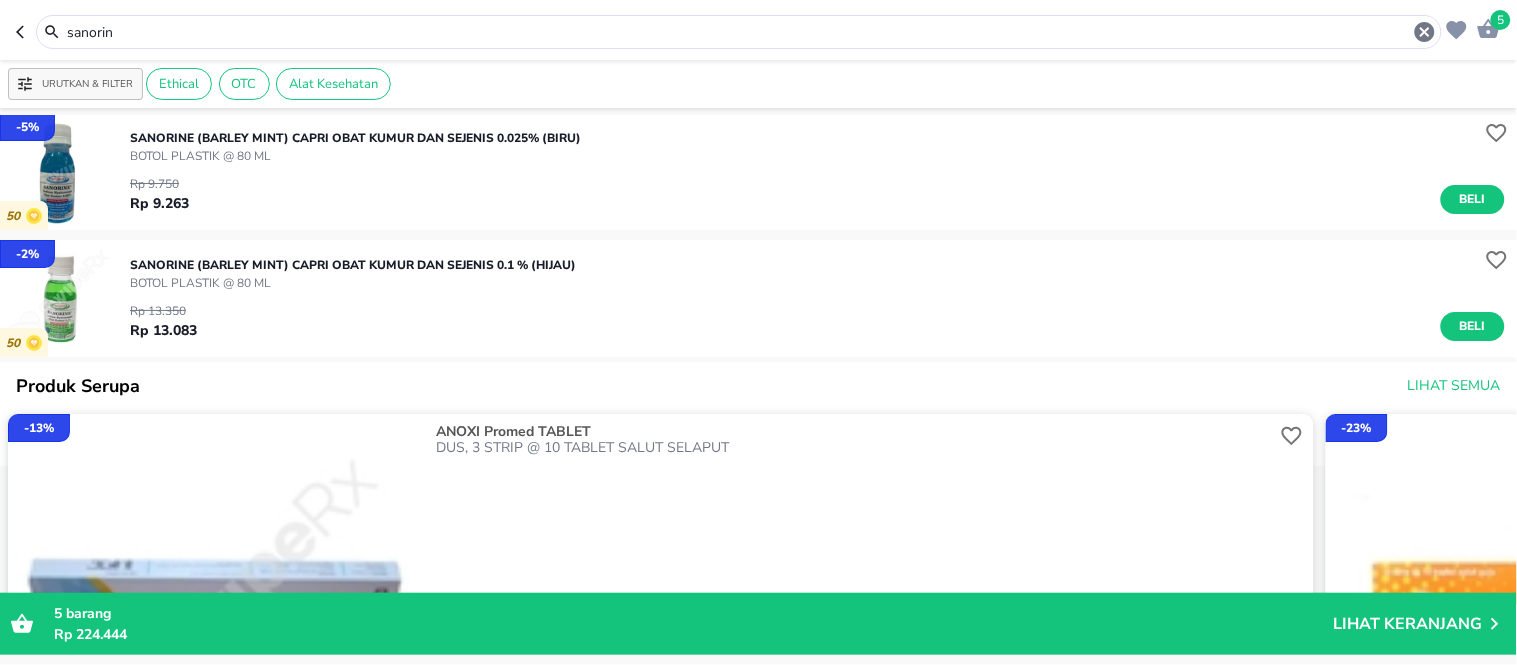 scroll, scrollTop: 0, scrollLeft: 0, axis: both 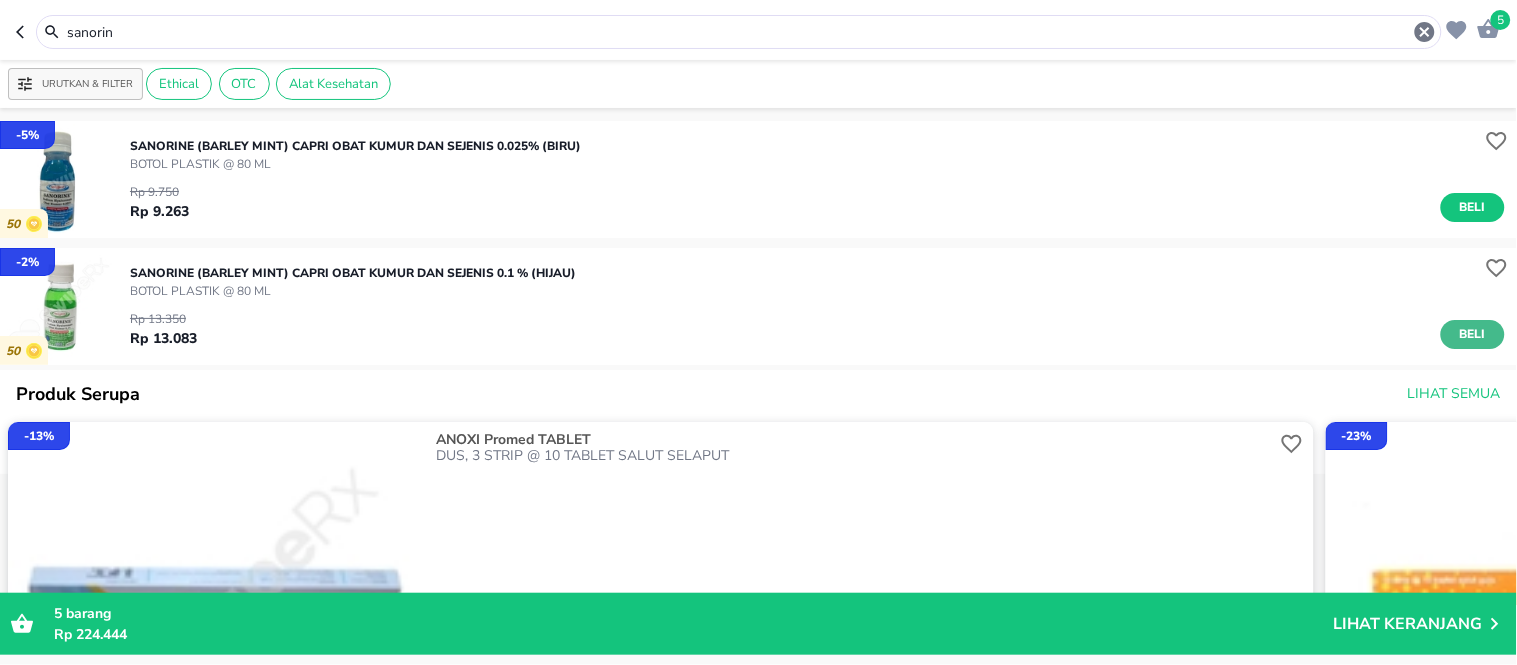 click on "Beli" at bounding box center (1473, 334) 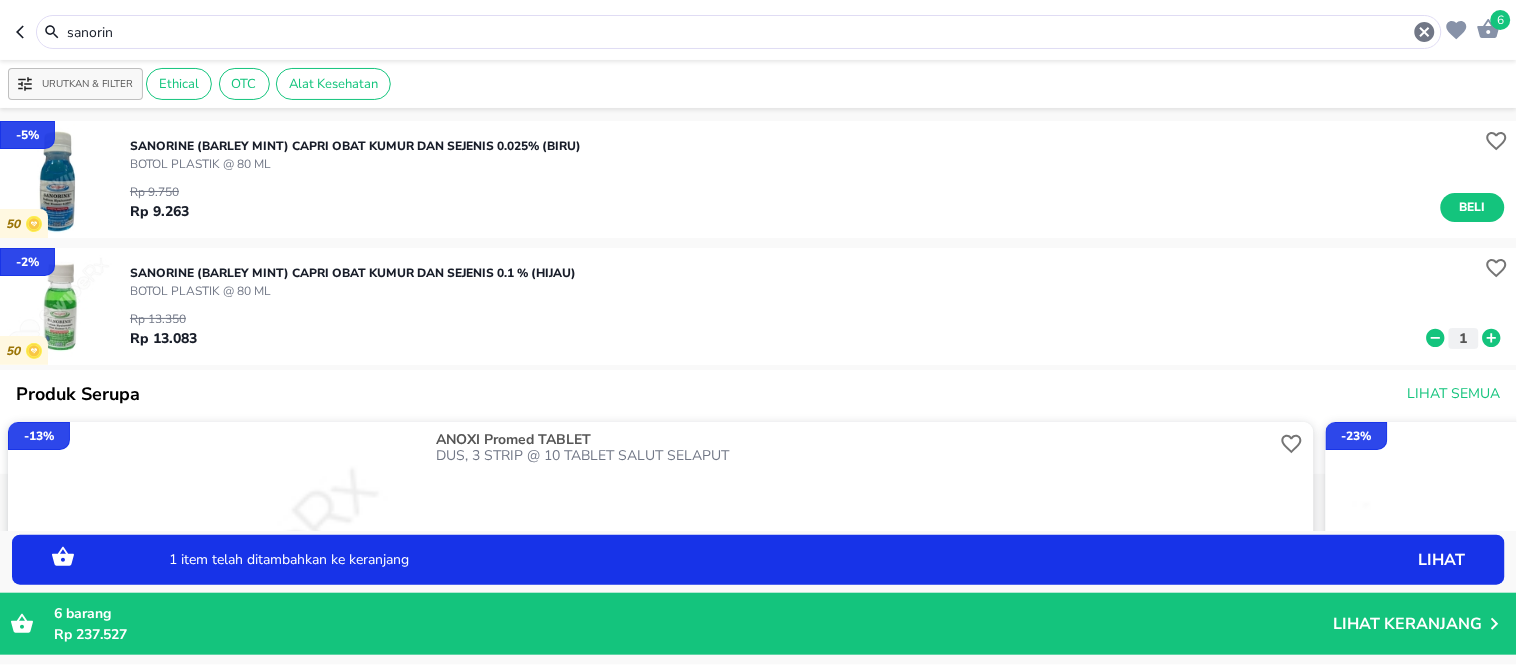 click 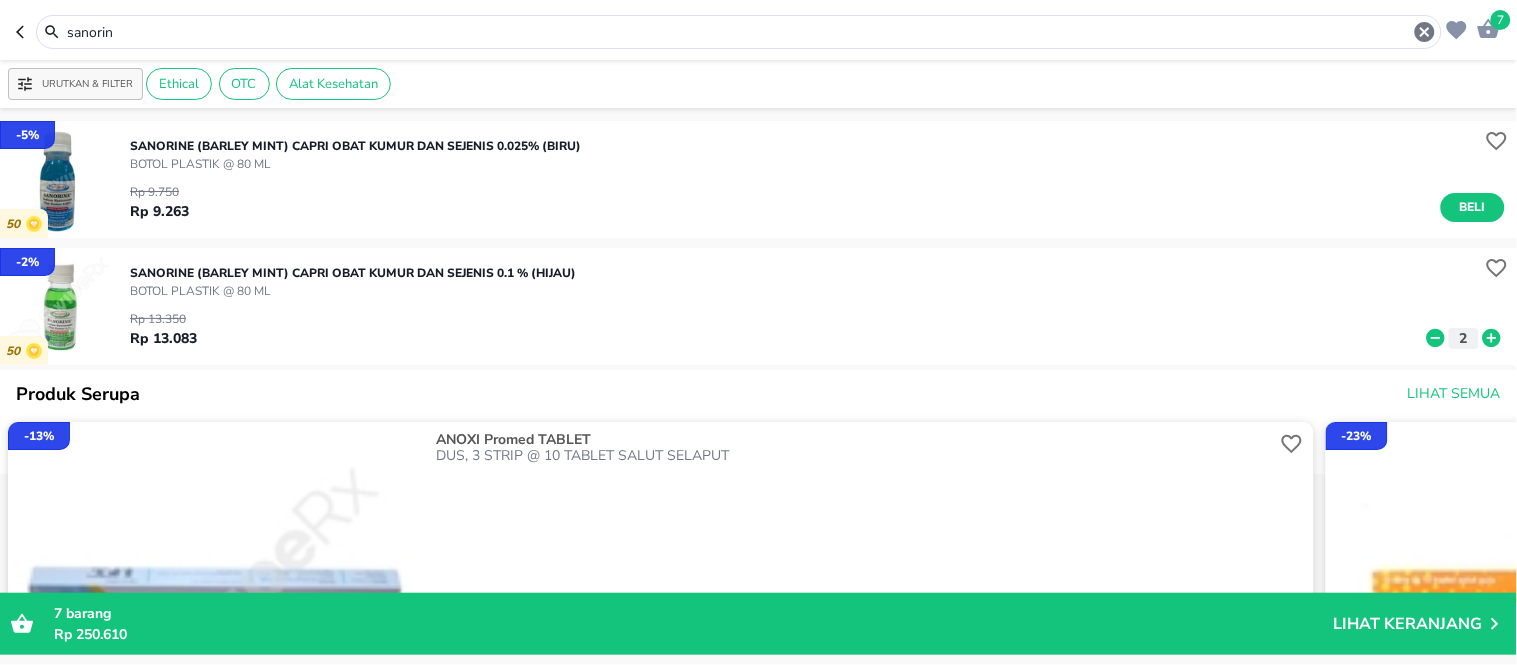 drag, startPoint x: 256, startPoint y: 33, endPoint x: 32, endPoint y: 36, distance: 224.0201 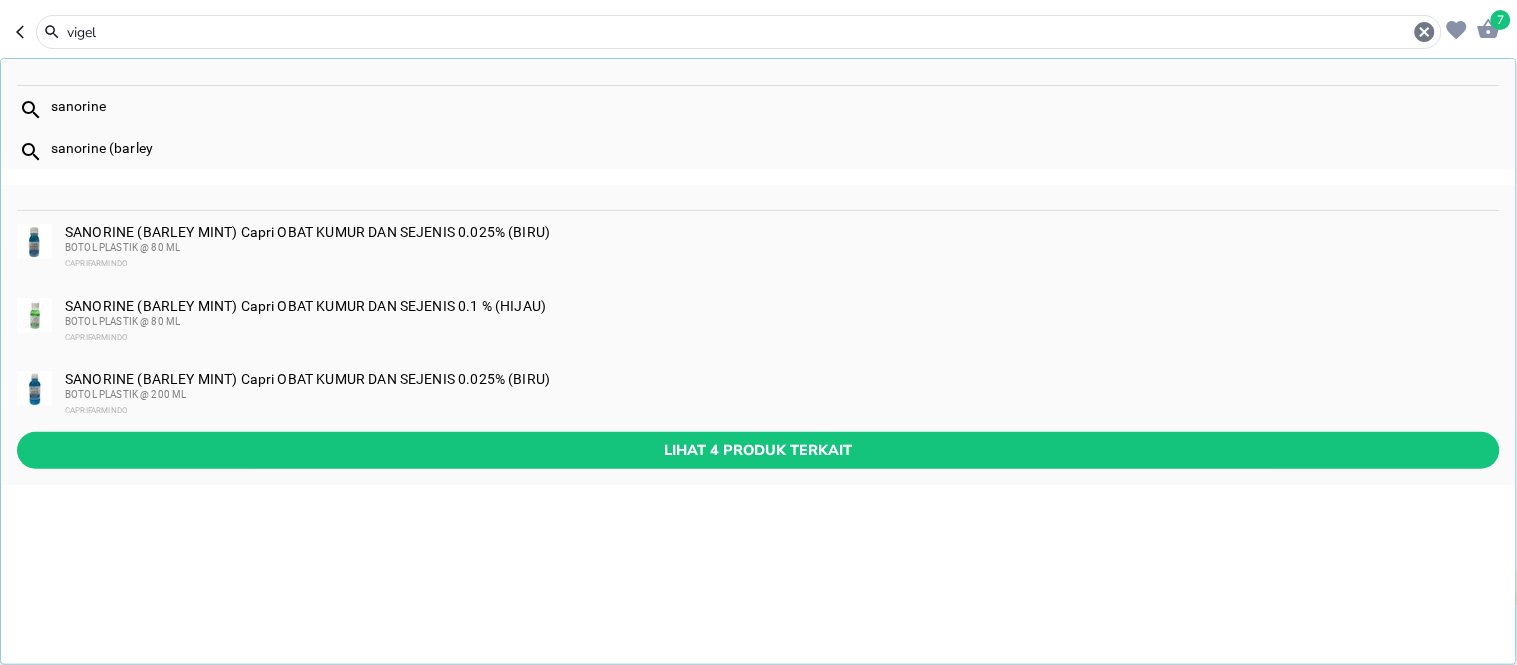type on "vigel" 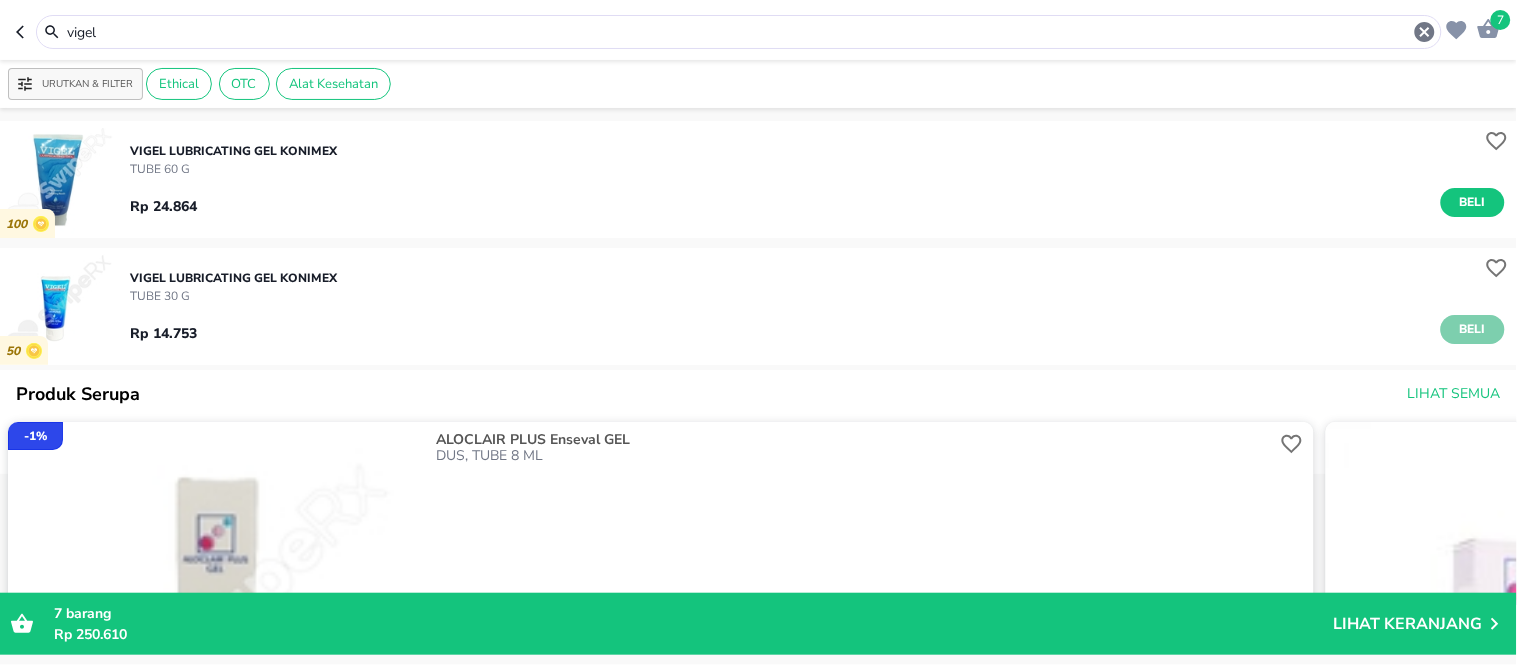 click on "Beli" at bounding box center (1473, 329) 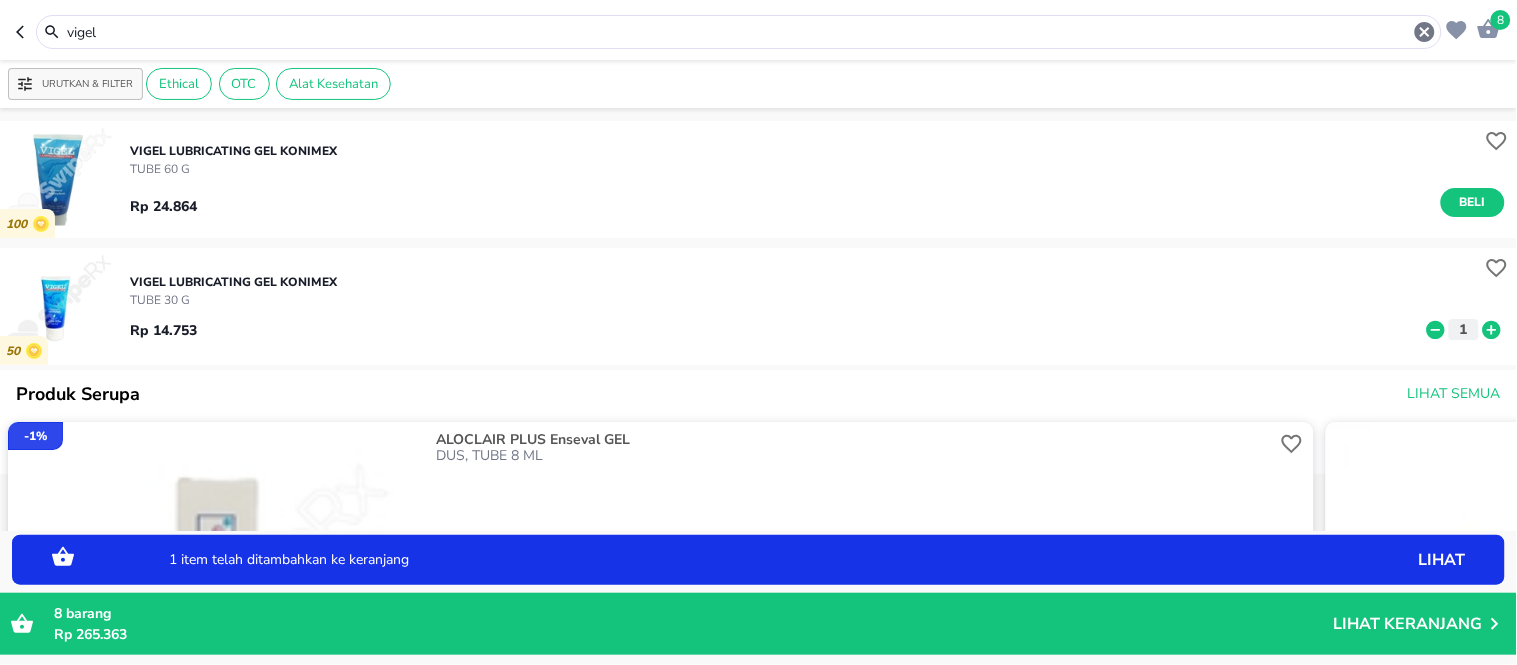 click 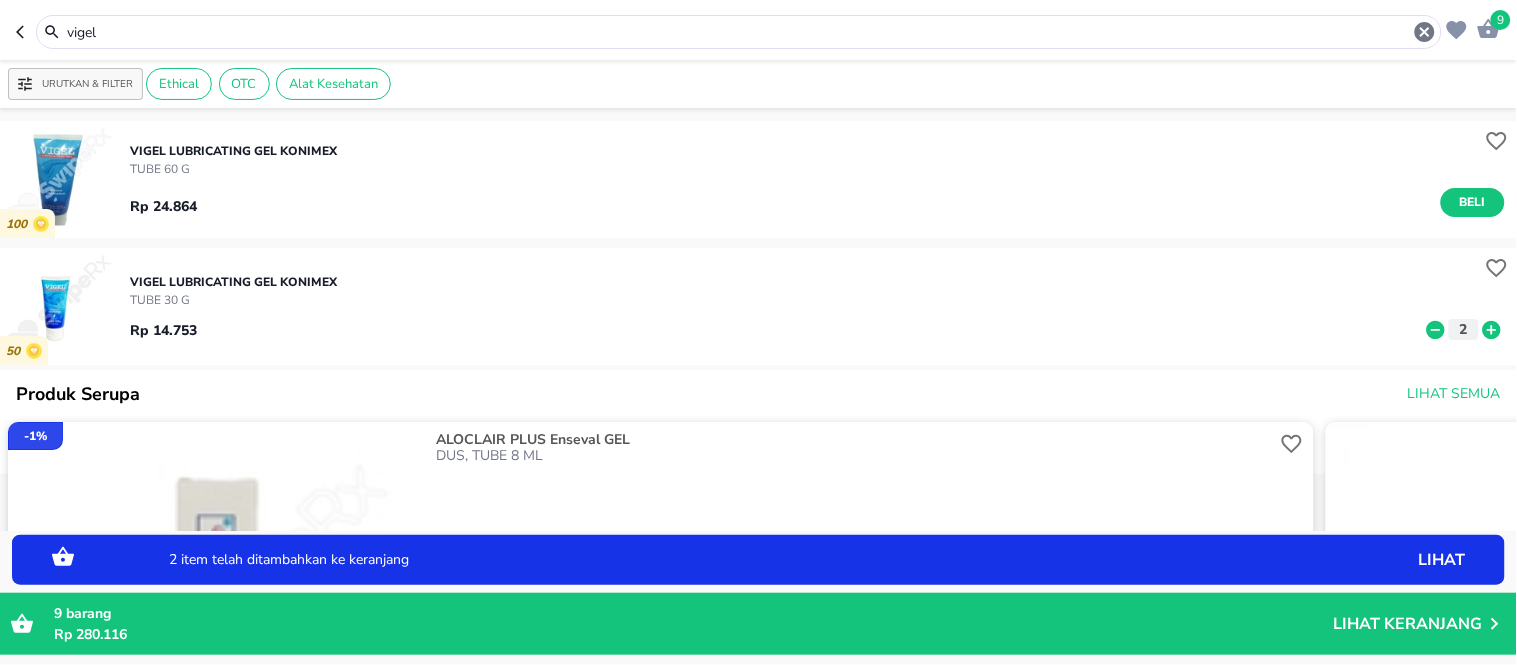 click 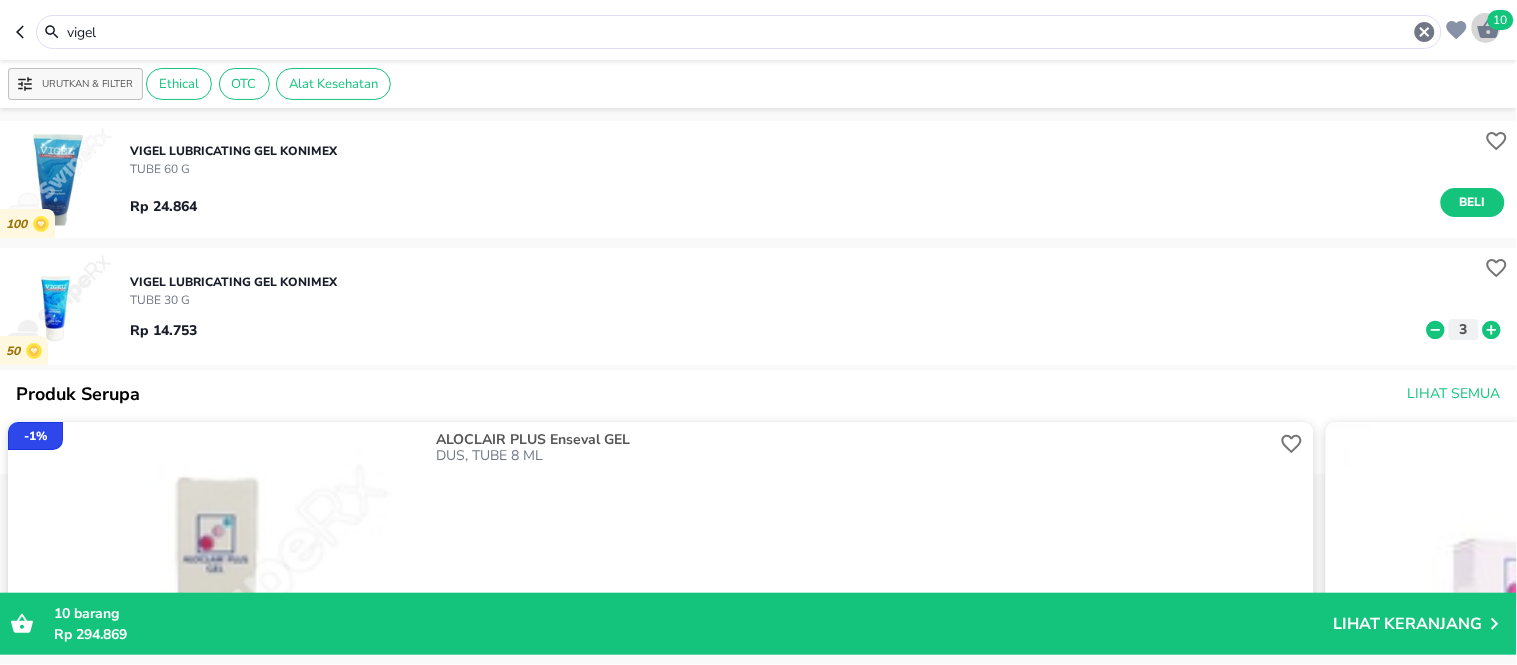 click 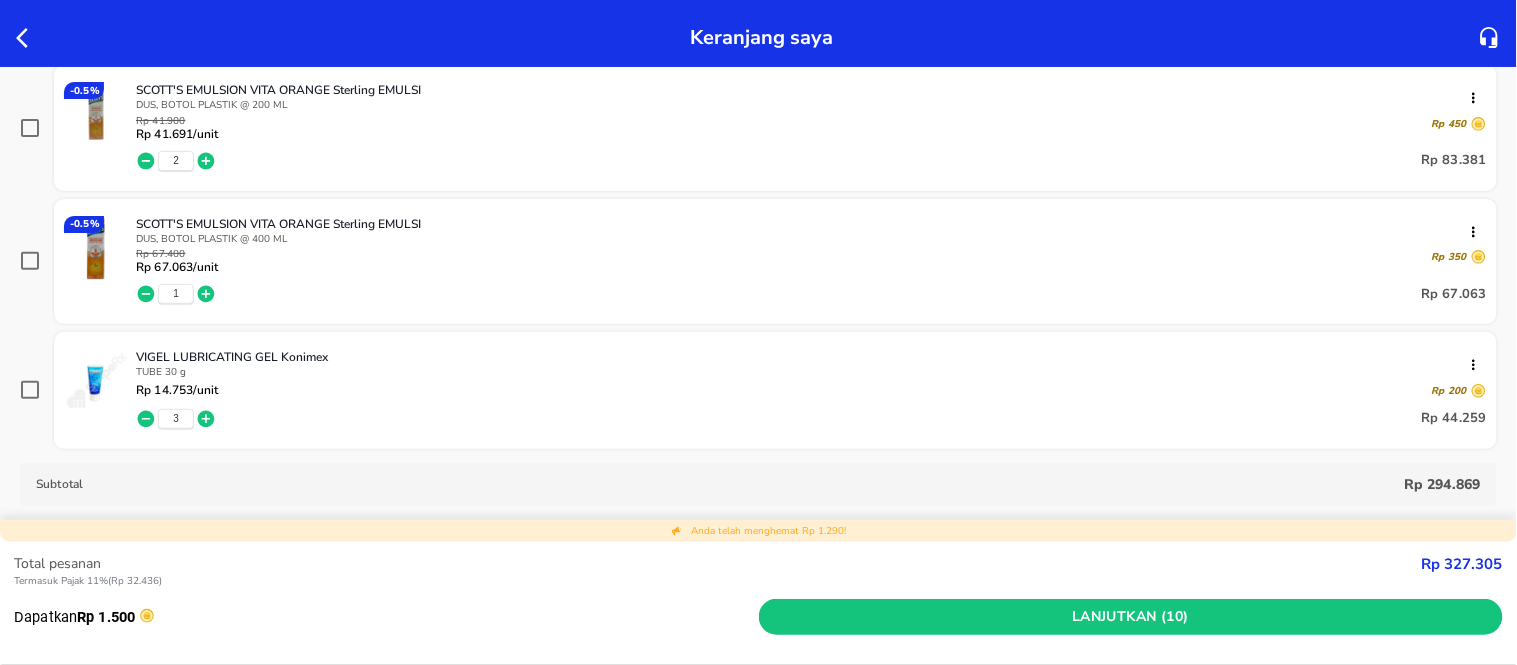 scroll, scrollTop: 555, scrollLeft: 0, axis: vertical 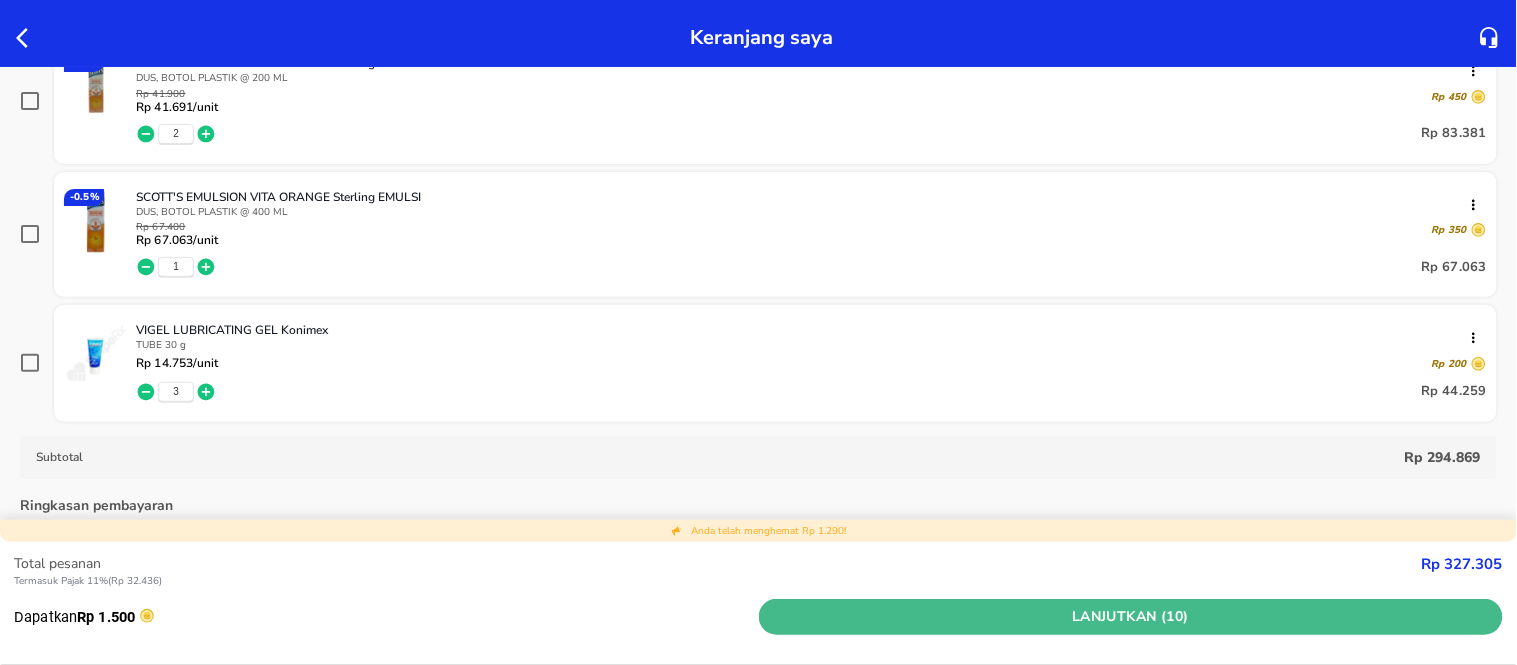 click on "Lanjutkan (10)" at bounding box center (1131, 617) 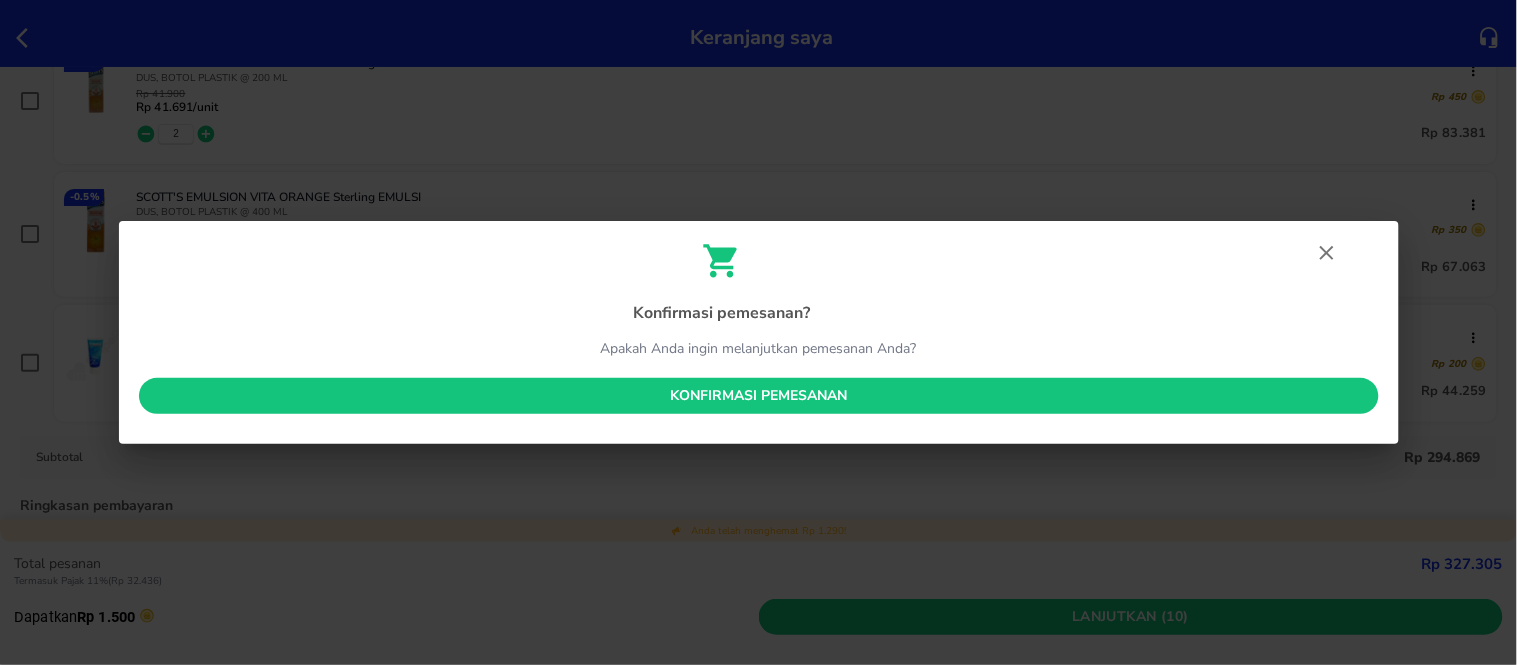 click on "Konfirmasi pemesanan" at bounding box center [759, 396] 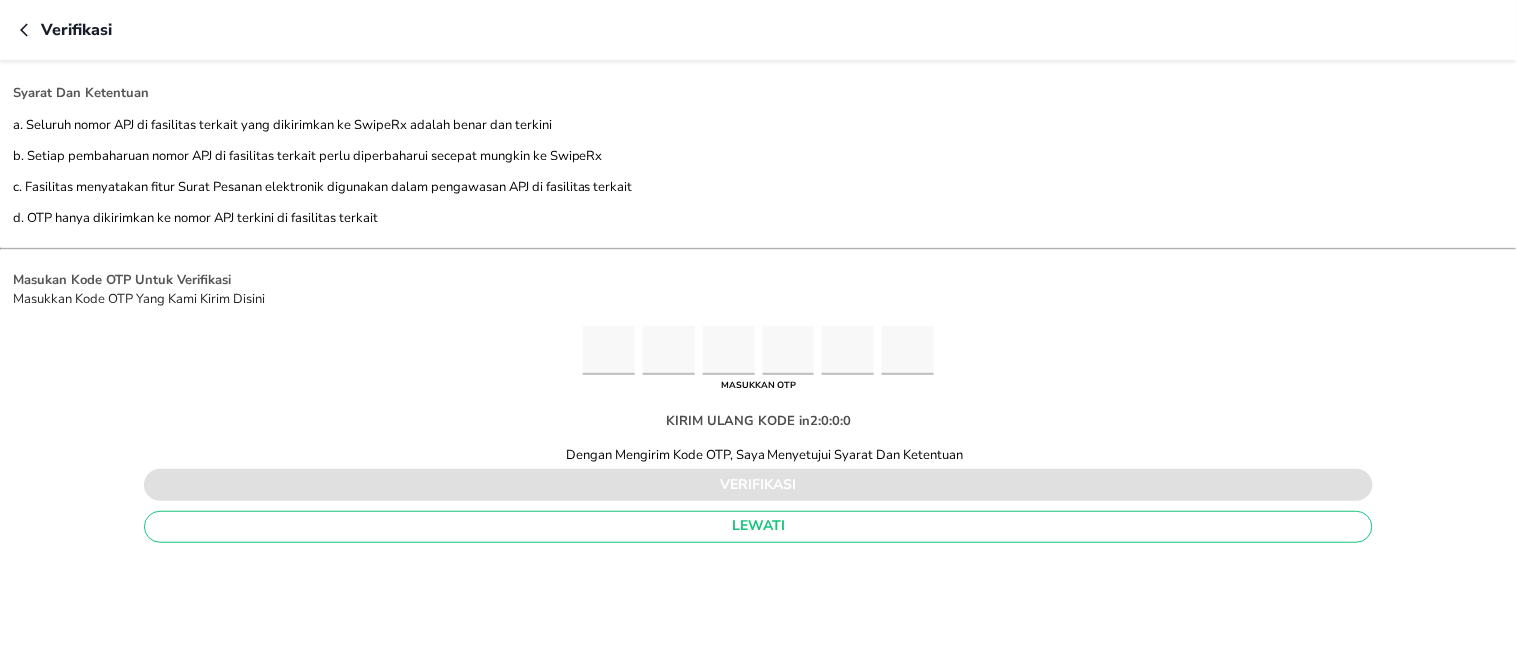 click at bounding box center [609, 350] 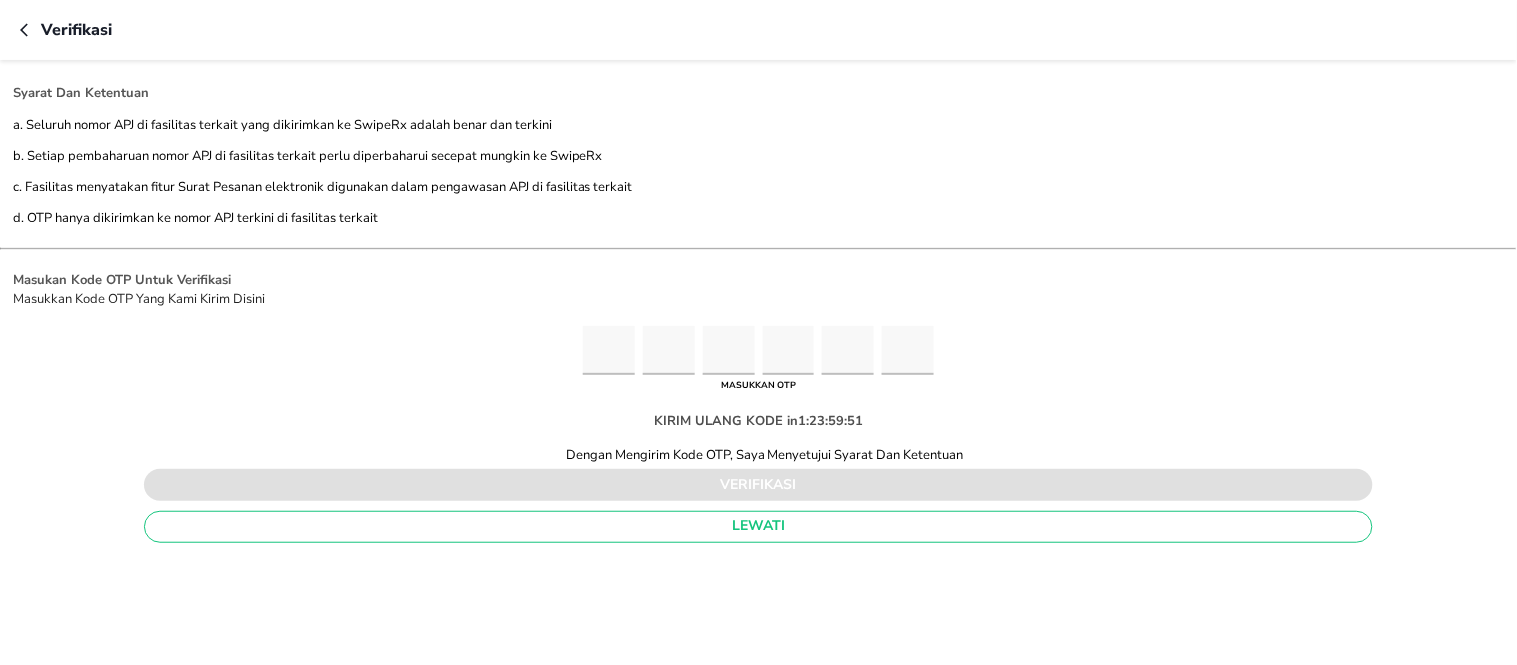 type on "9" 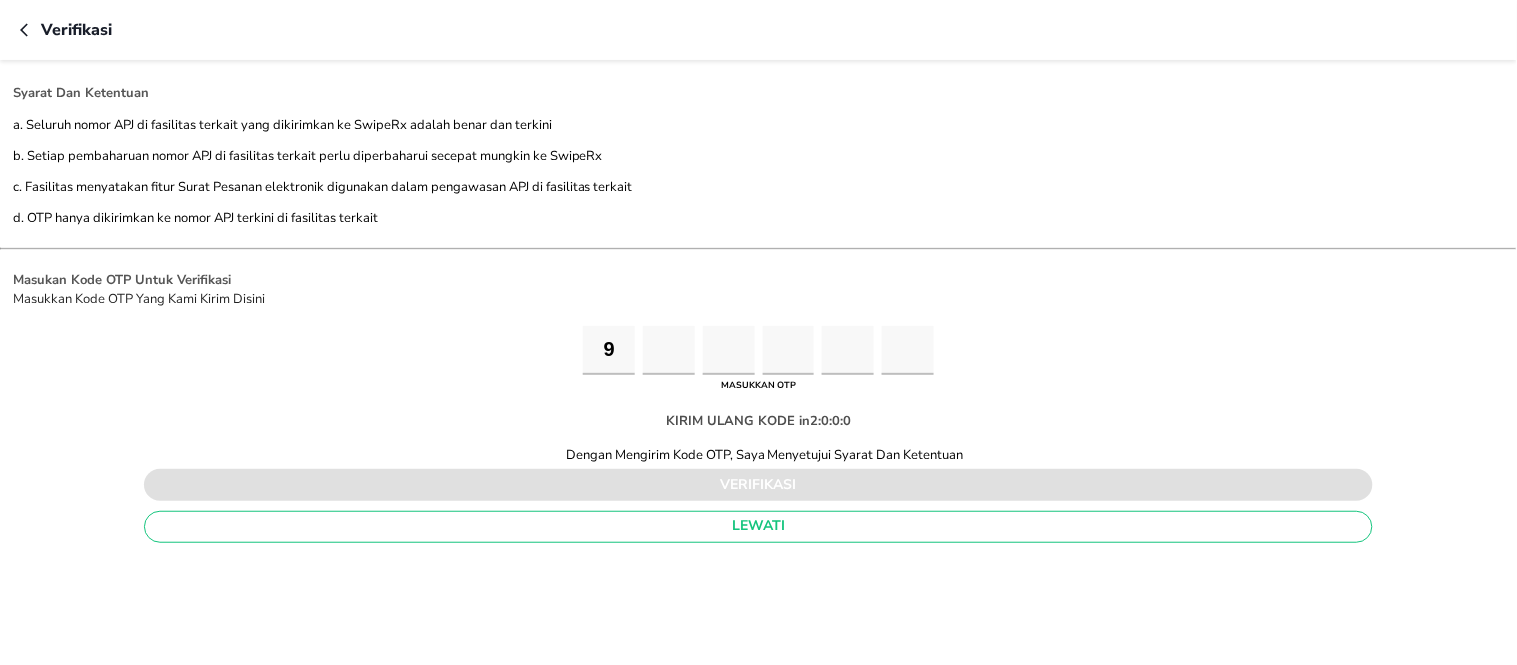 type on "1" 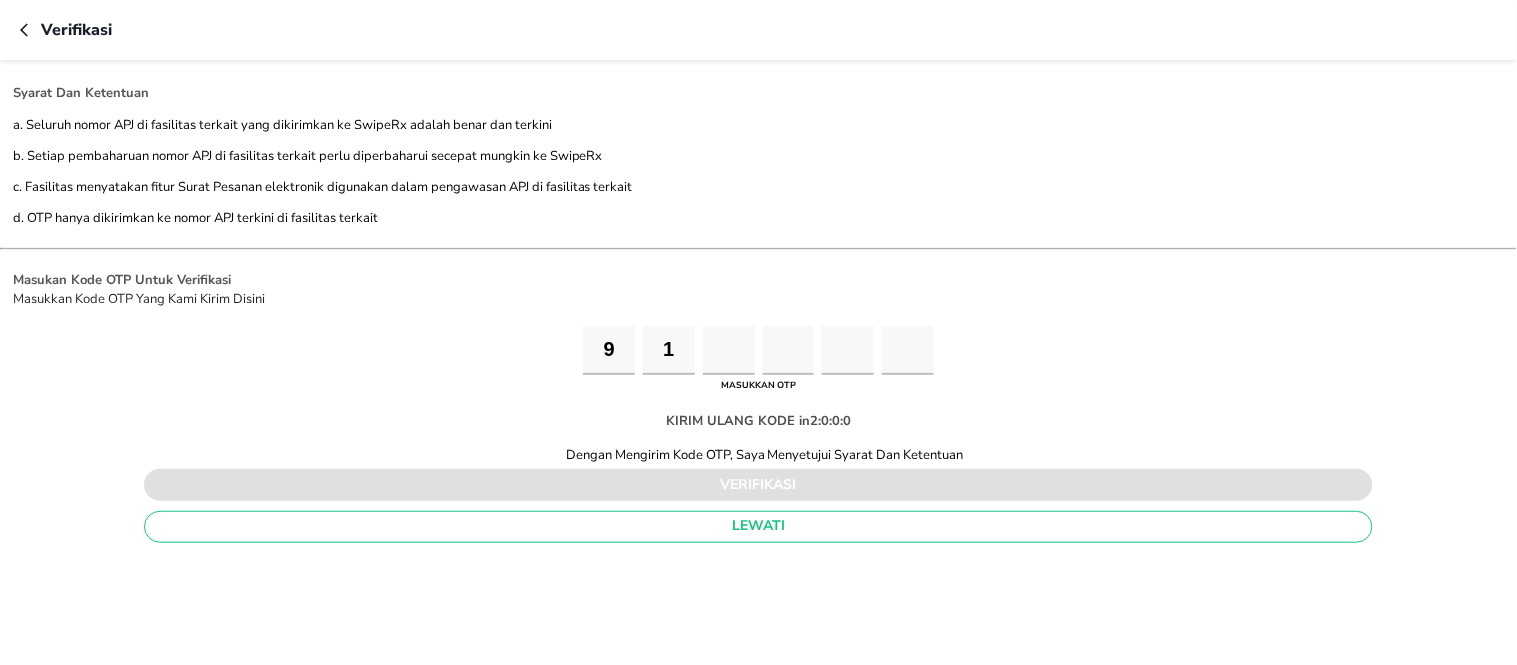 type on "9" 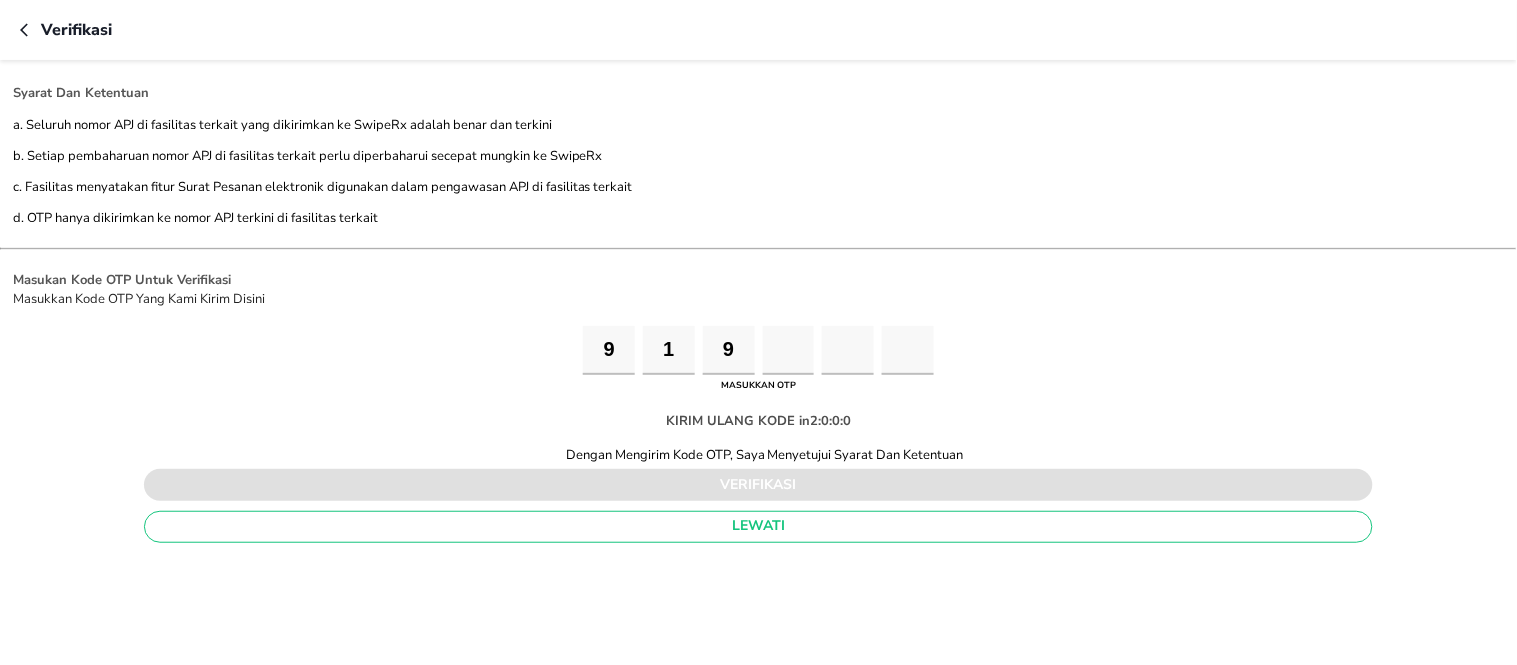 type on "7" 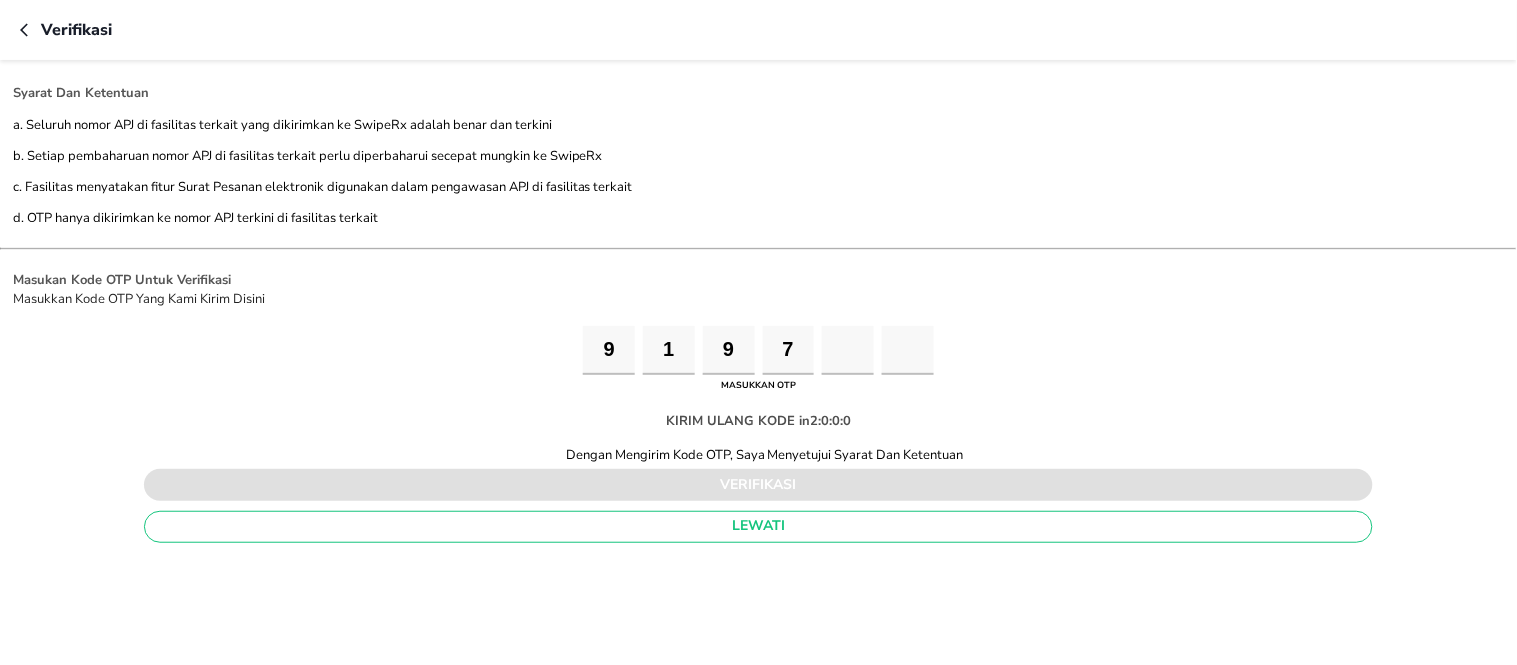 type on "3" 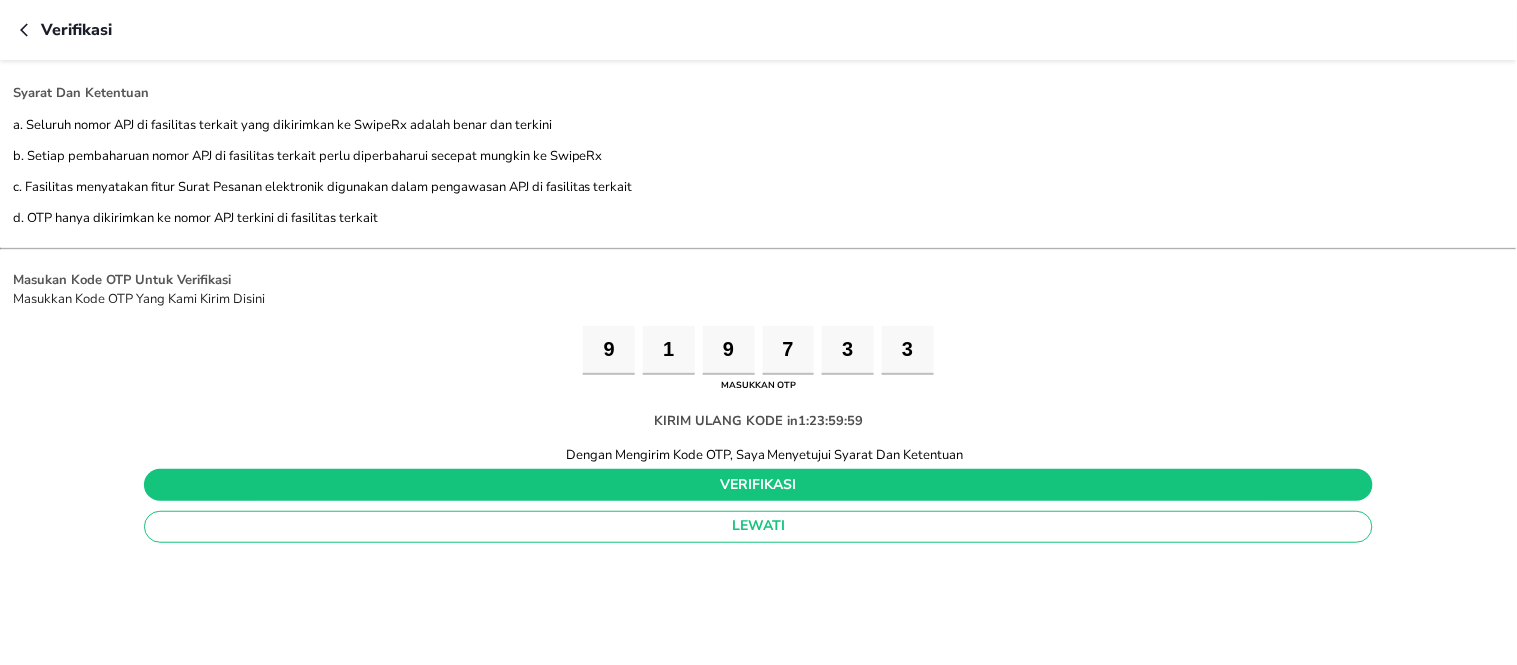 type on "3" 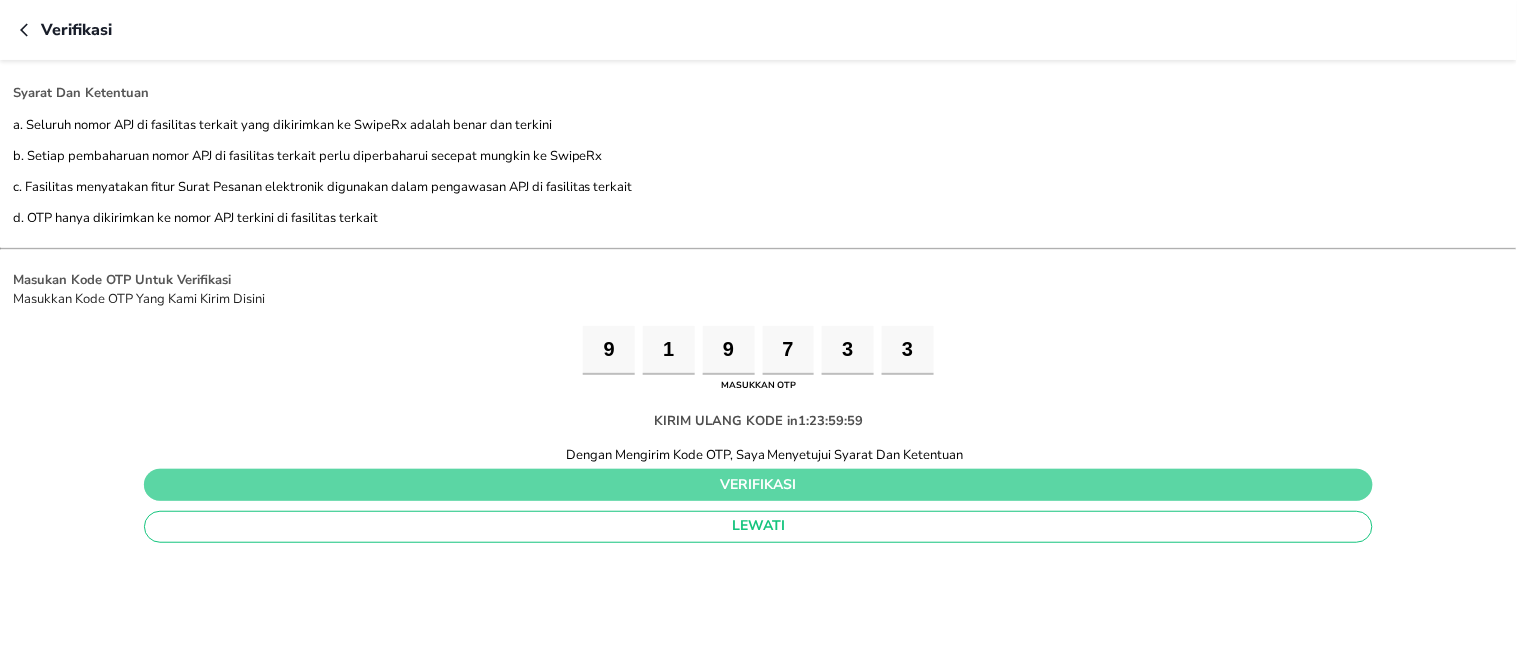 click on "verifikasi" at bounding box center [758, 485] 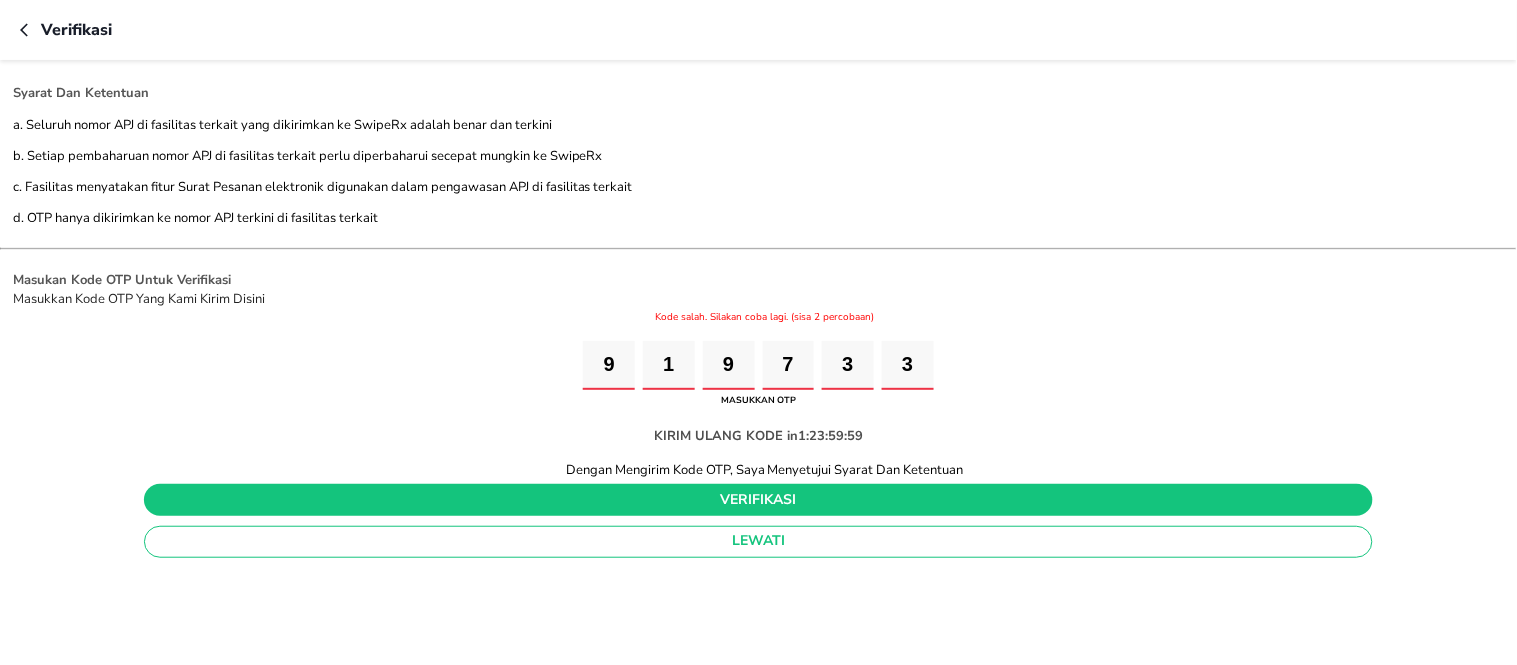 click on "3" at bounding box center (908, 365) 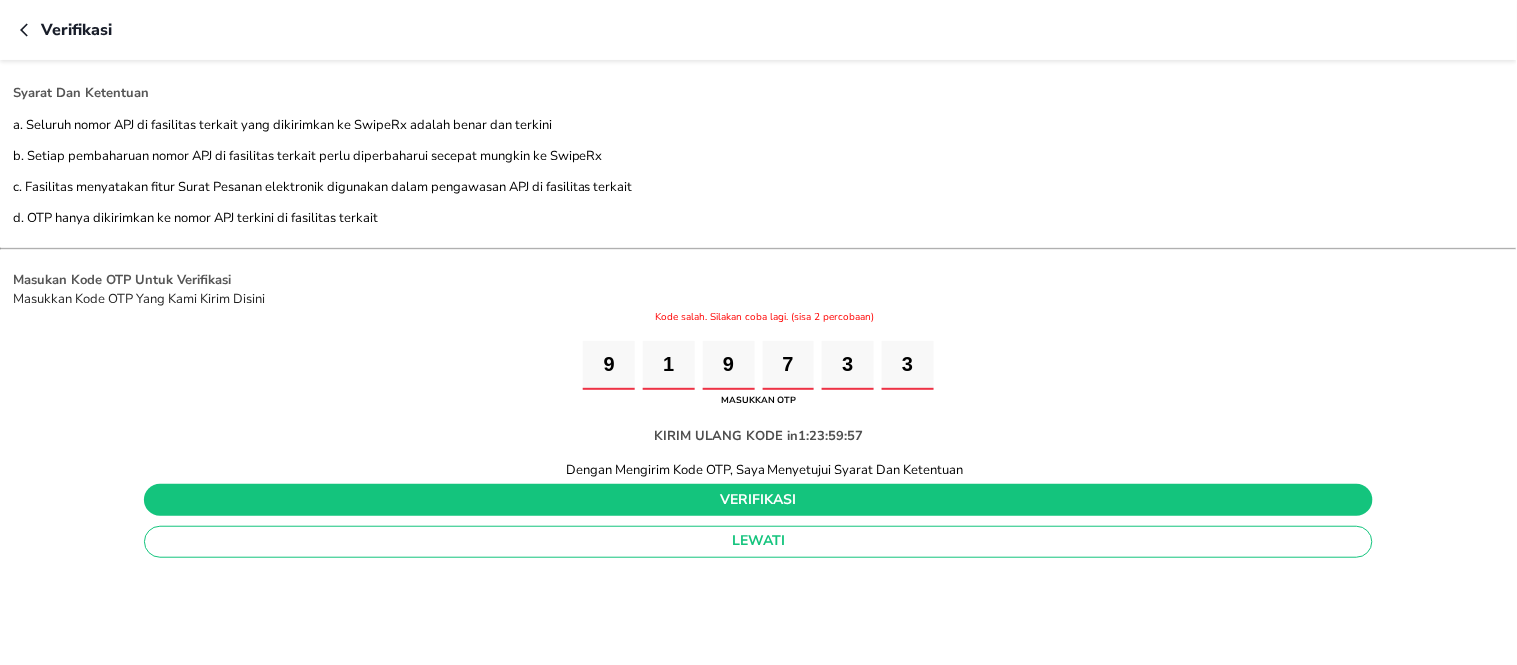 type 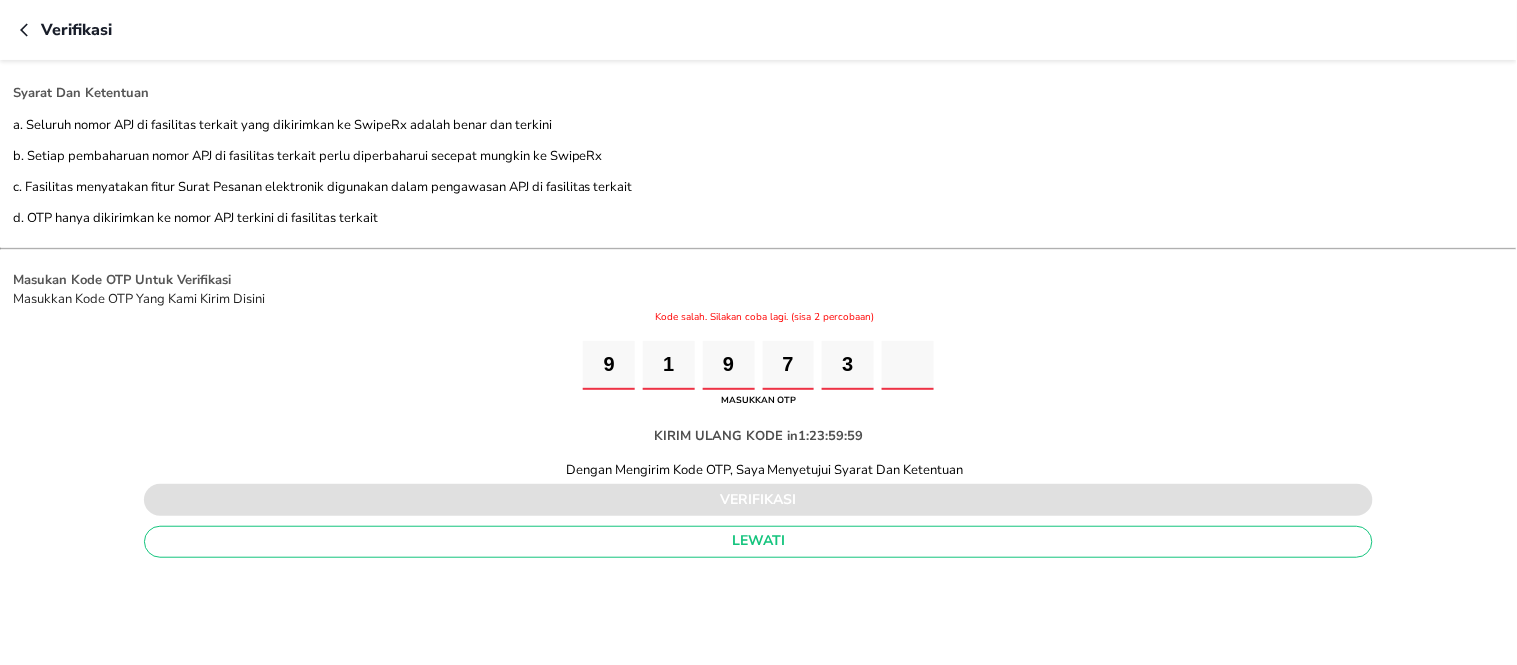 type 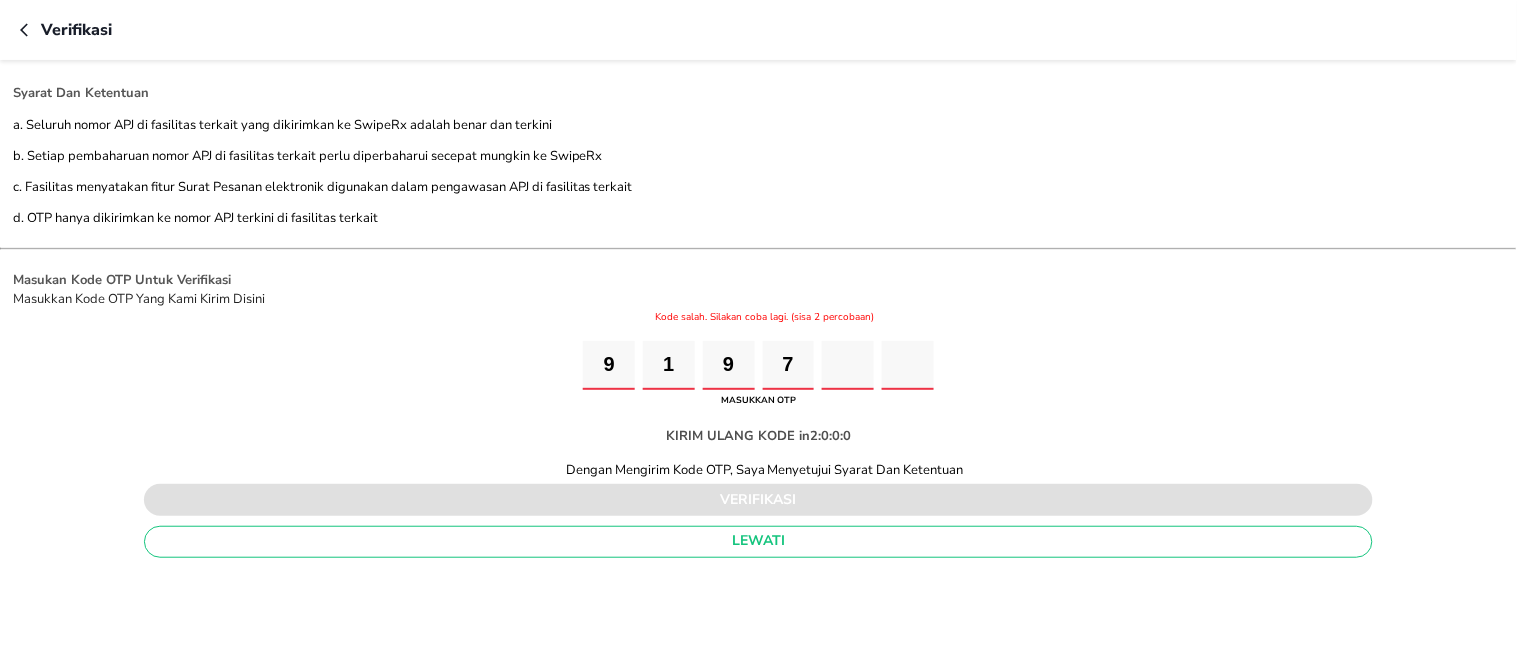 type 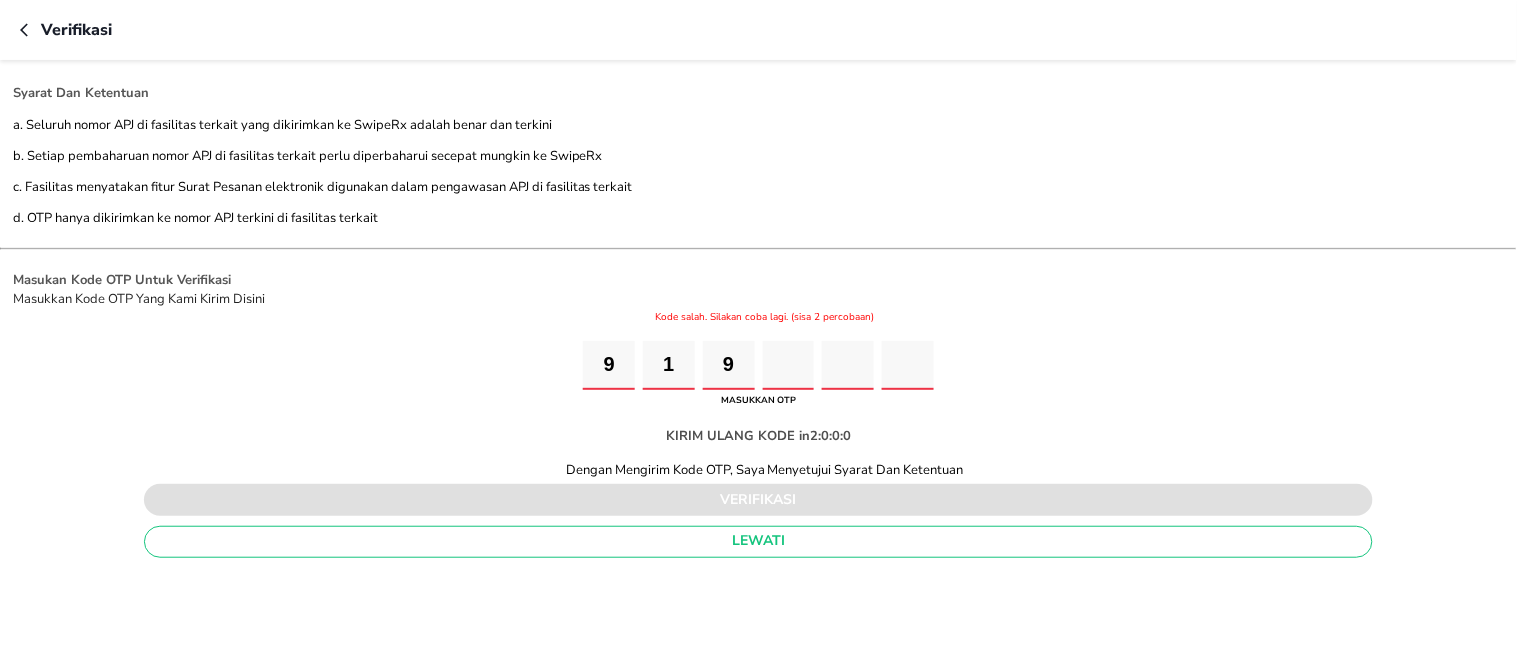 type 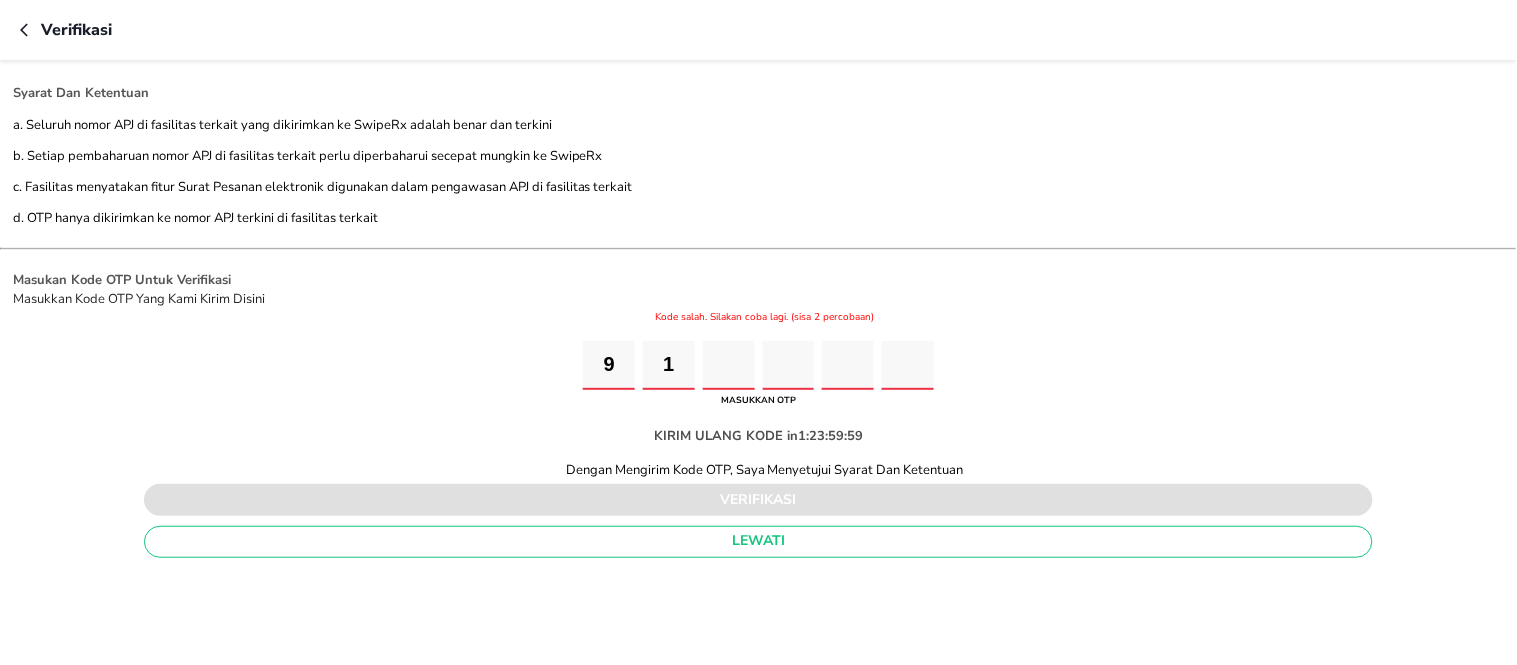 type on "3" 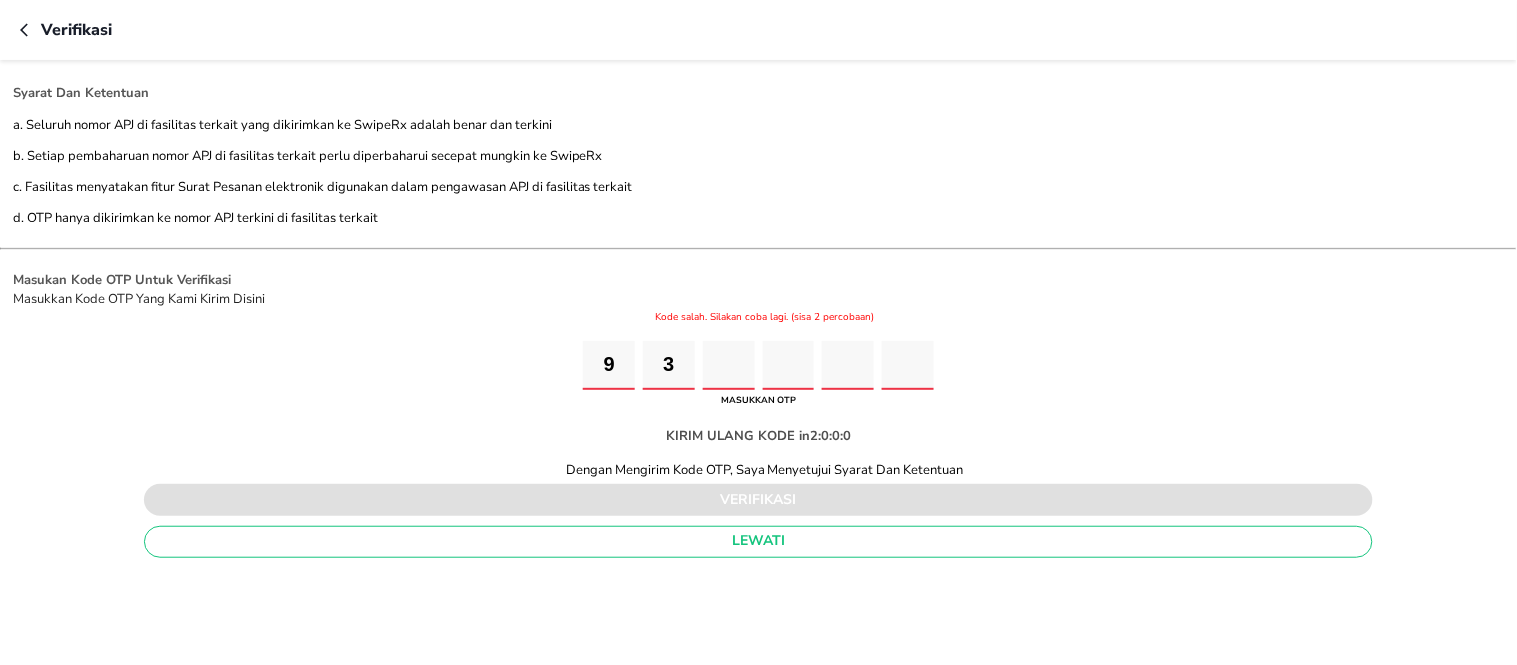 type on "9" 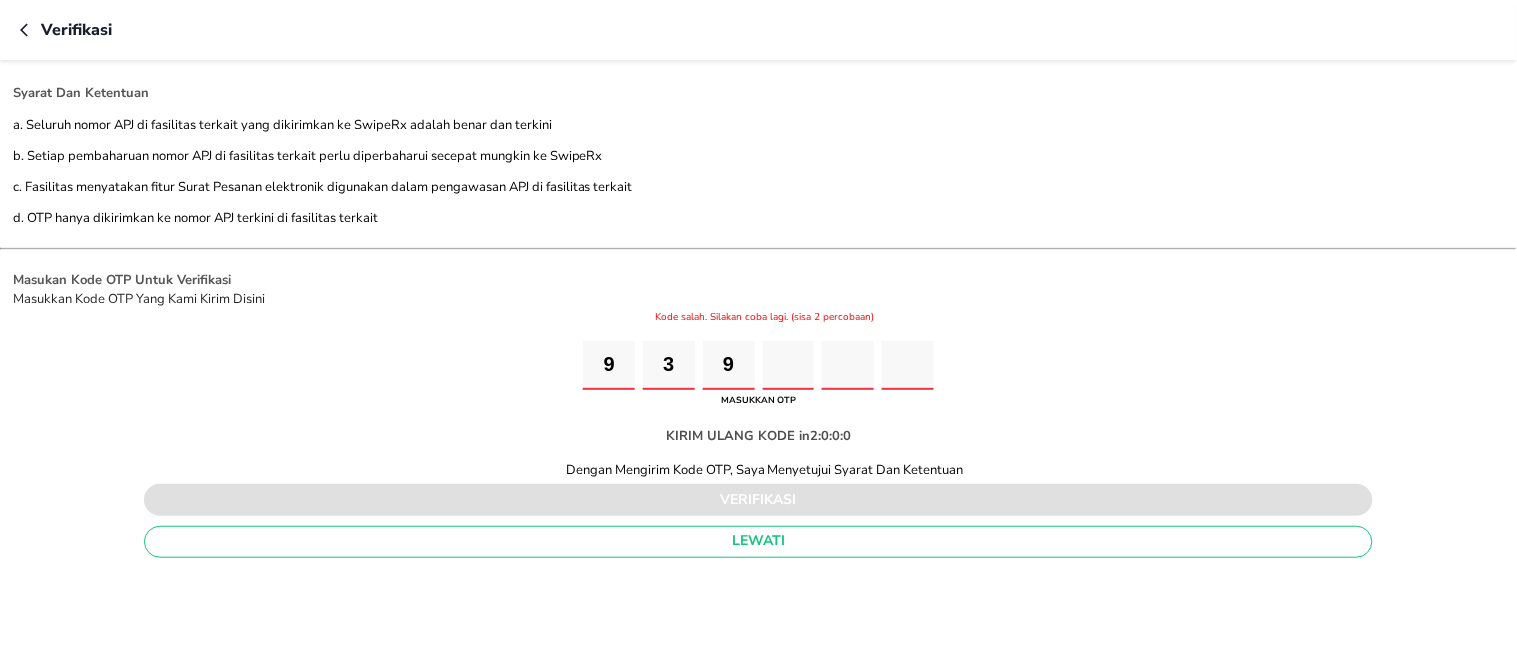 type on "7" 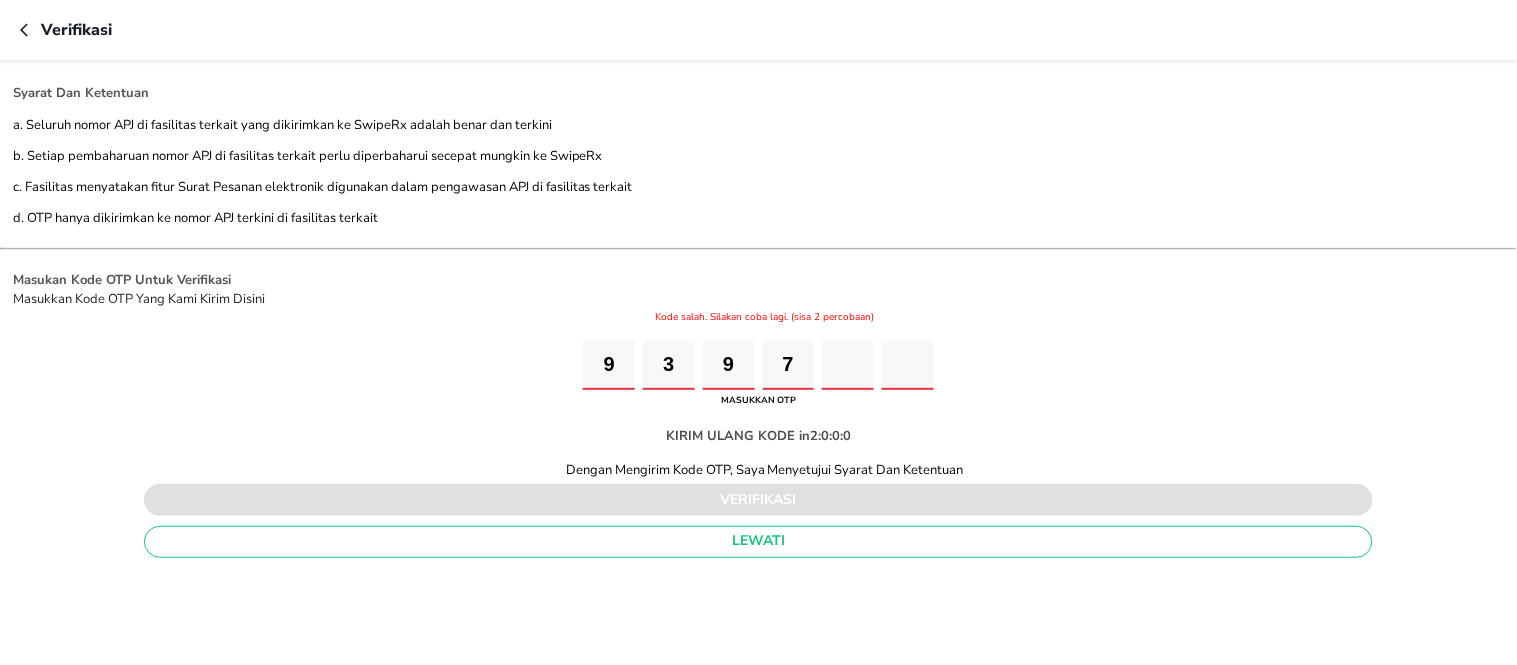 type on "3" 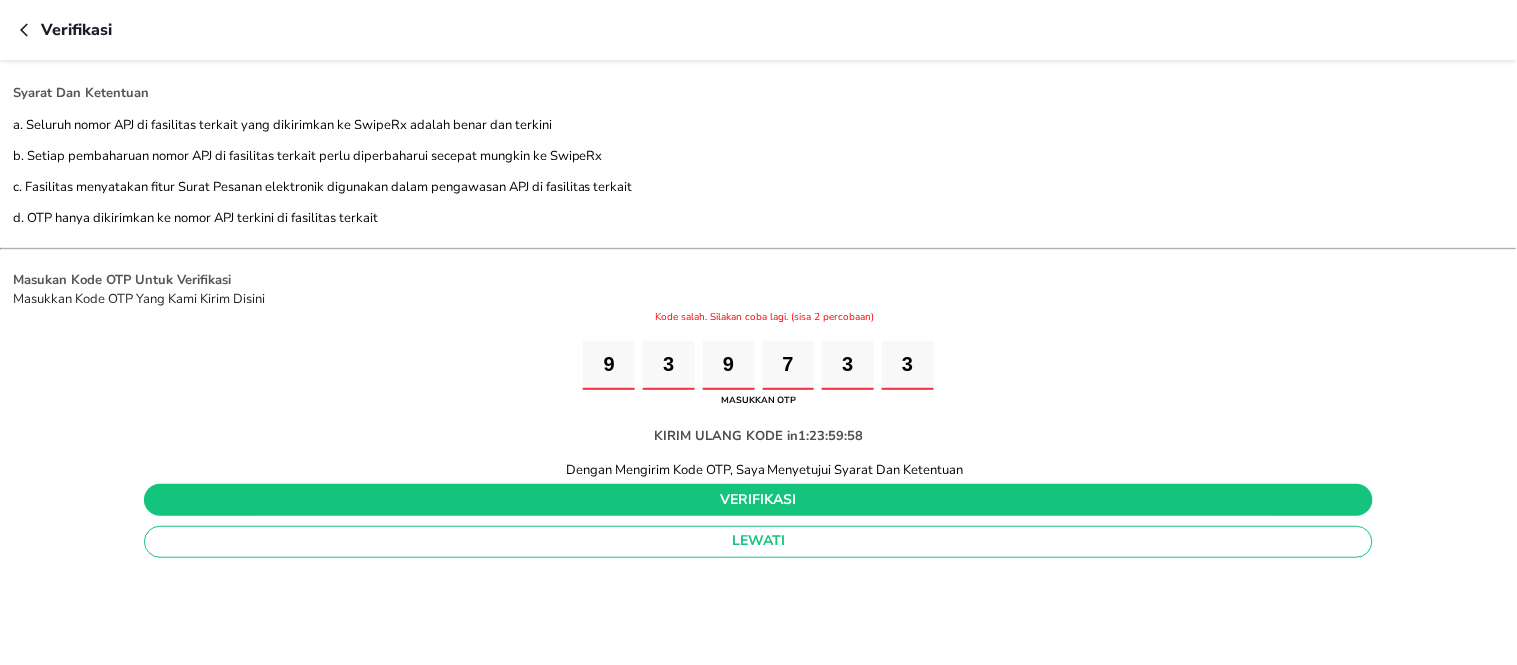 type on "3" 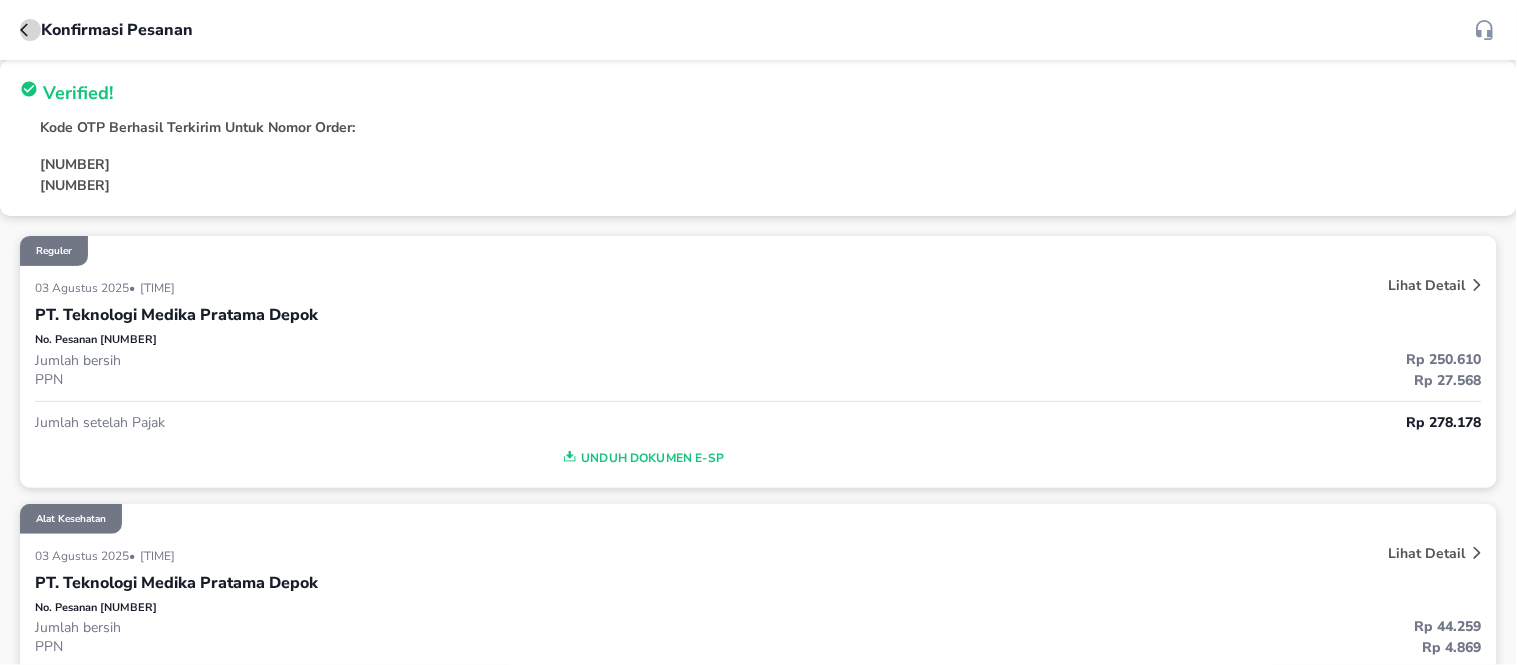 click 